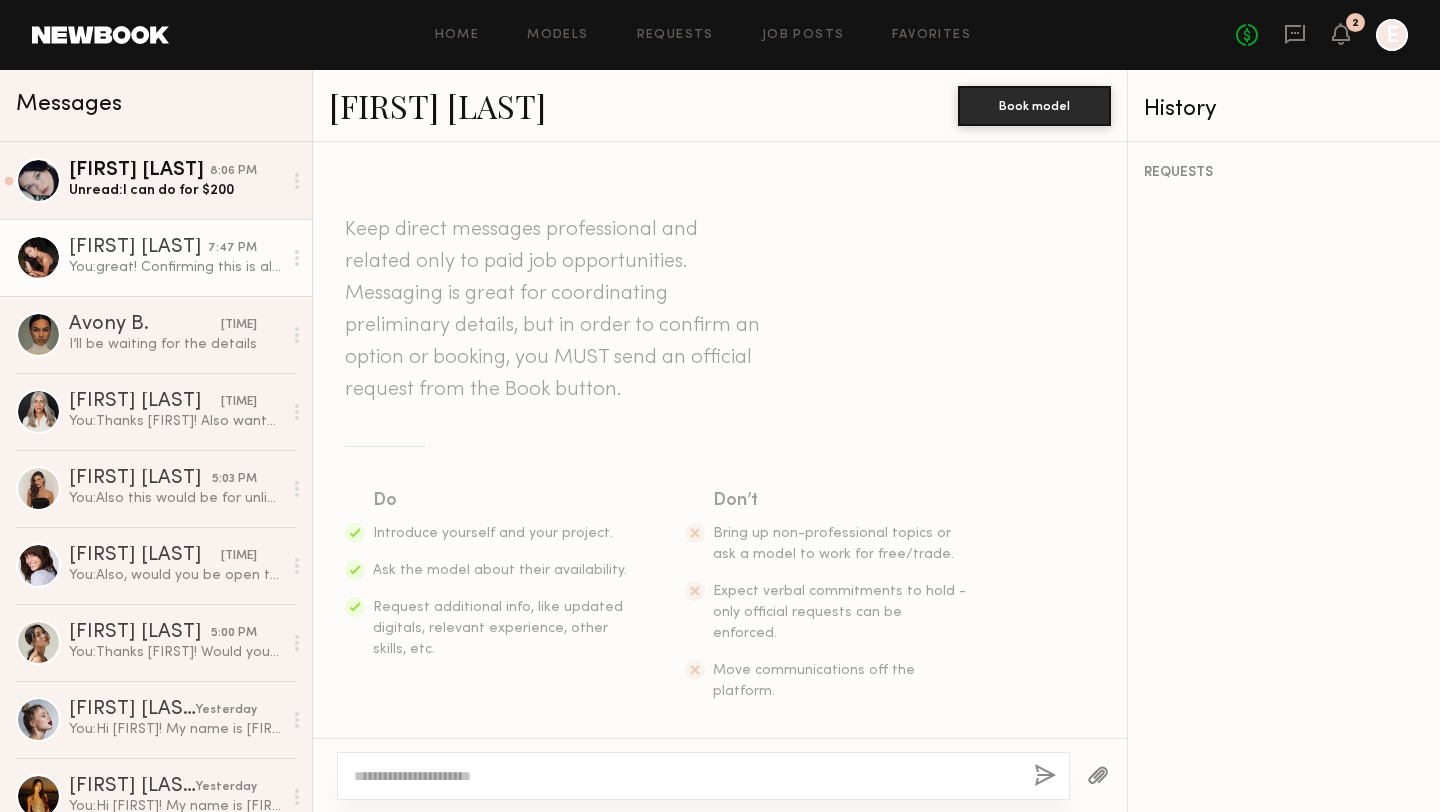 scroll, scrollTop: 0, scrollLeft: 0, axis: both 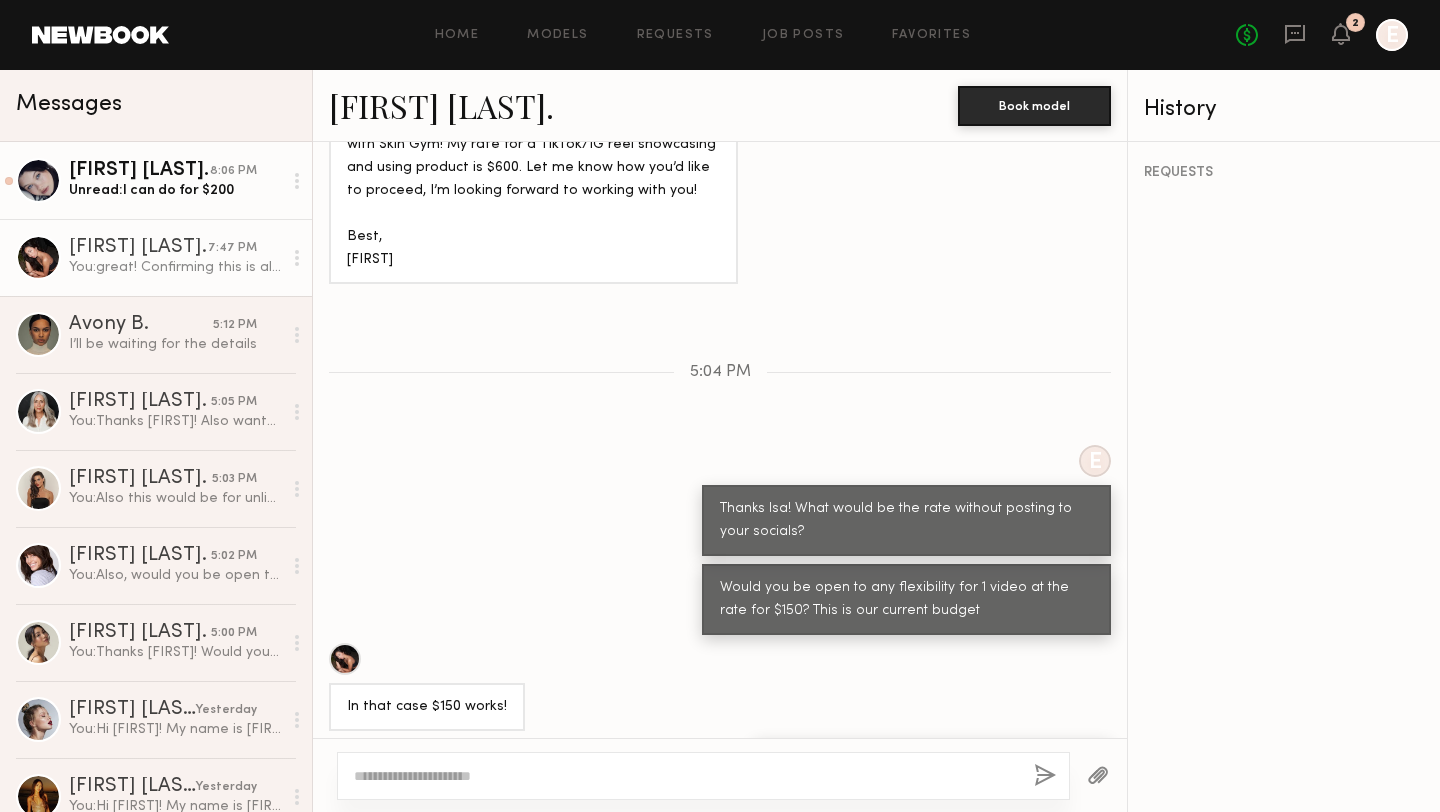 click on "Unread:  I can do for $200" 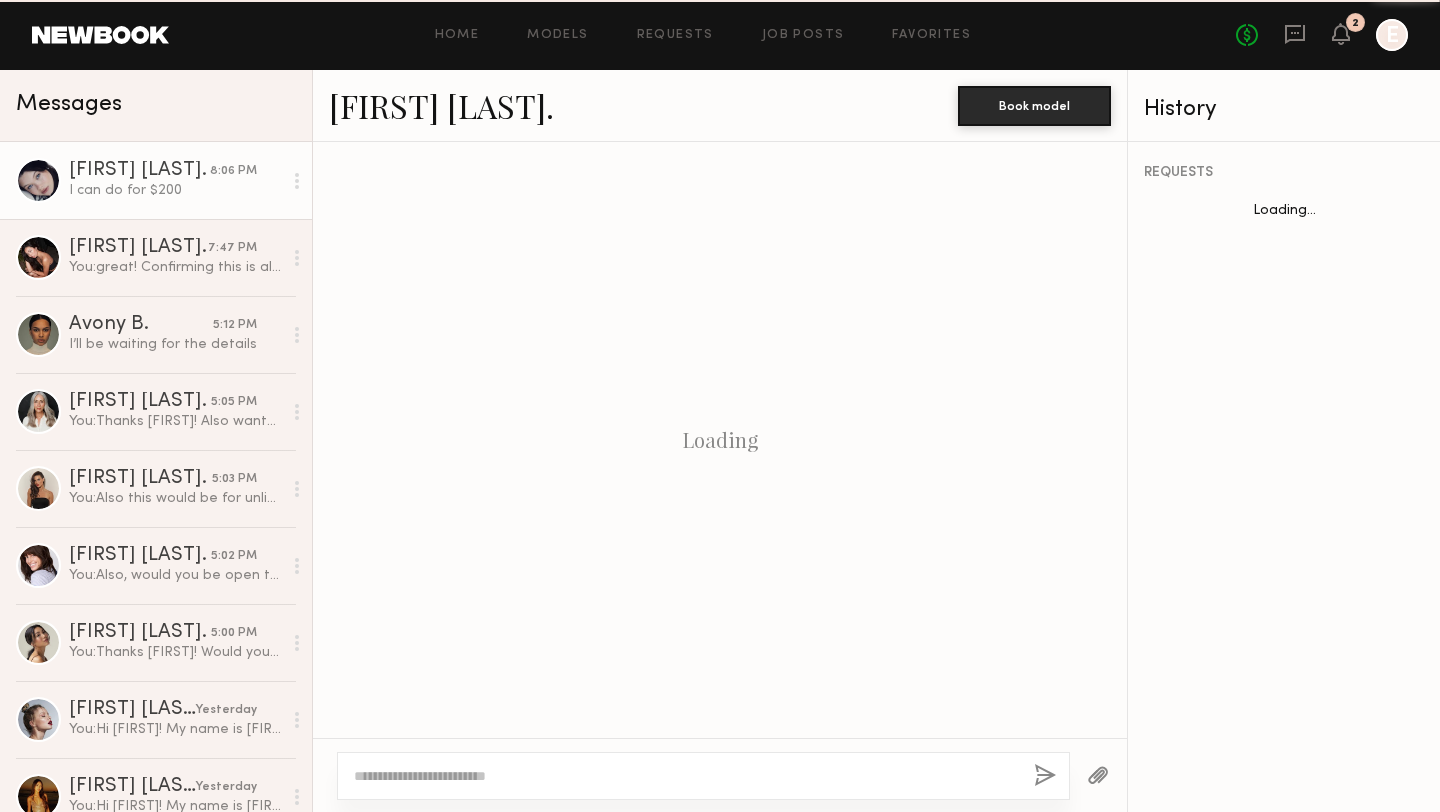 scroll, scrollTop: 1160, scrollLeft: 0, axis: vertical 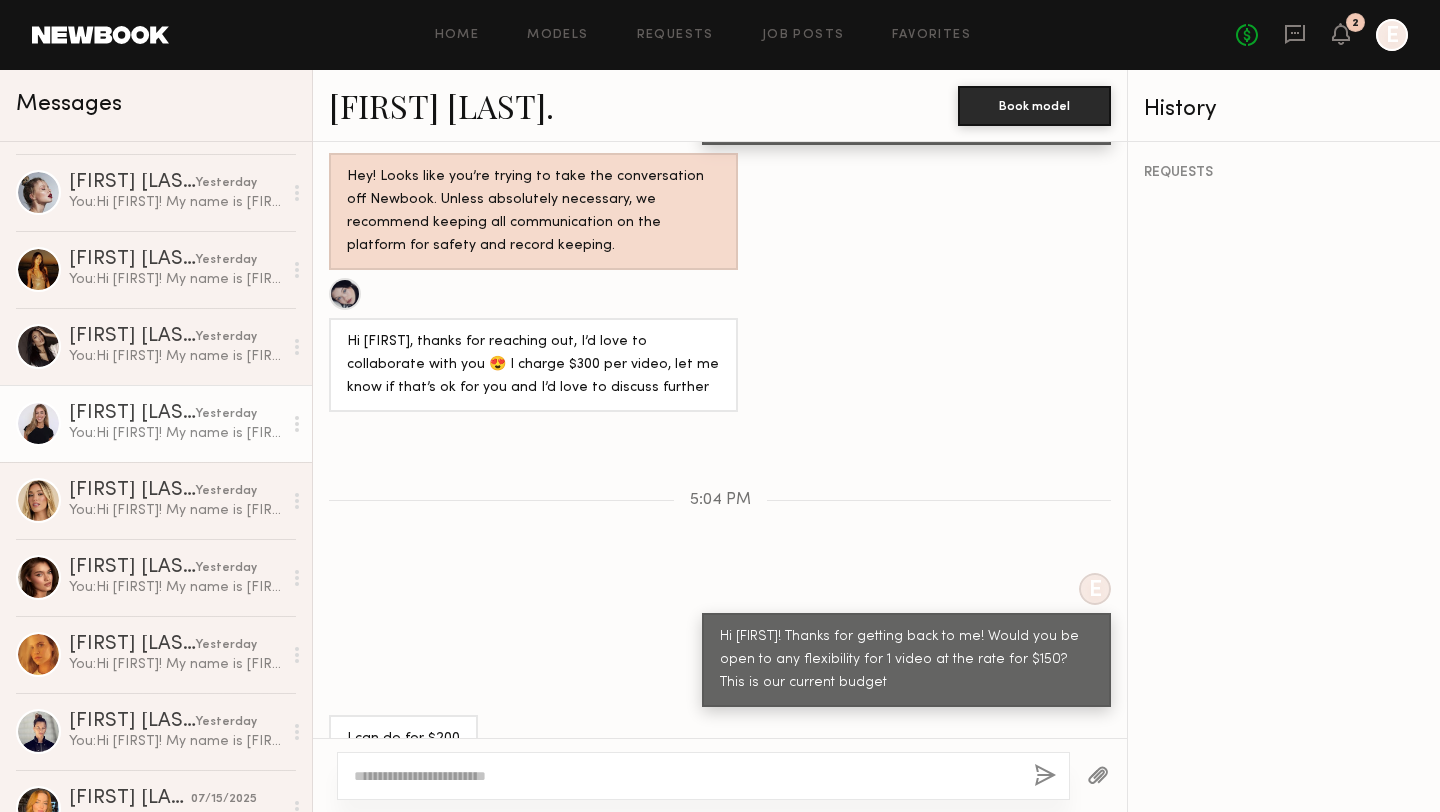click on "You:  Hi Emily!
My name is Krishna and I'm the social media manager on behalf of Skin Gym. We discovered your page and have been loving your content! That being said, we'd love to collaborate with you for potential UGC opportunities and have you create content with our Skin Gym must-haves that we know you'll love! What are your rates for UGC video content?
Let us know if you're interested, and we’ll share the details
Best,
Krishna" 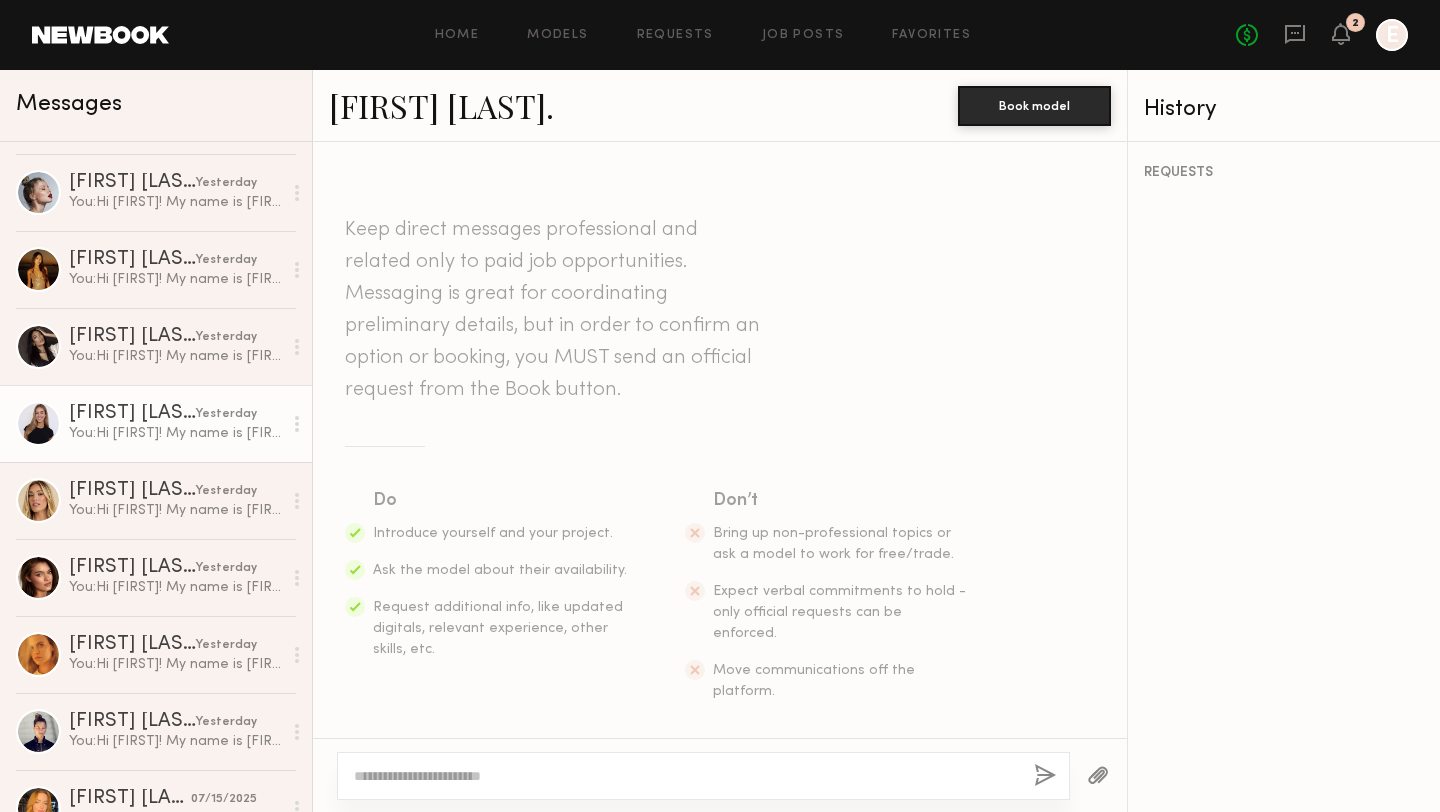 scroll, scrollTop: 543, scrollLeft: 0, axis: vertical 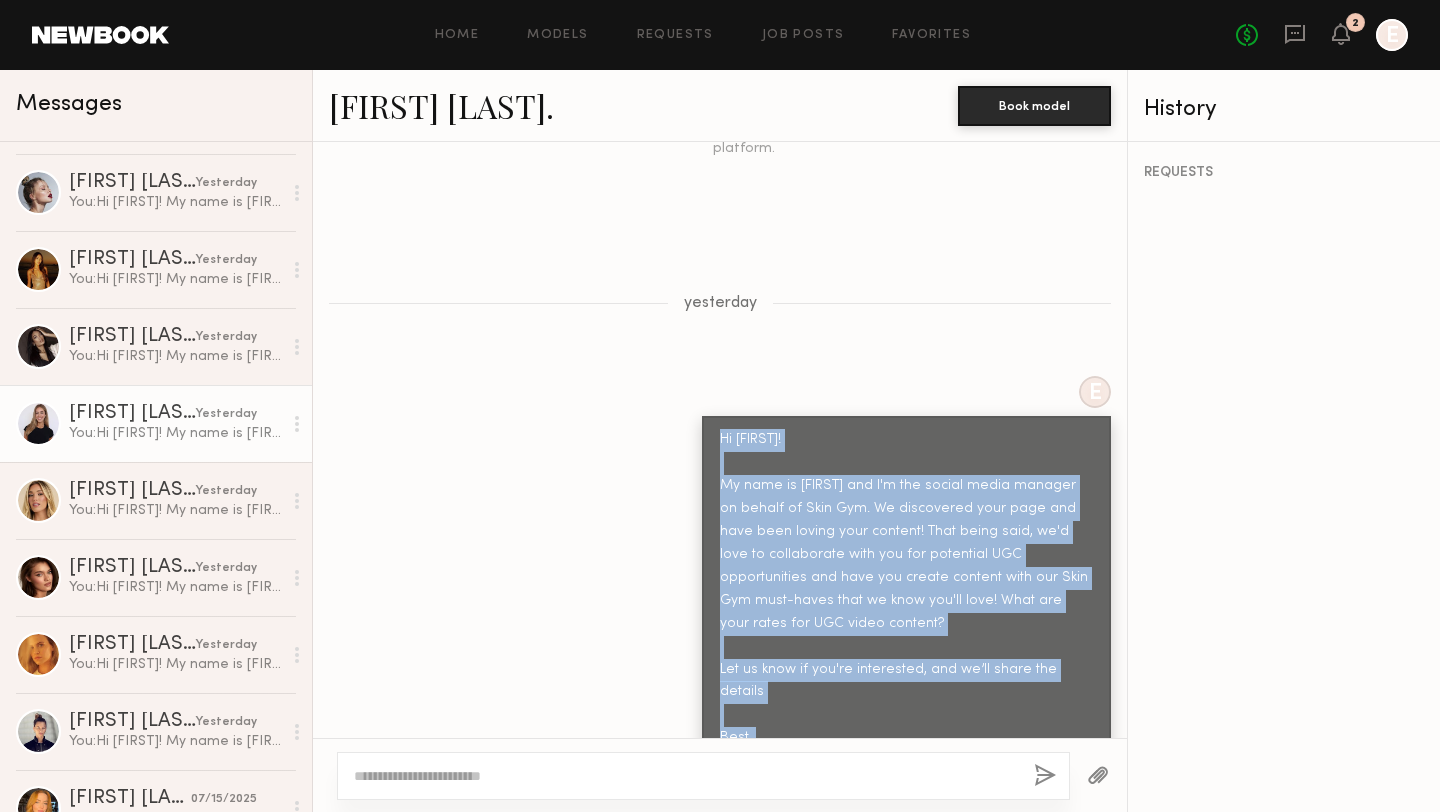 drag, startPoint x: 780, startPoint y: 694, endPoint x: 717, endPoint y: 399, distance: 301.65213 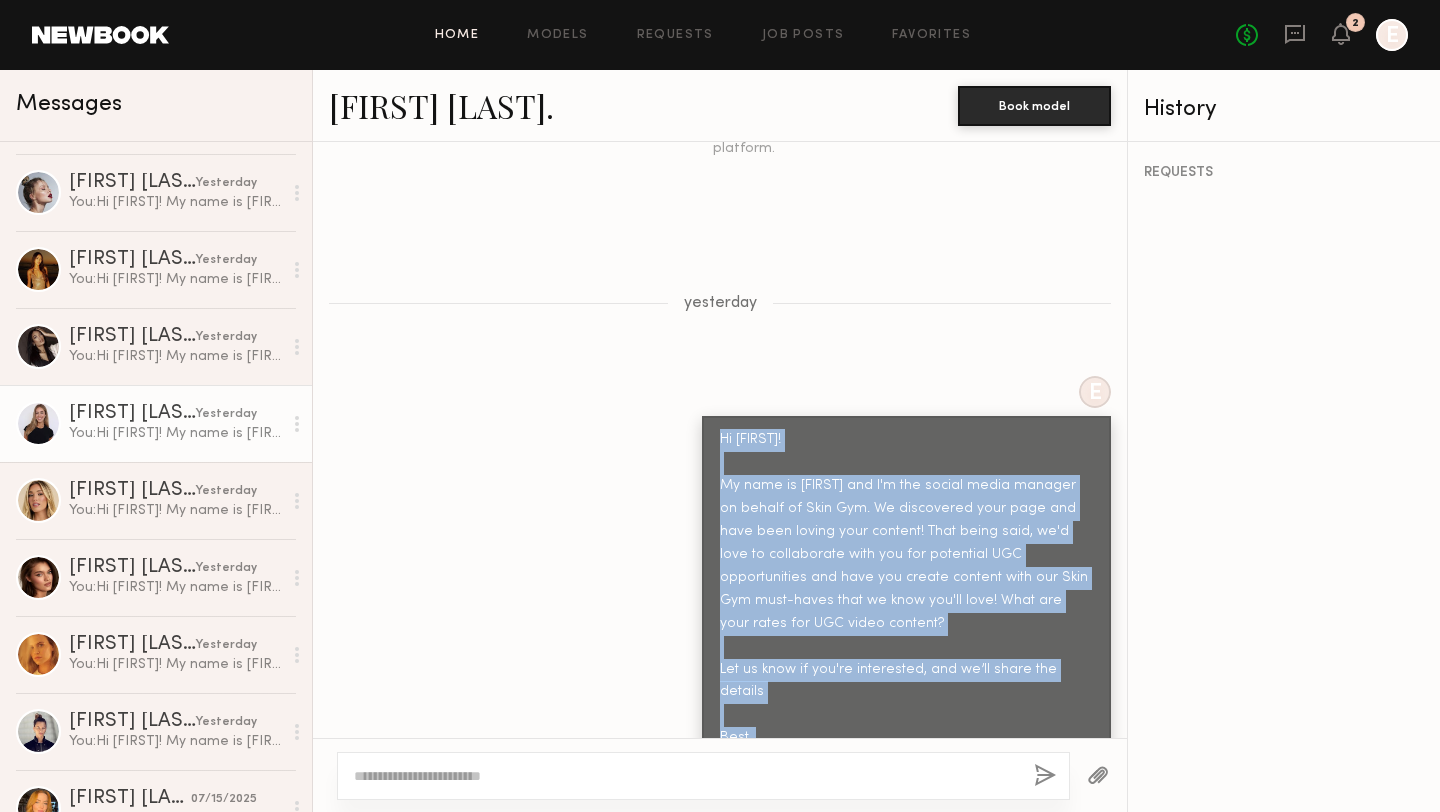 click on "Home" 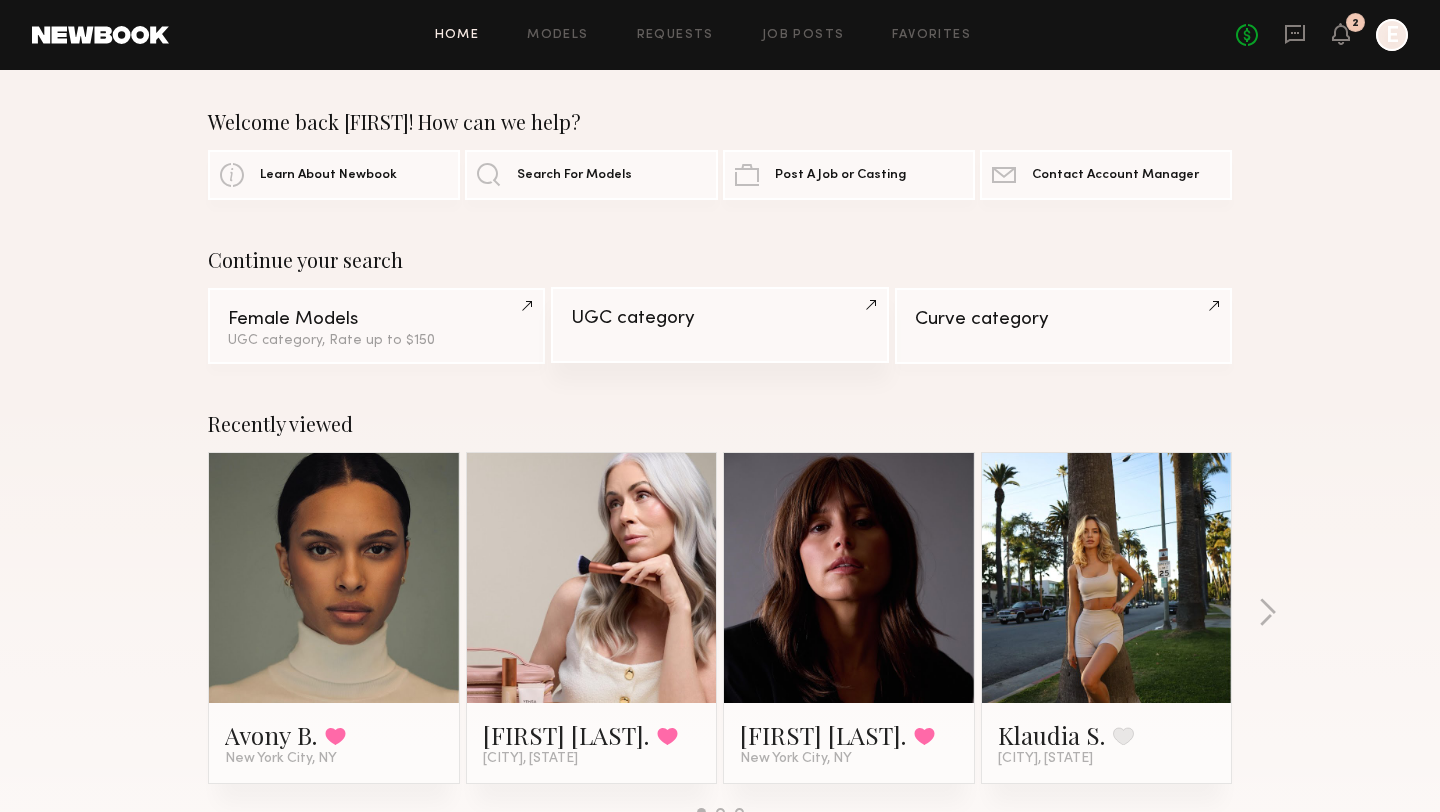 click on "UGC category" 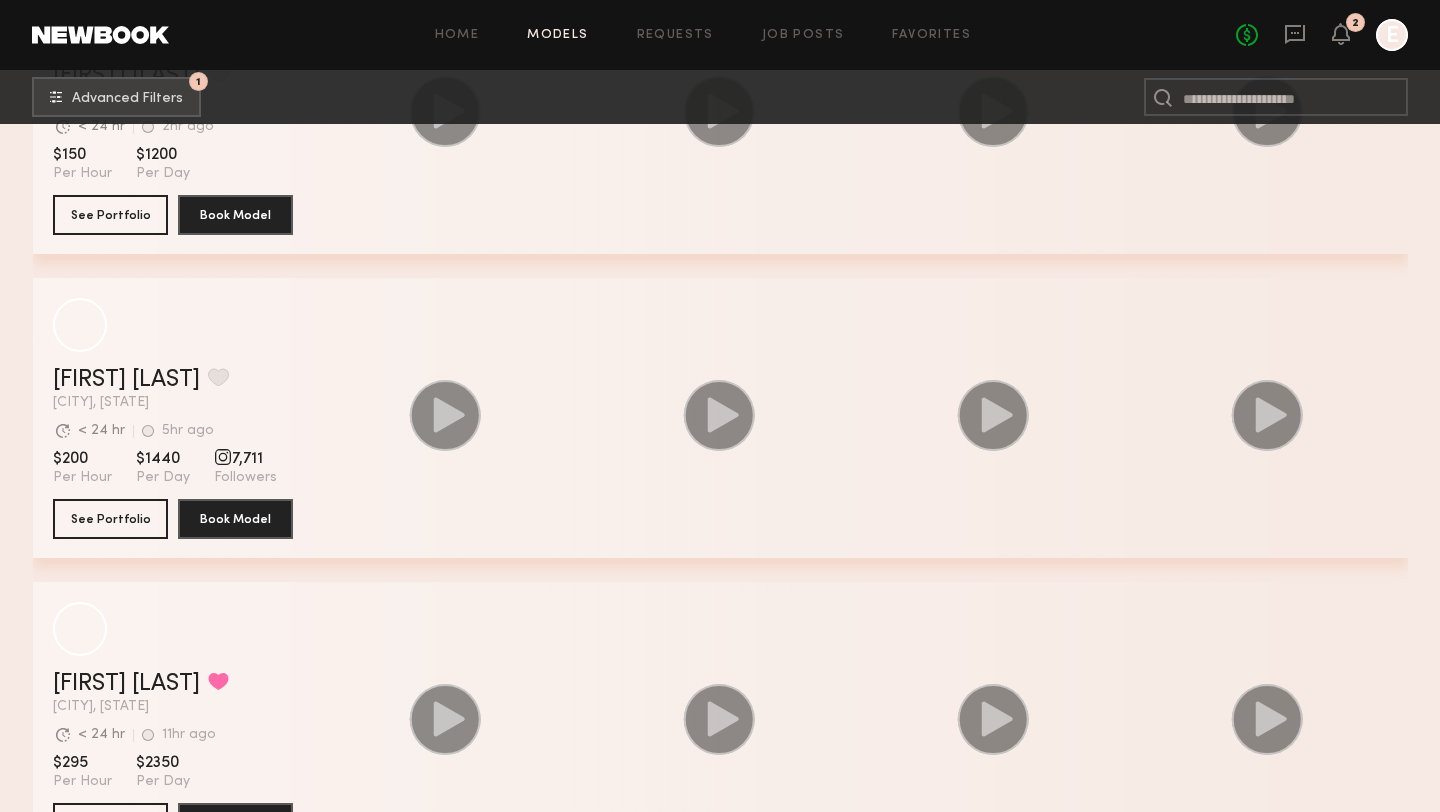 scroll, scrollTop: 3861, scrollLeft: 0, axis: vertical 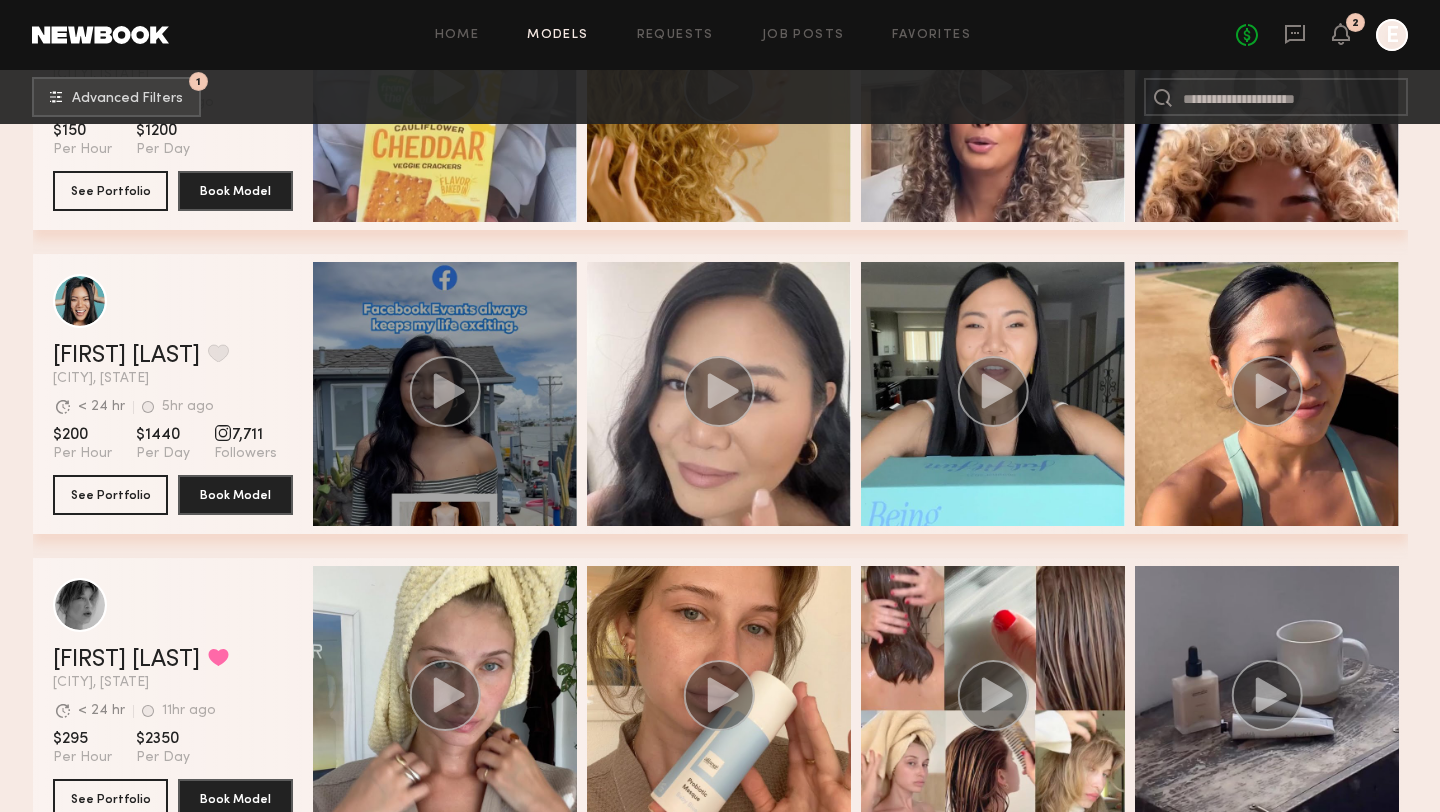 click 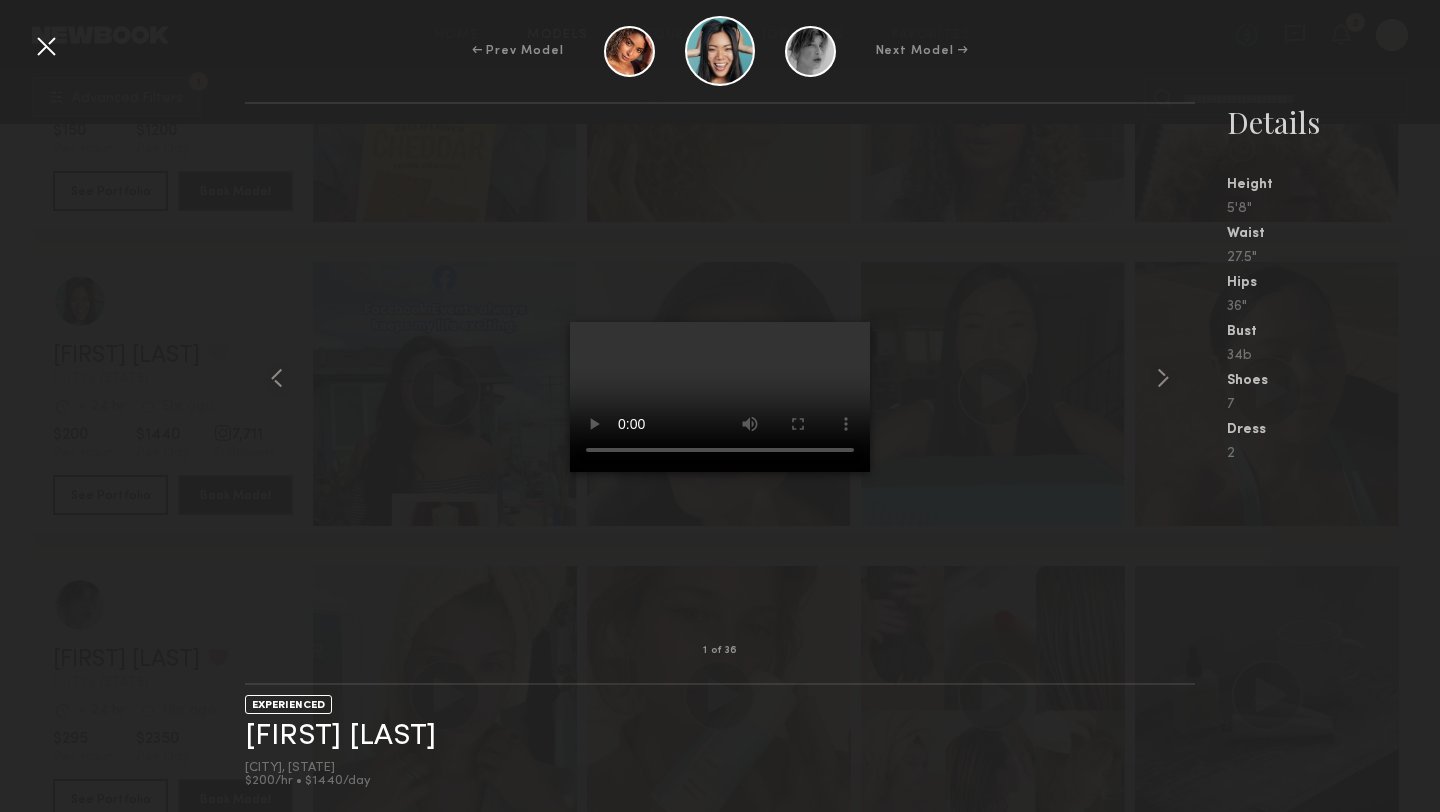 click at bounding box center [720, 377] 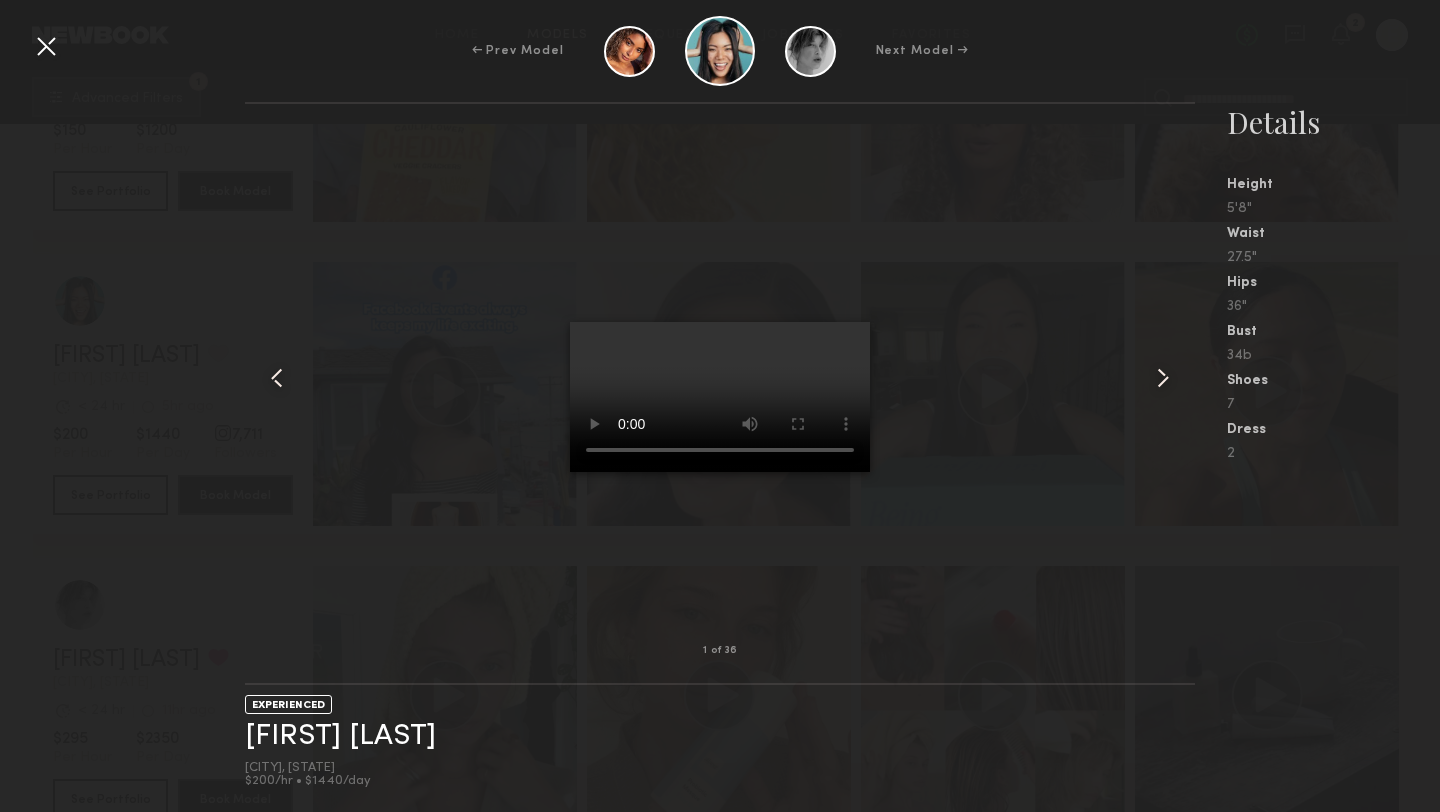 click at bounding box center [720, 397] 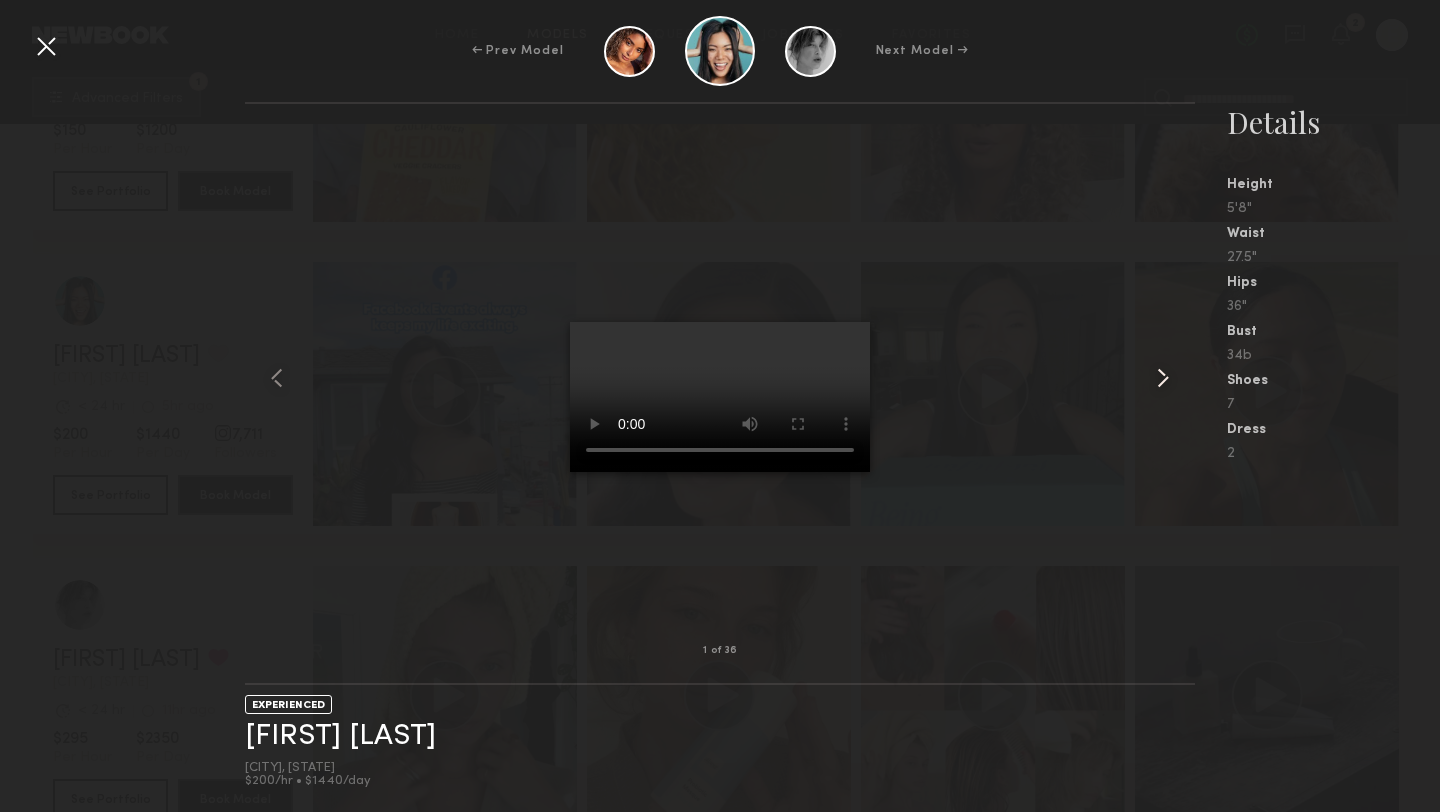 click at bounding box center [1163, 378] 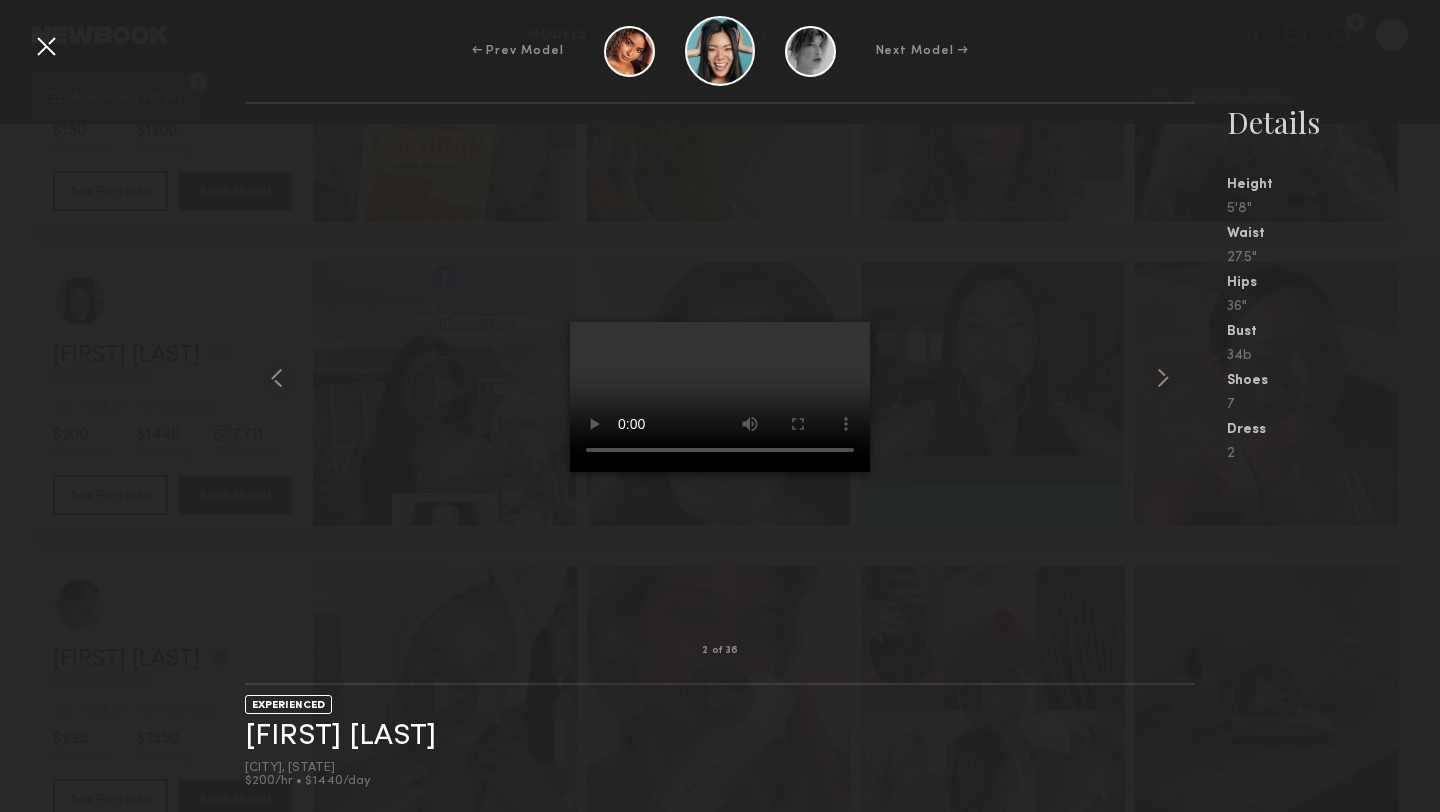 click at bounding box center [46, 46] 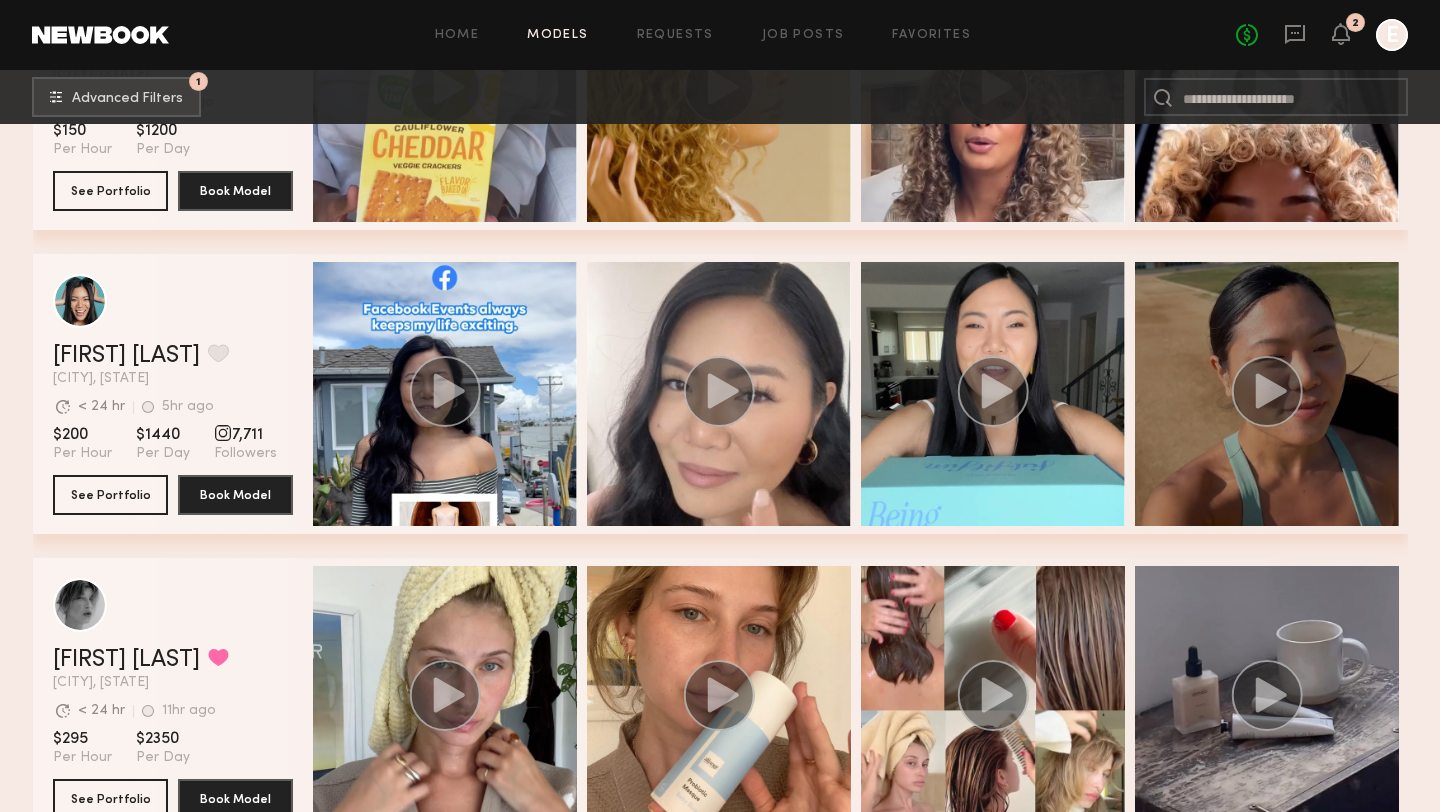 click 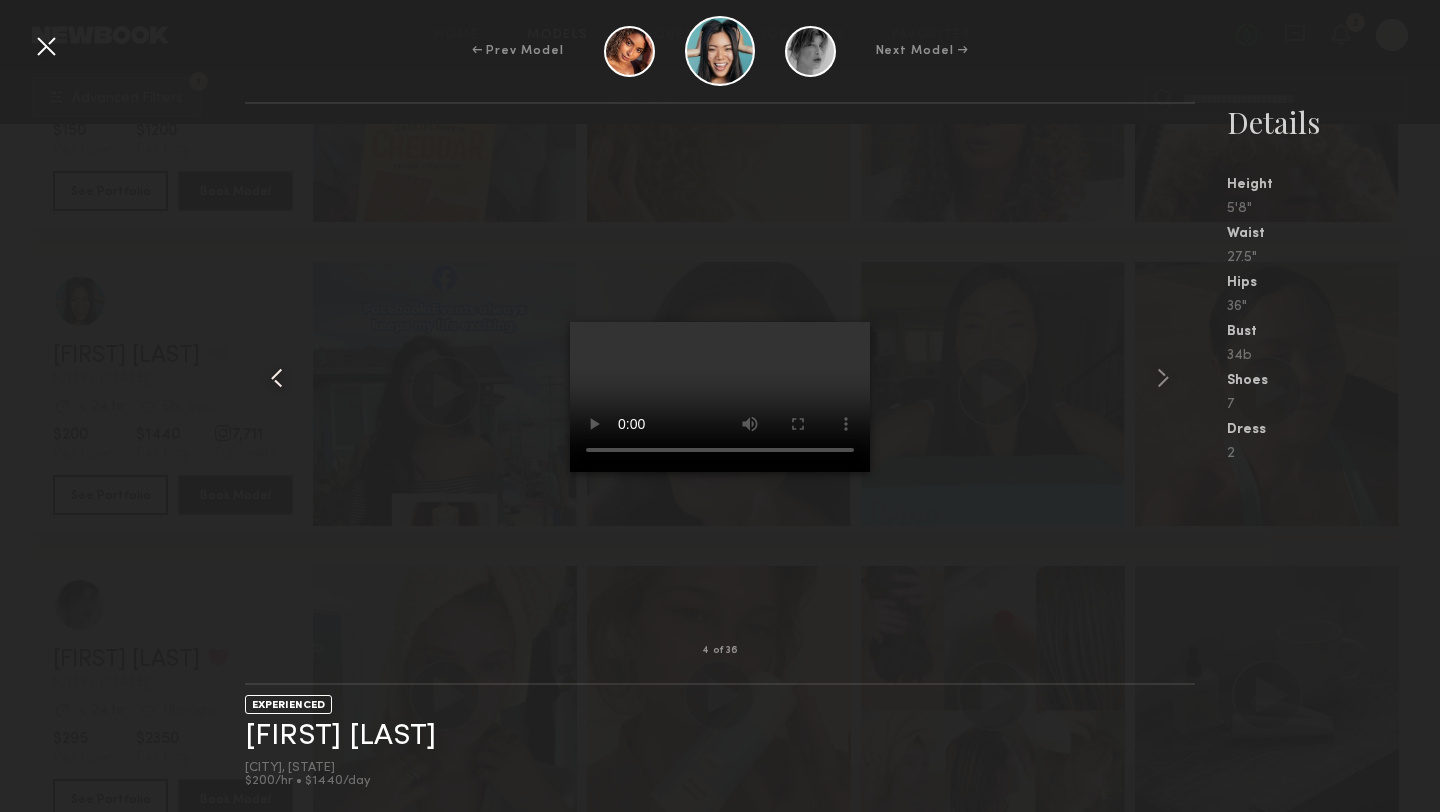click at bounding box center (277, 378) 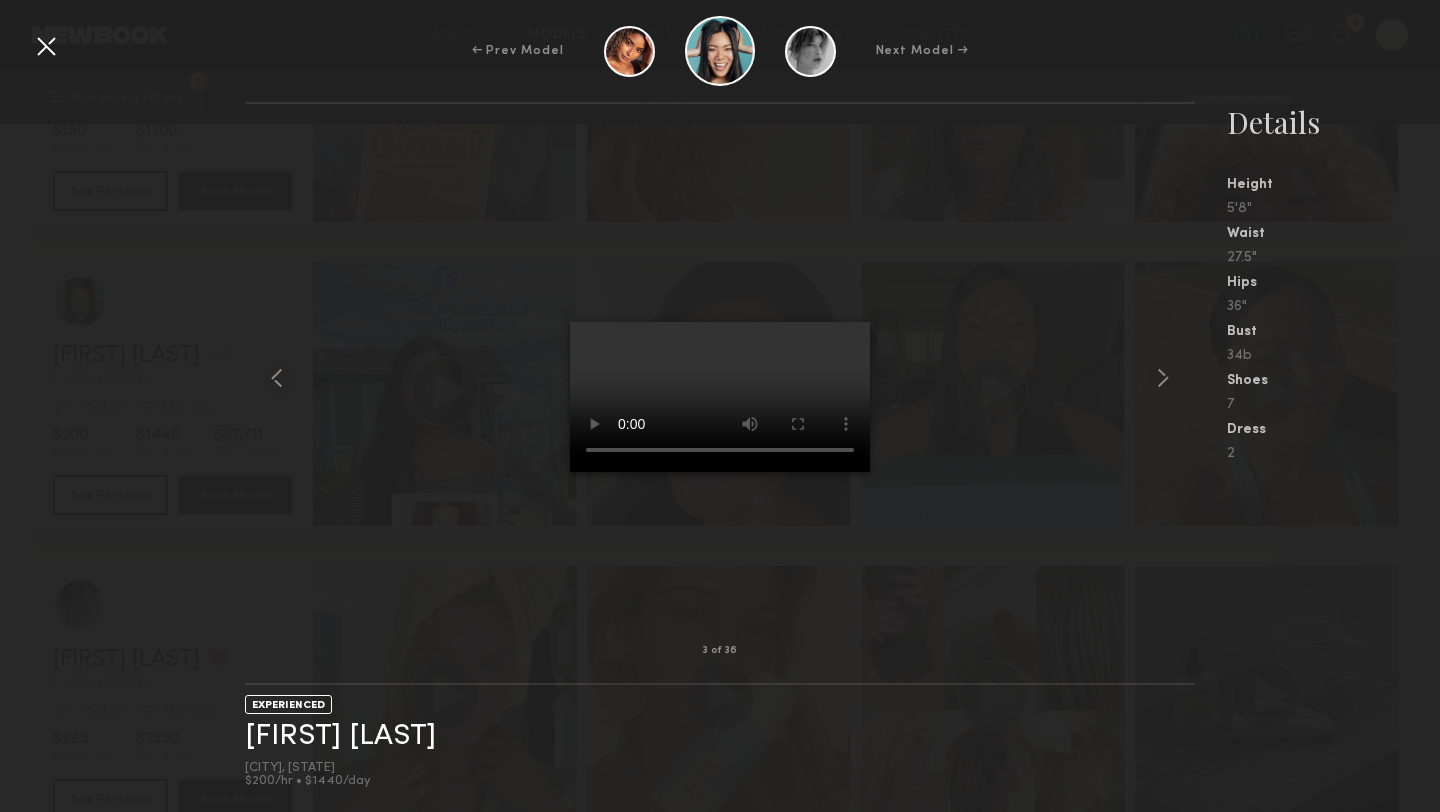 click at bounding box center (46, 46) 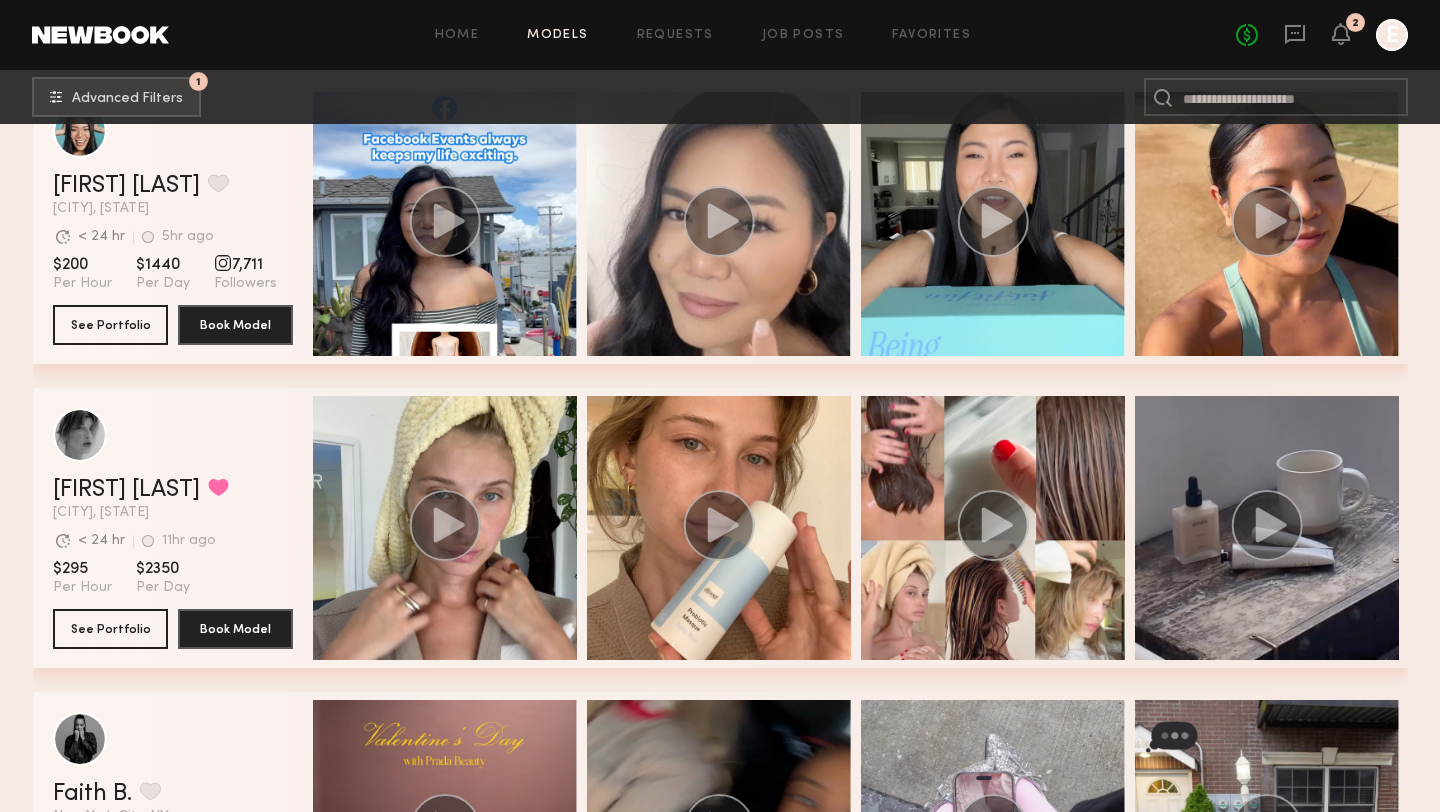 scroll, scrollTop: 4040, scrollLeft: 0, axis: vertical 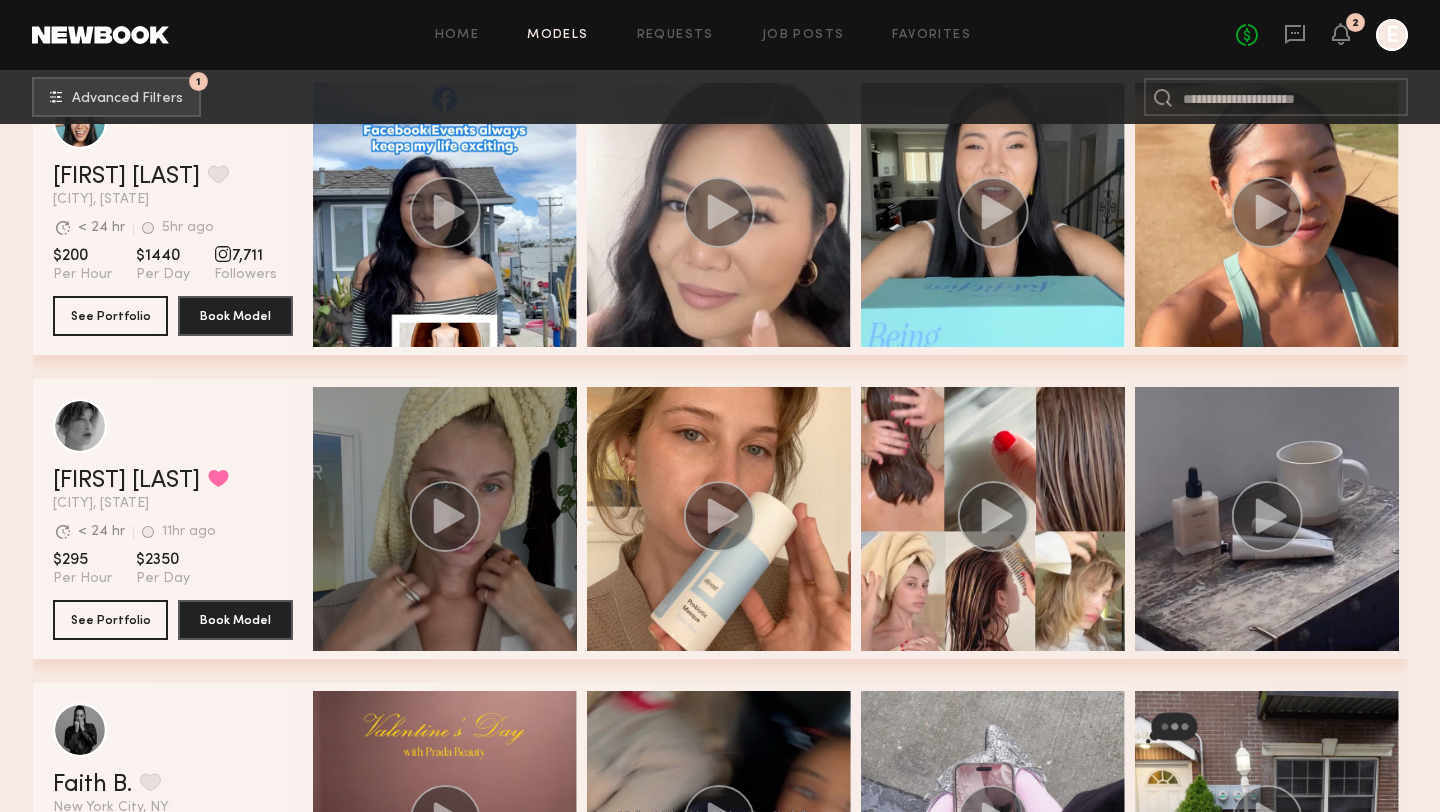 click 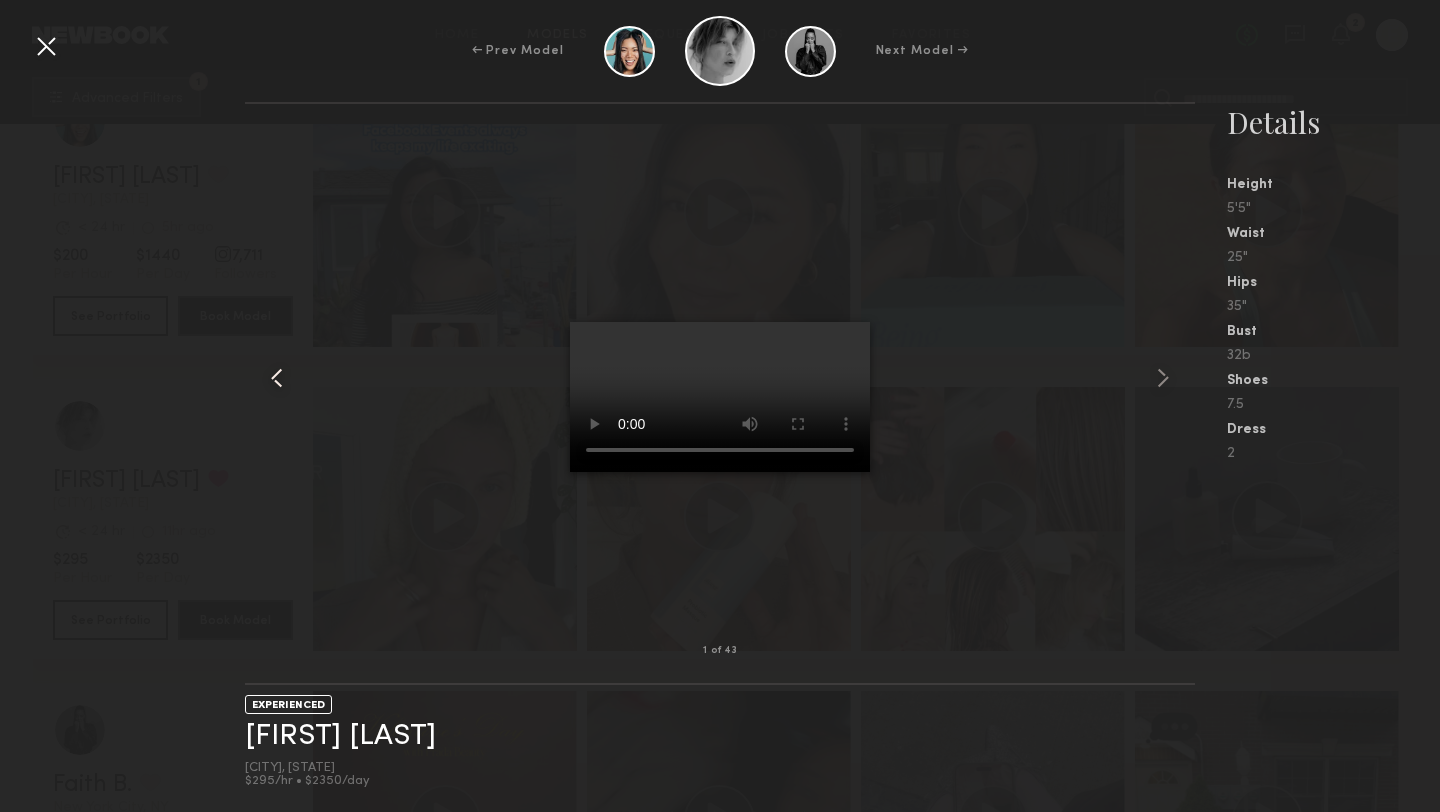 click at bounding box center (264, 377) 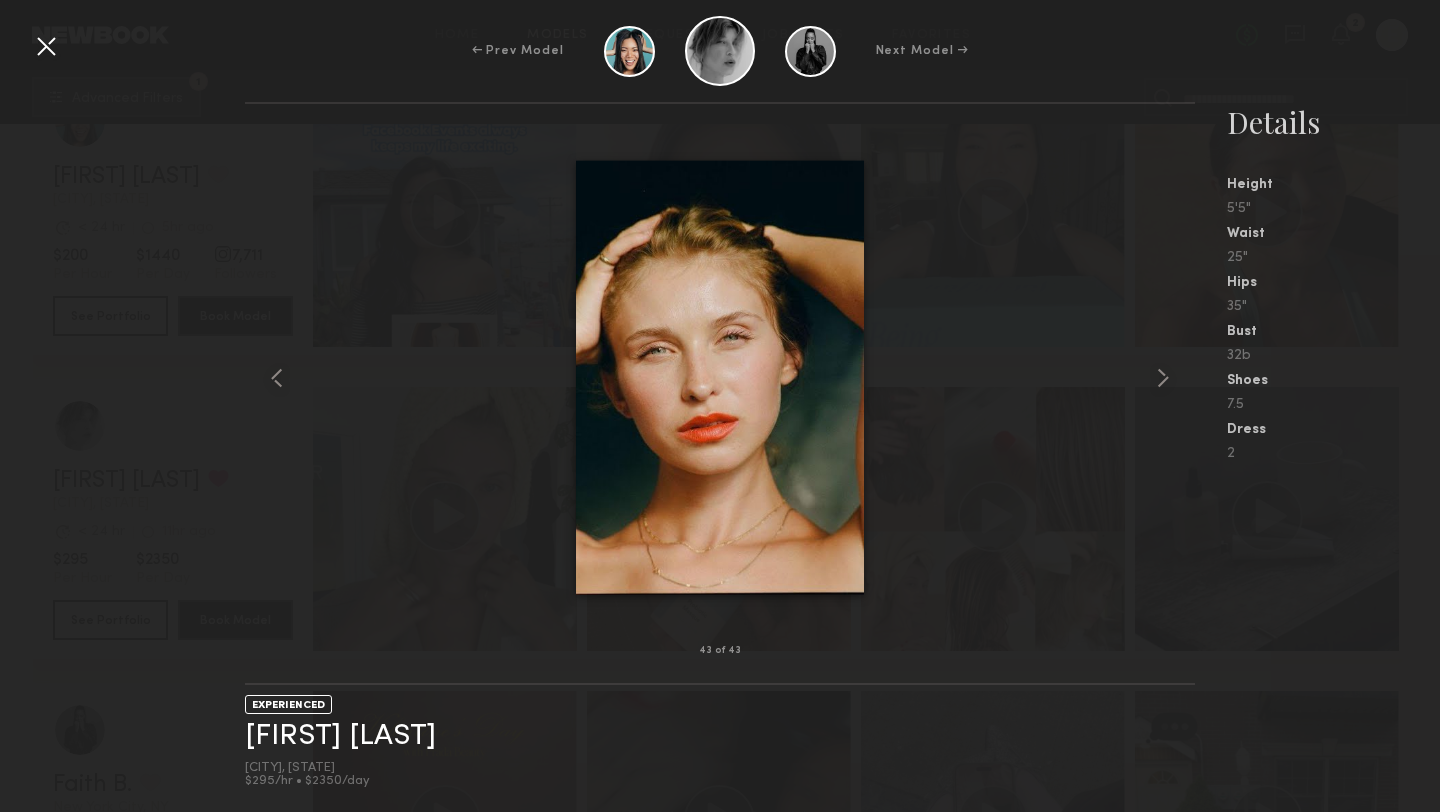 click at bounding box center [46, 46] 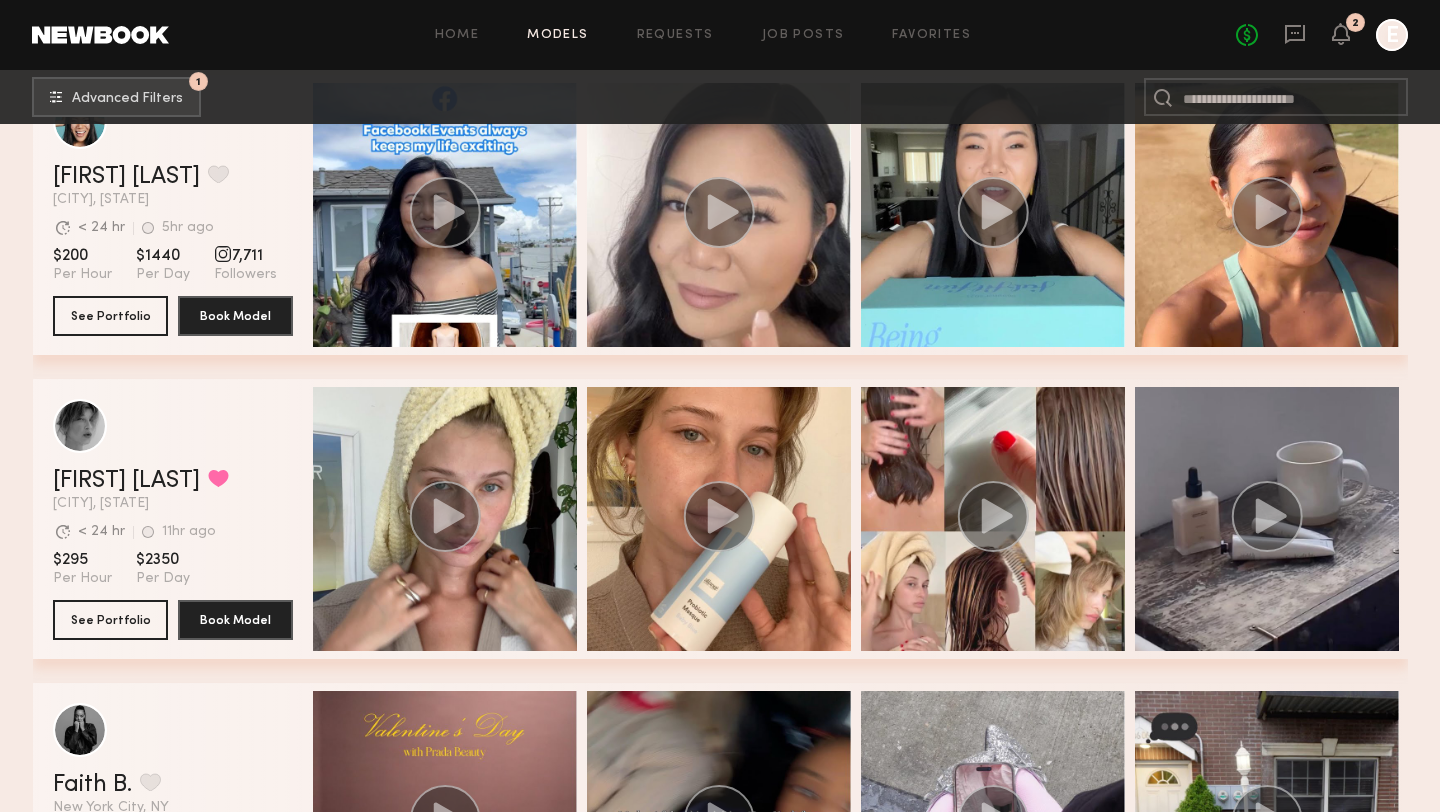 scroll, scrollTop: 3793, scrollLeft: 0, axis: vertical 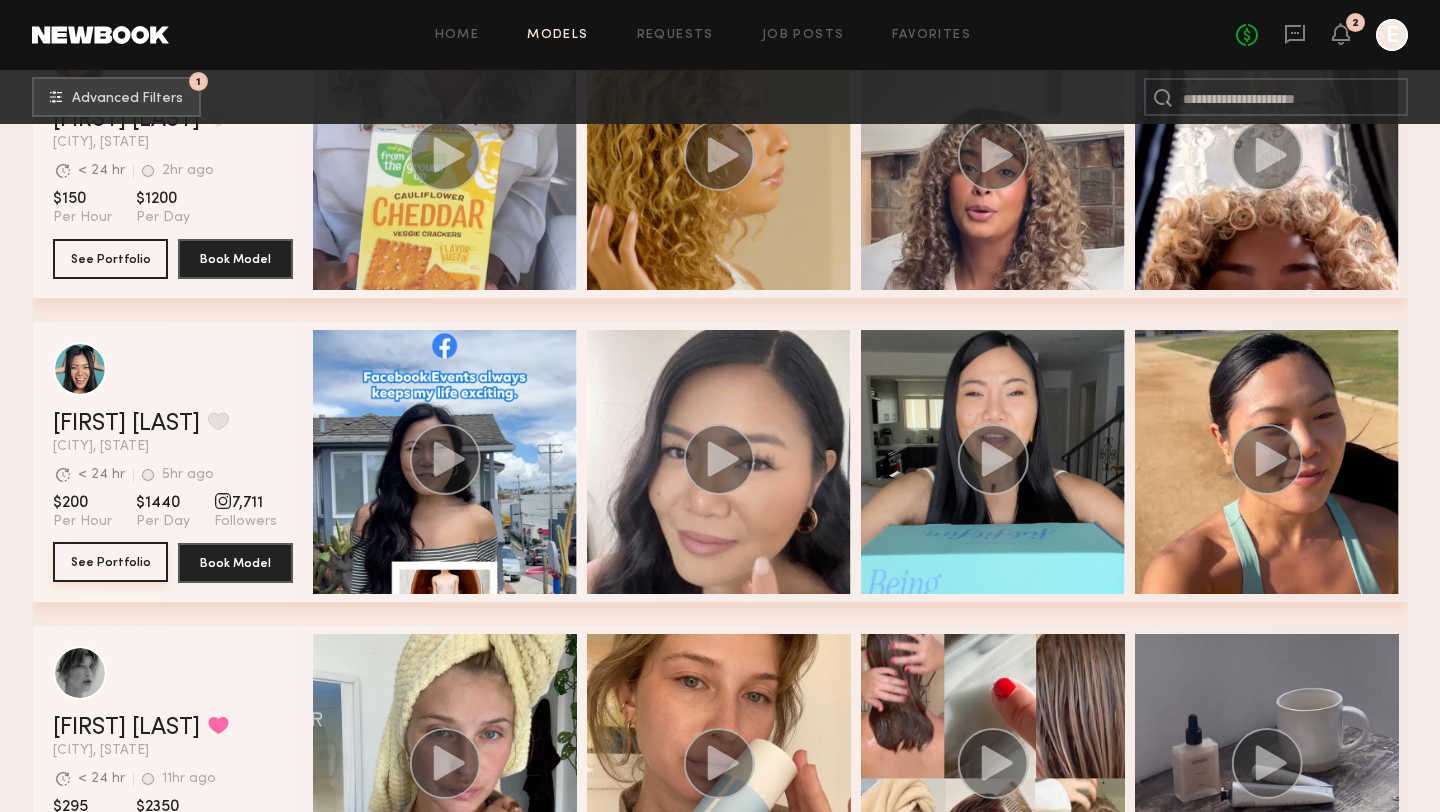 click on "See Portfolio" 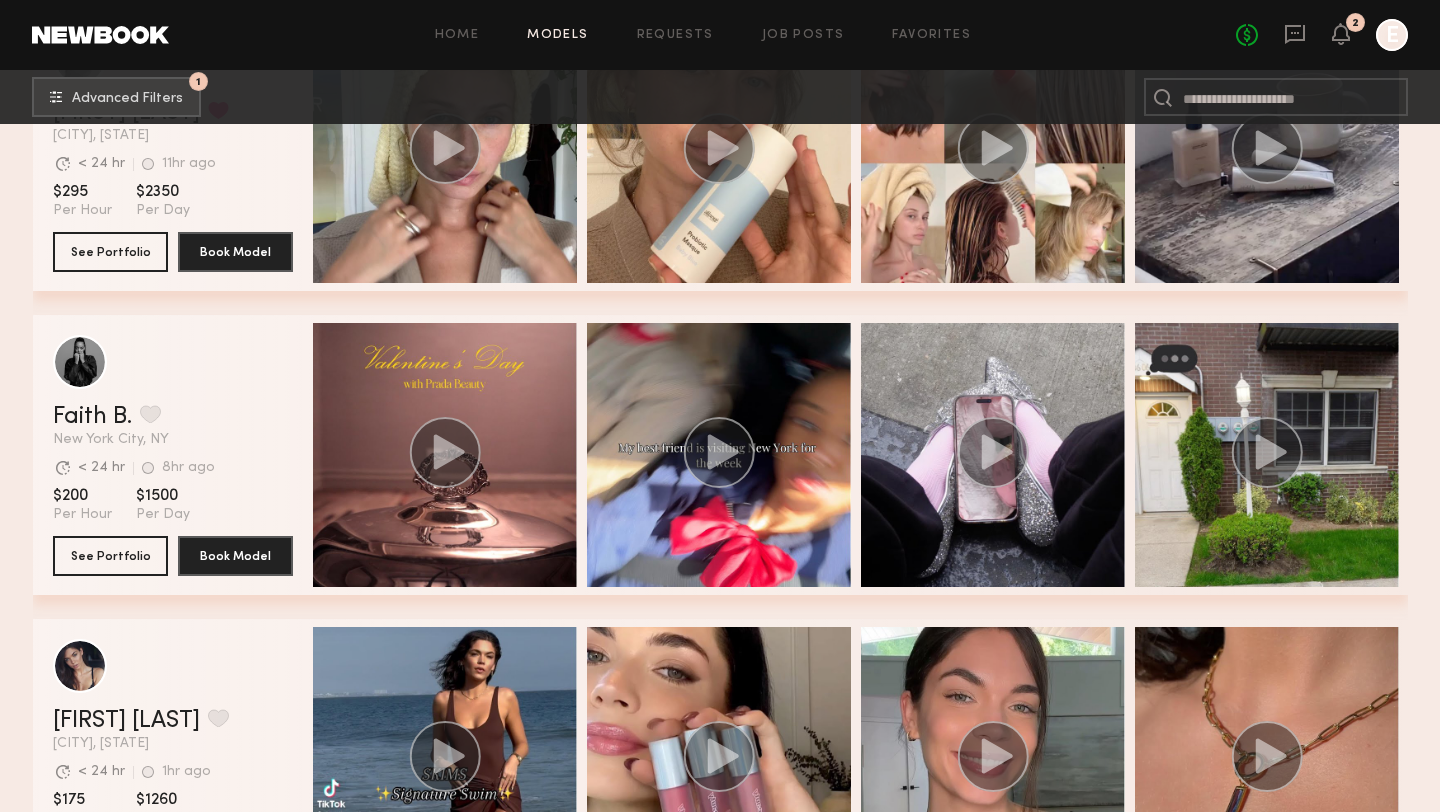 scroll, scrollTop: 4438, scrollLeft: 0, axis: vertical 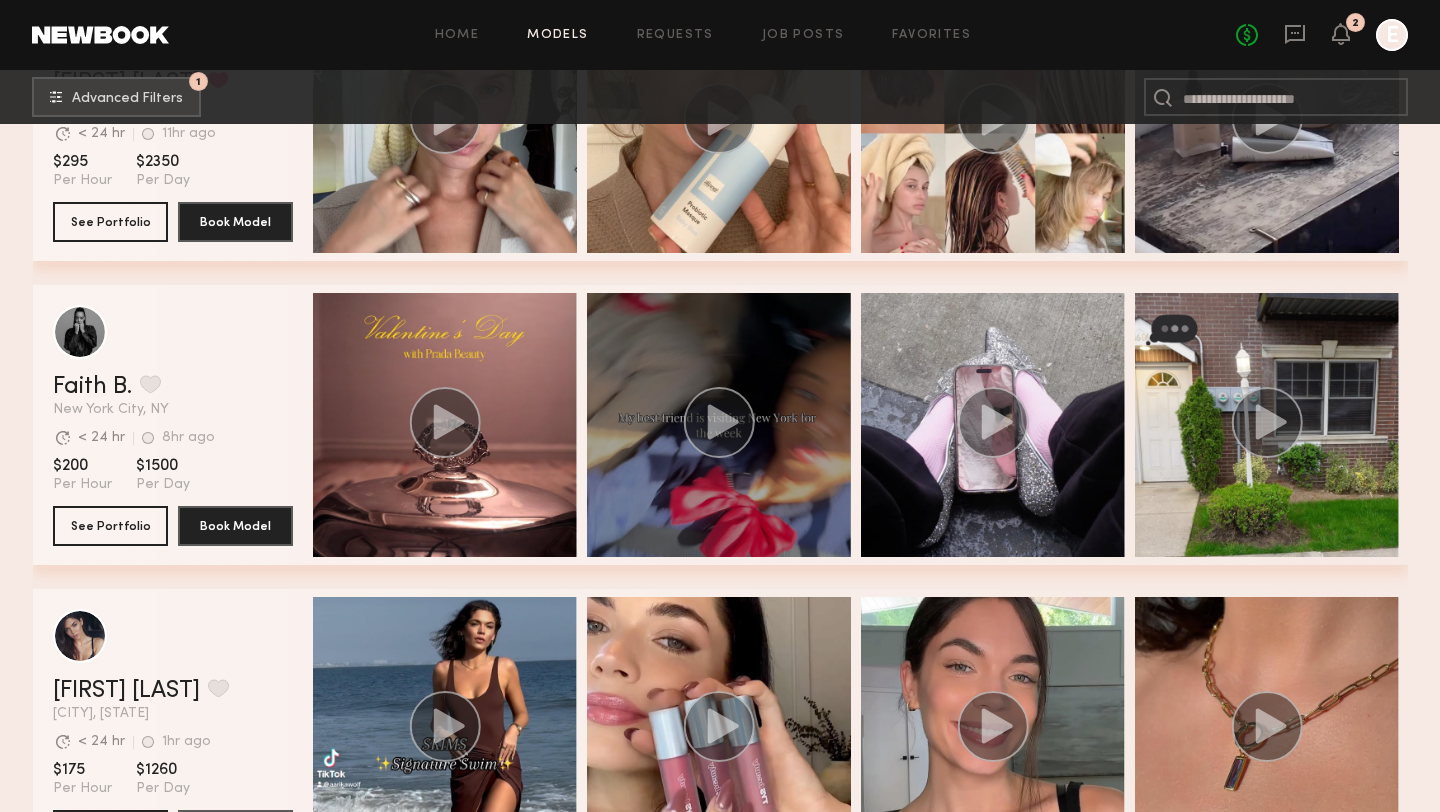 click 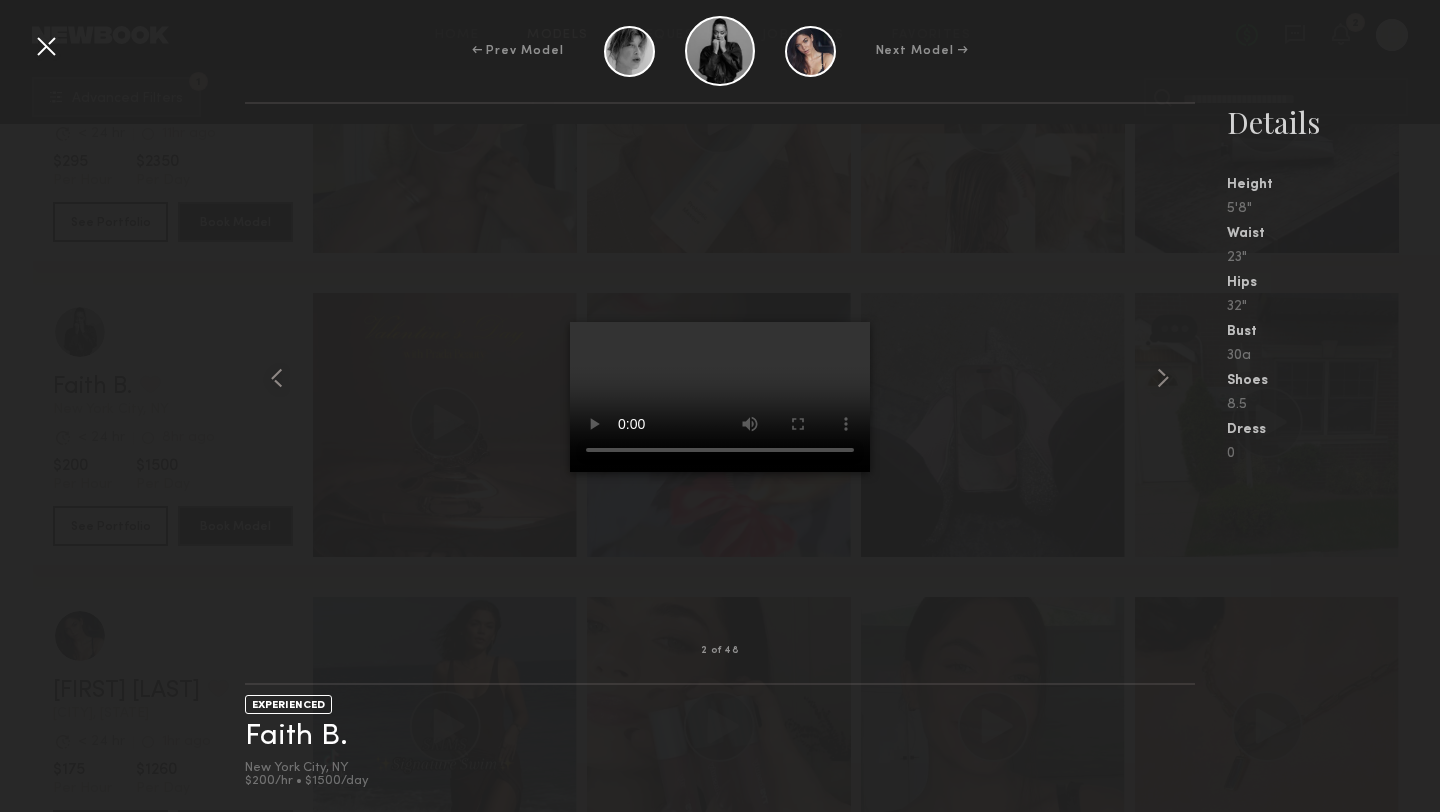 click on "← Prev Model   Next Model →" at bounding box center (720, 51) 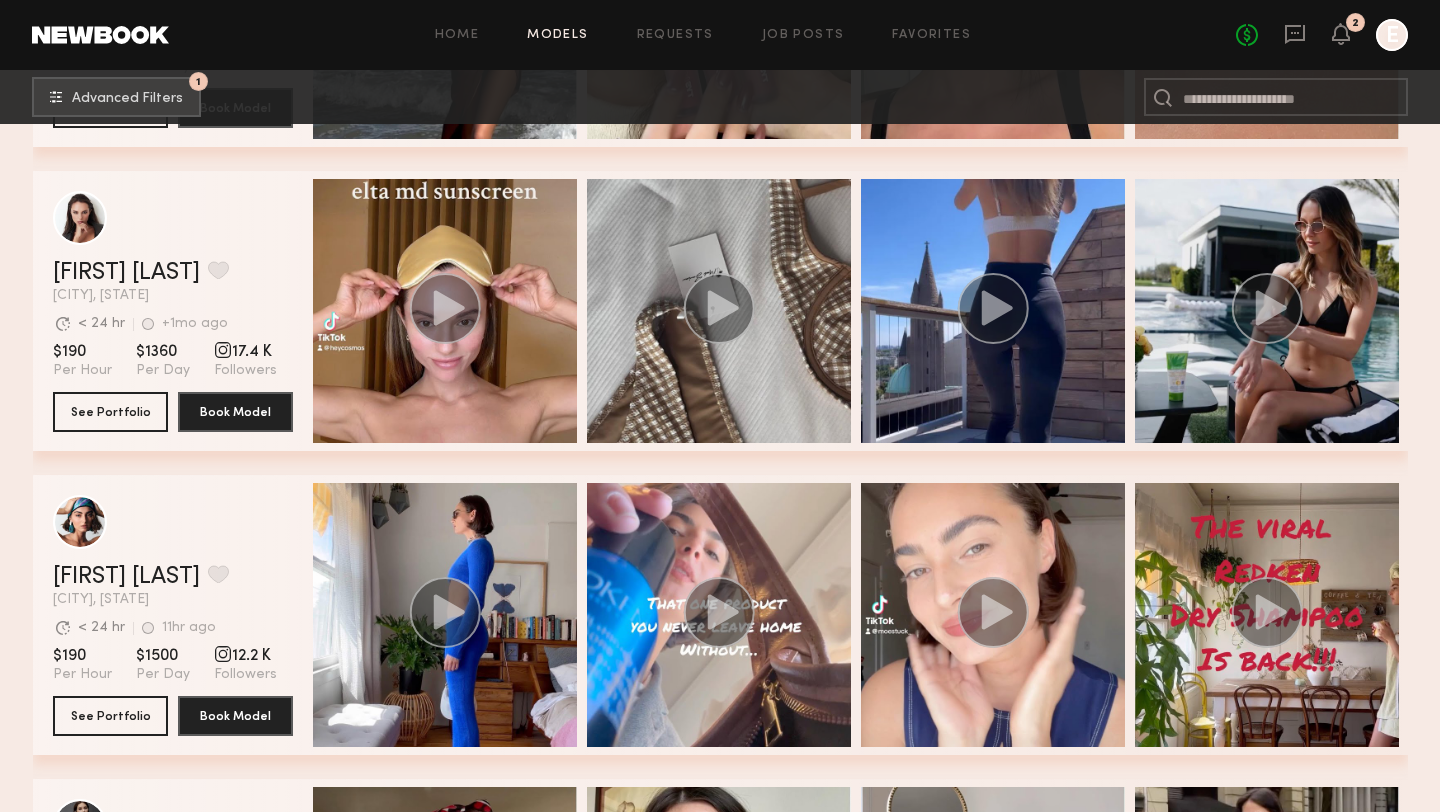 scroll, scrollTop: 5103, scrollLeft: 0, axis: vertical 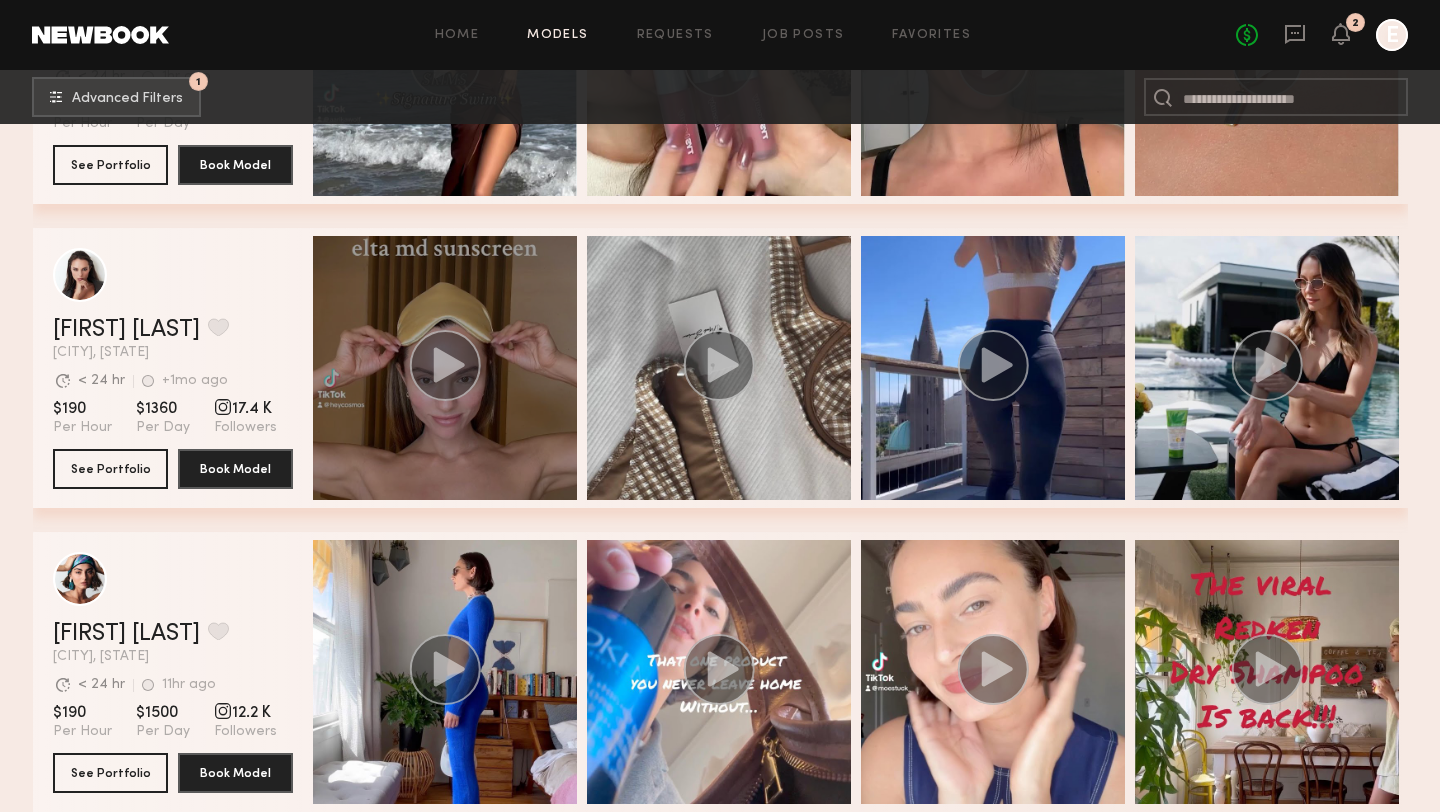 click 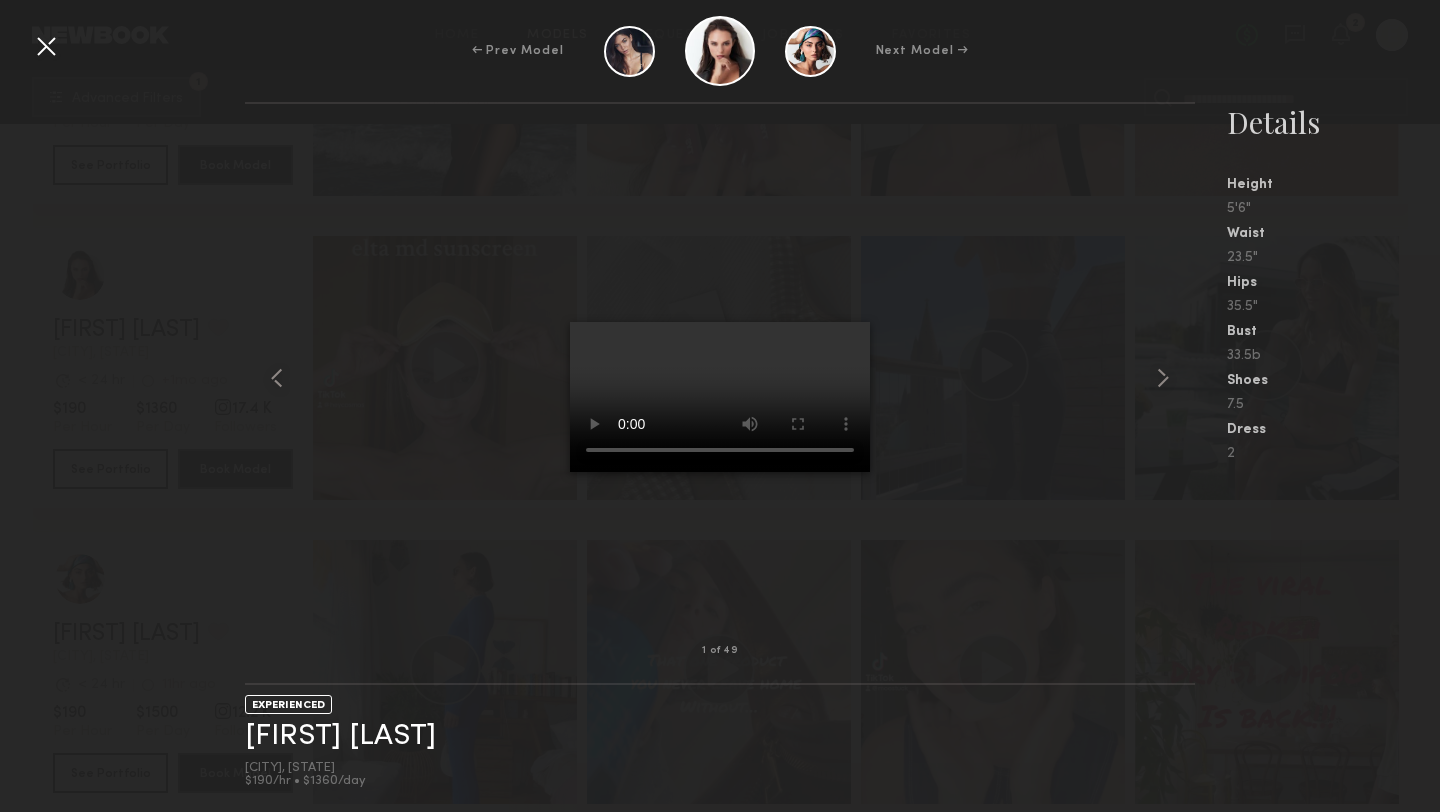 type 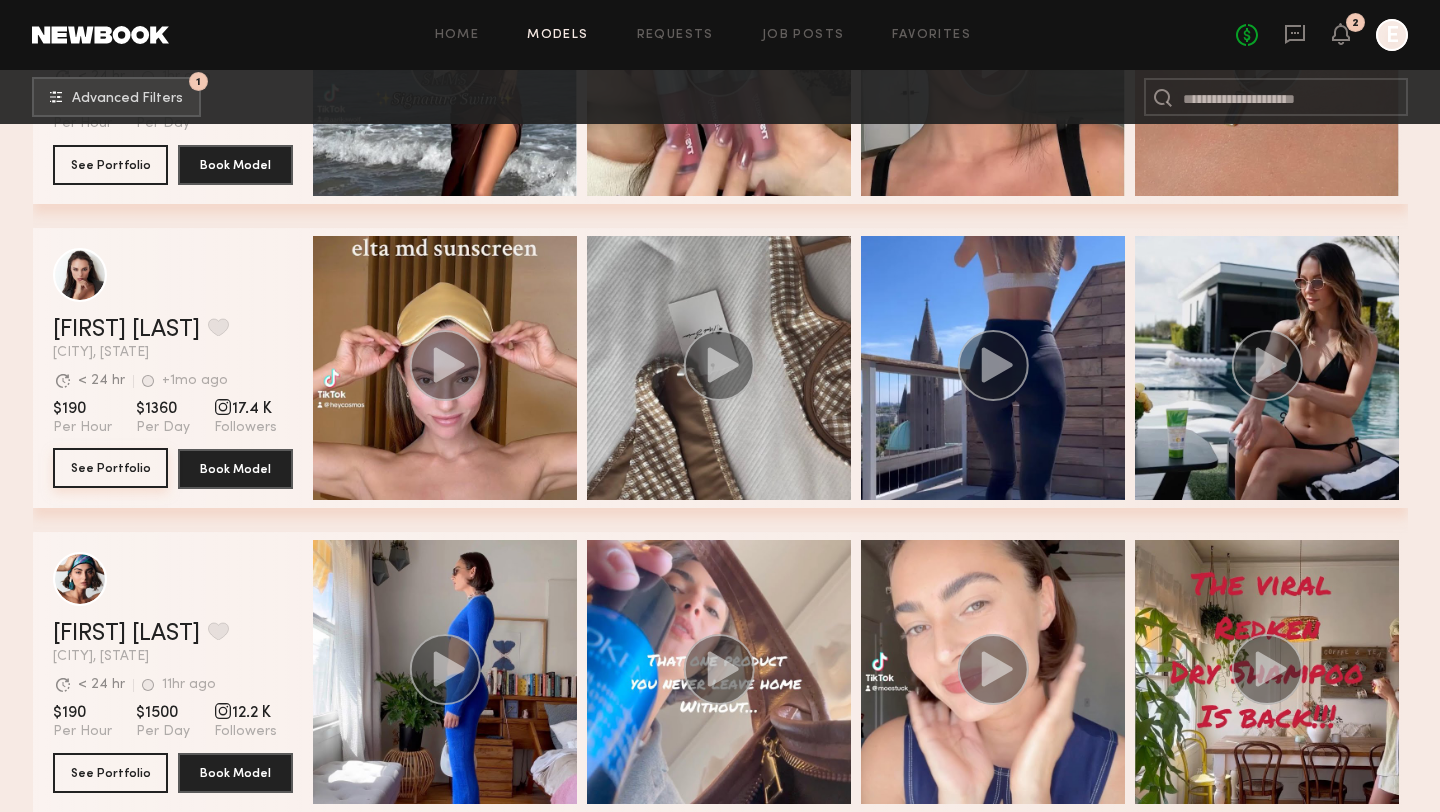 click on "See Portfolio" 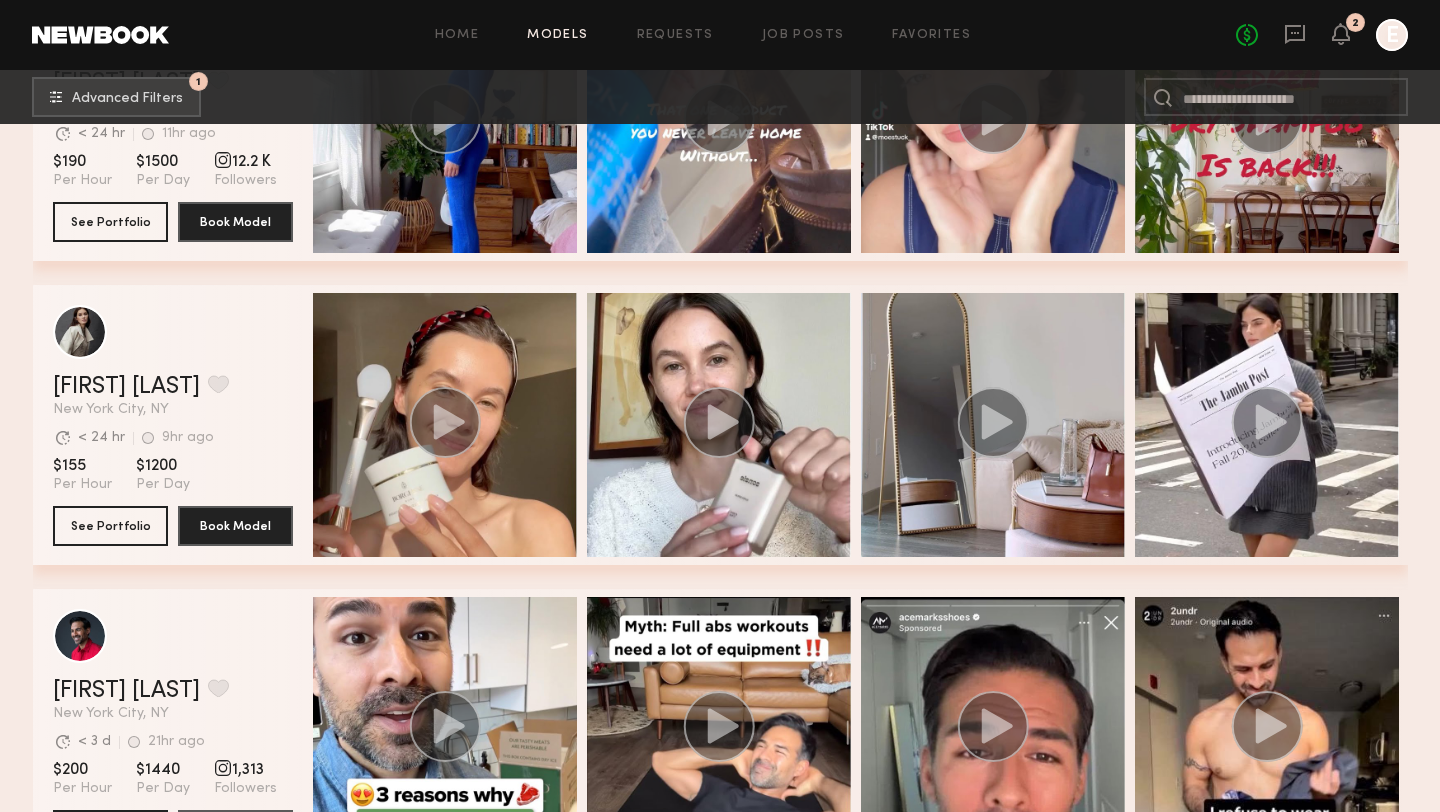 scroll, scrollTop: 5656, scrollLeft: 0, axis: vertical 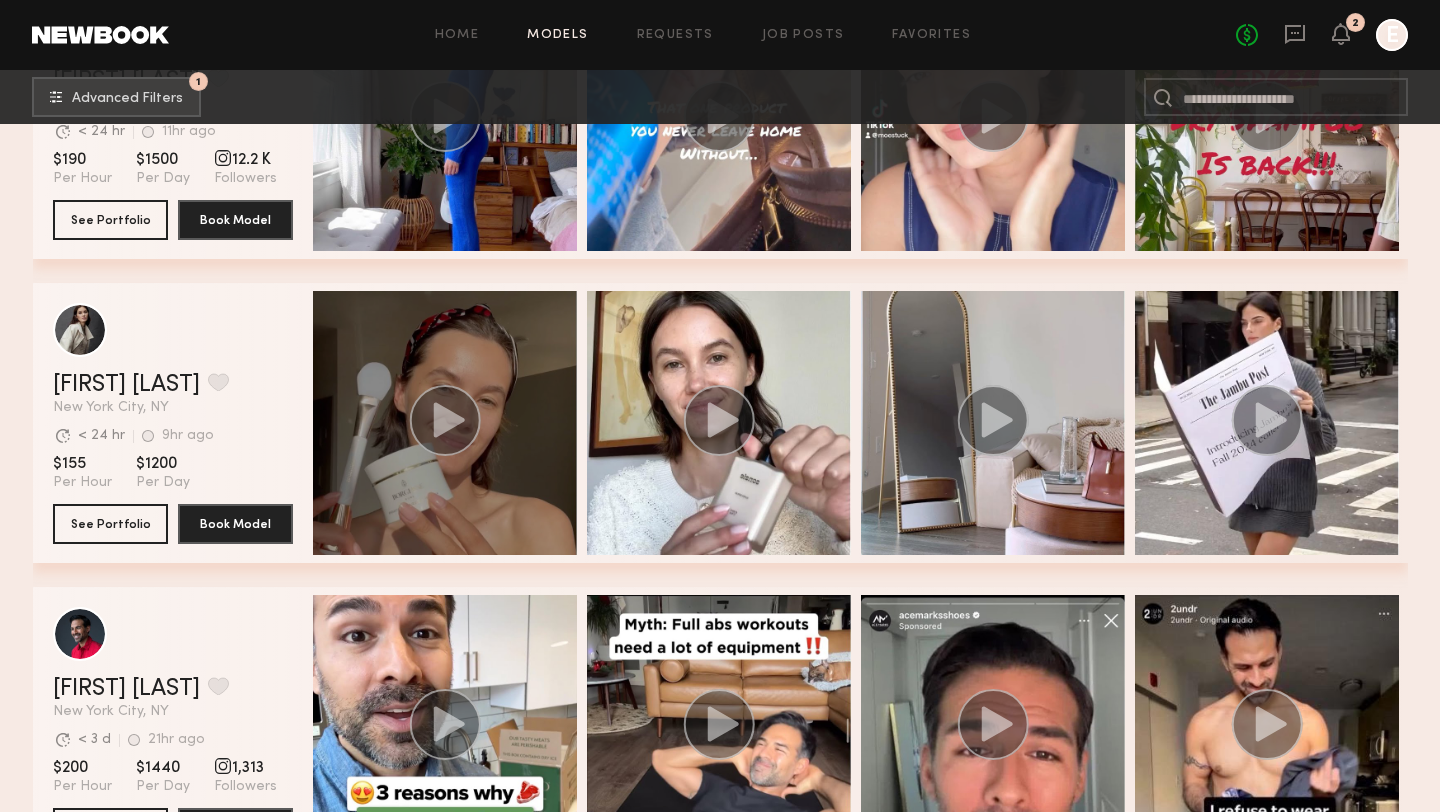 click 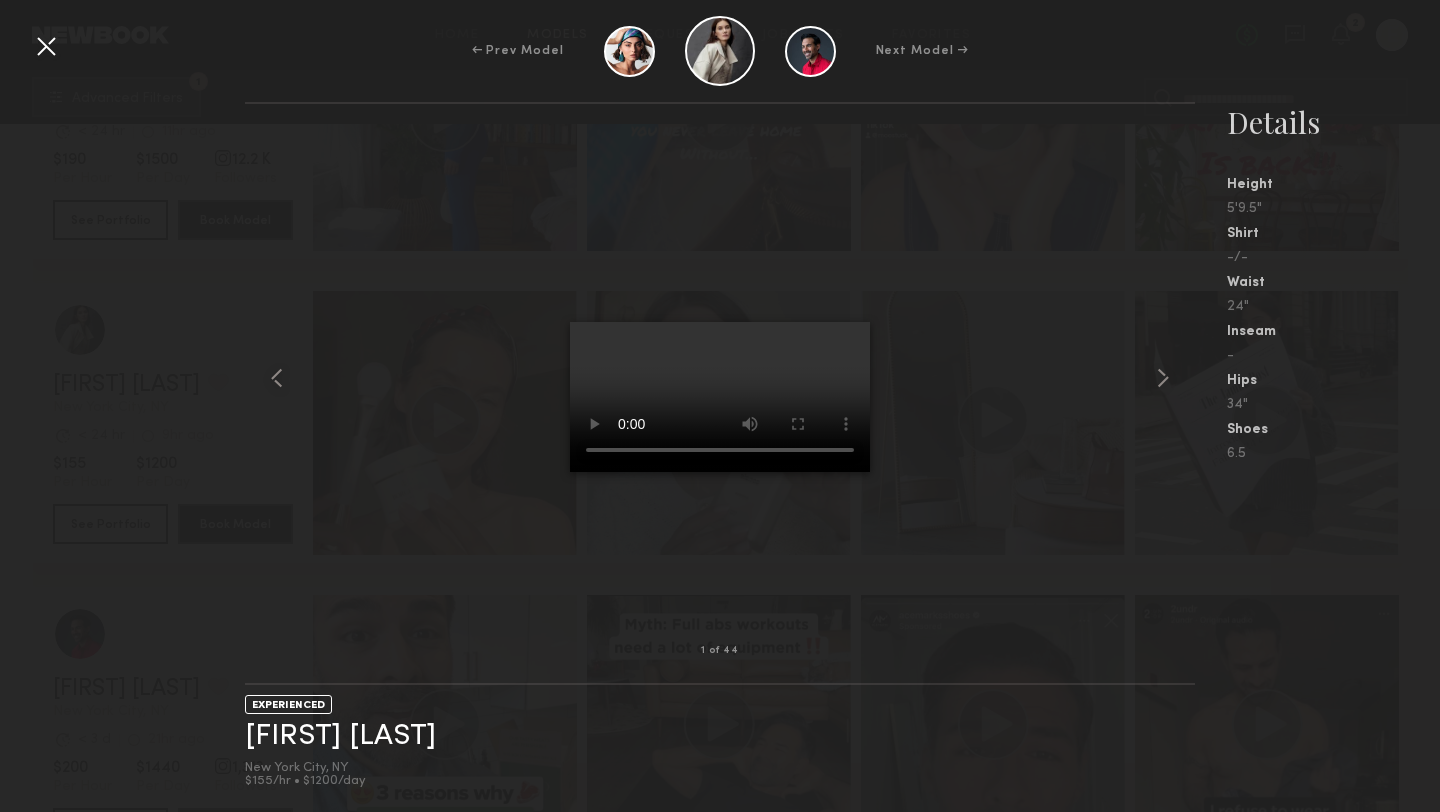 click at bounding box center (46, 46) 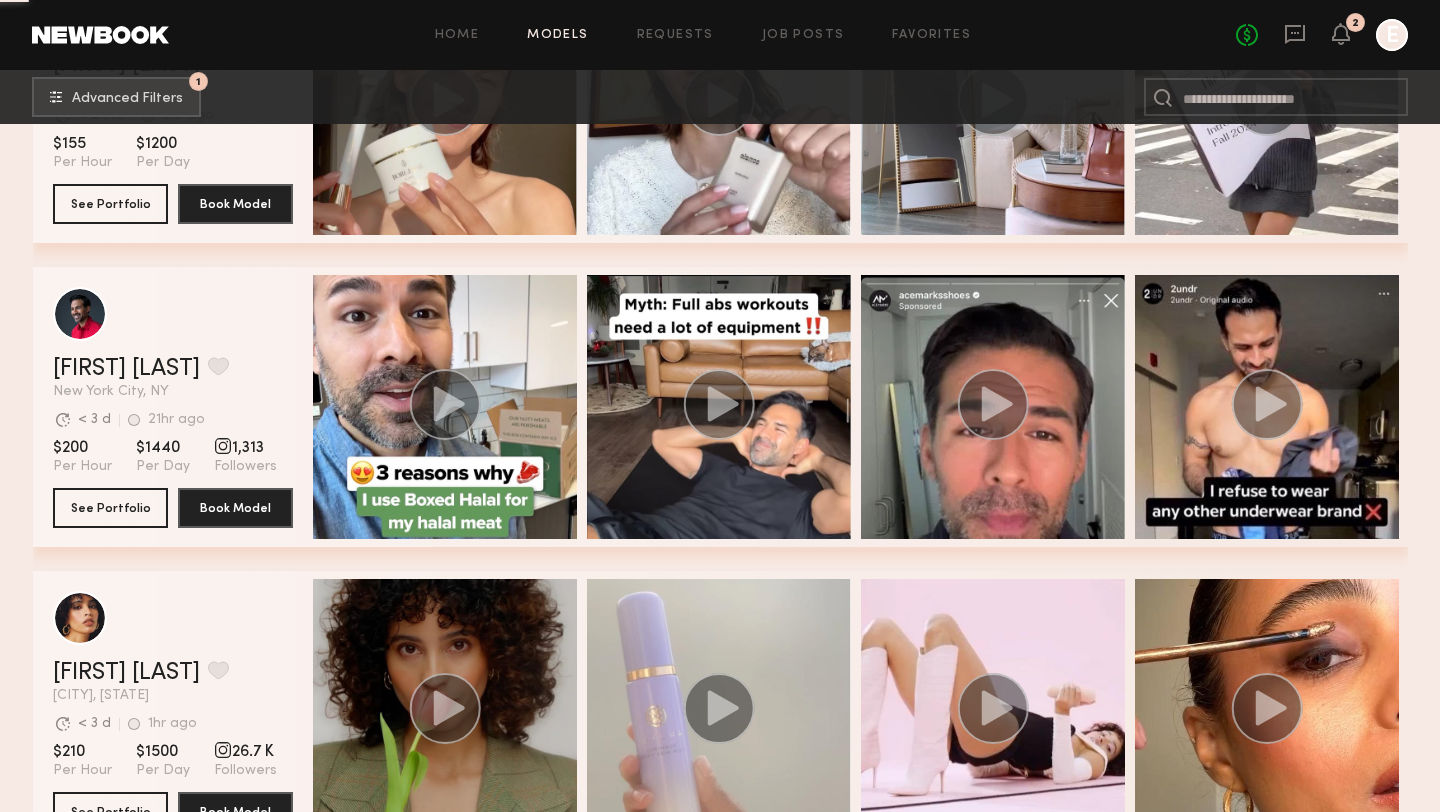 scroll, scrollTop: 6036, scrollLeft: 0, axis: vertical 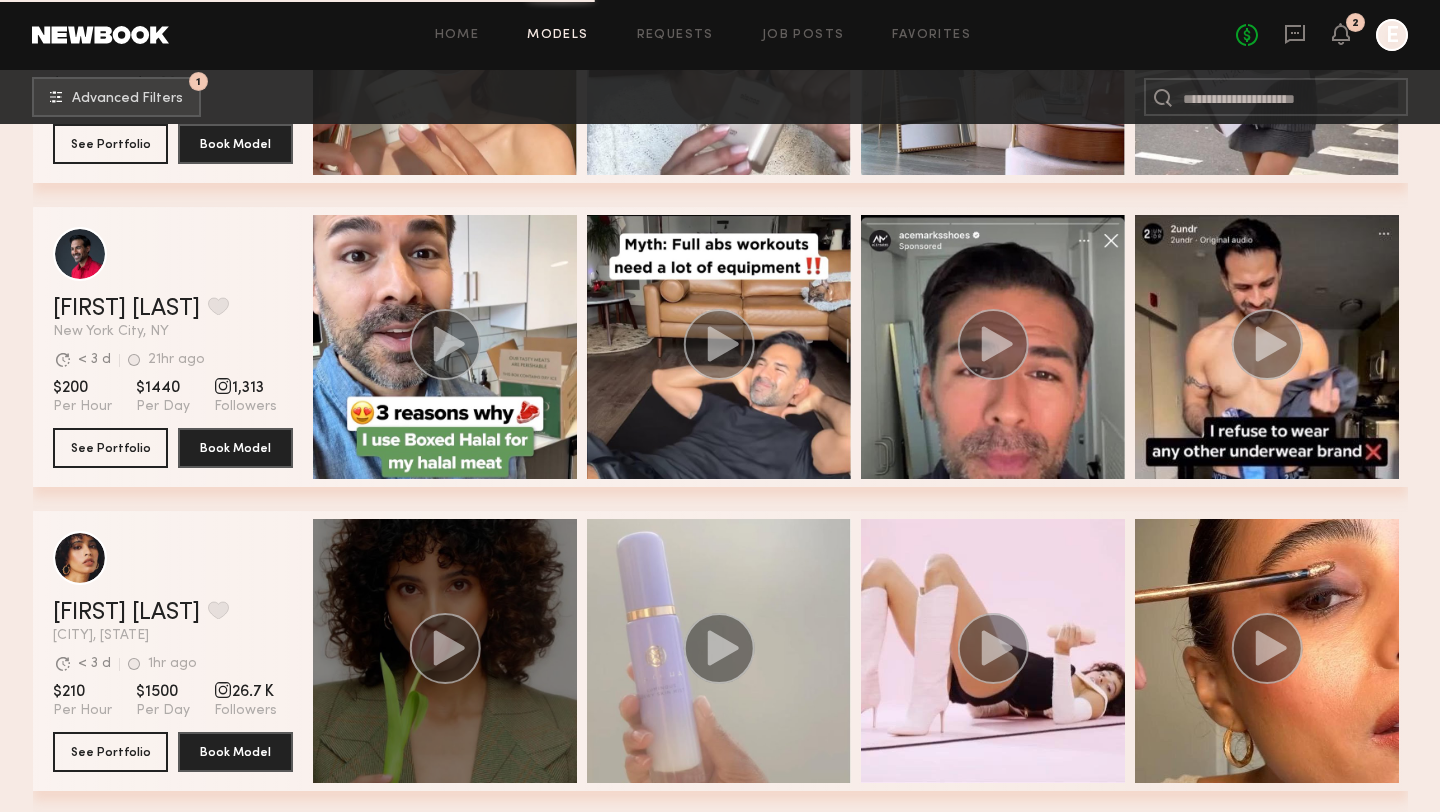 click 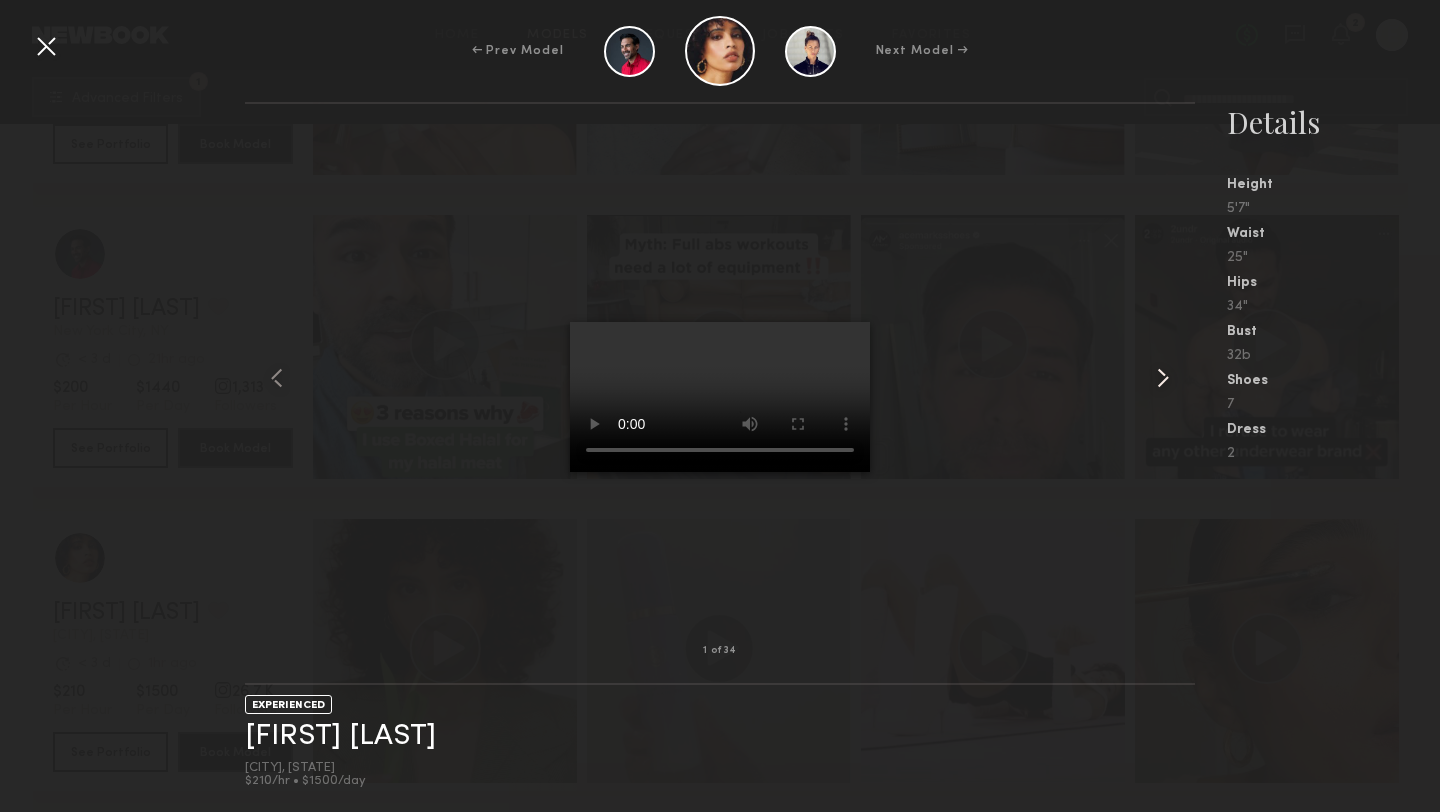 click at bounding box center (1163, 378) 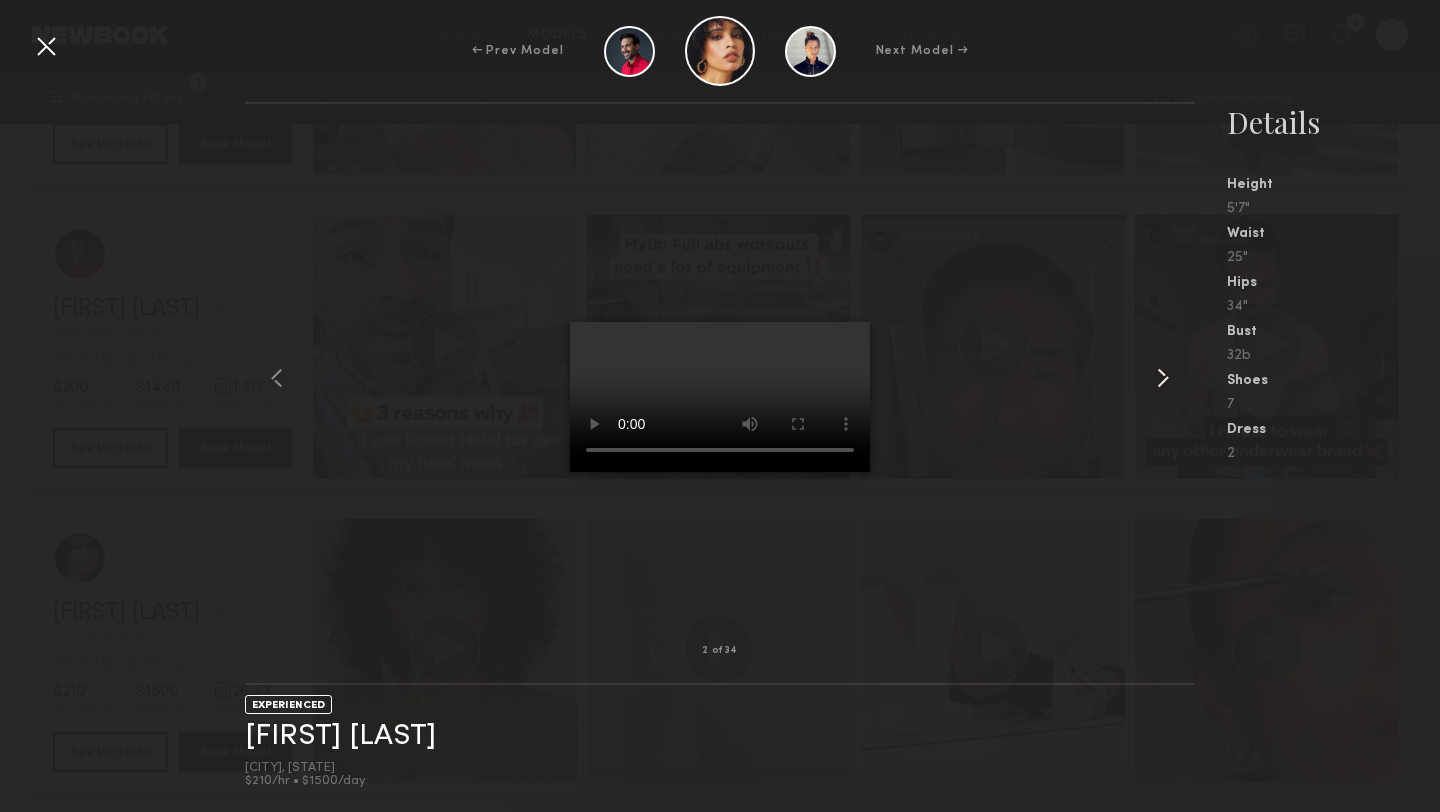 click at bounding box center [1163, 378] 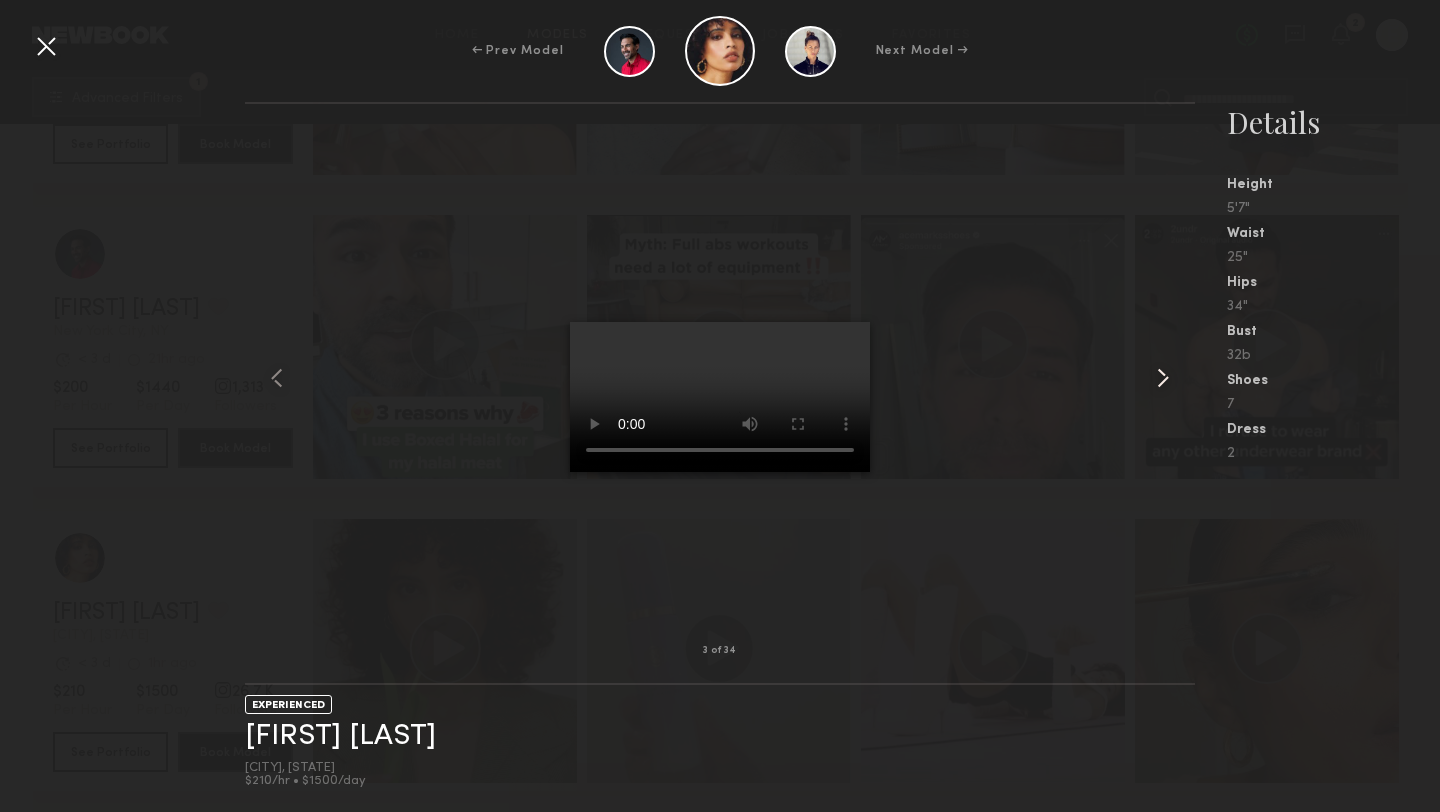 click at bounding box center [1163, 378] 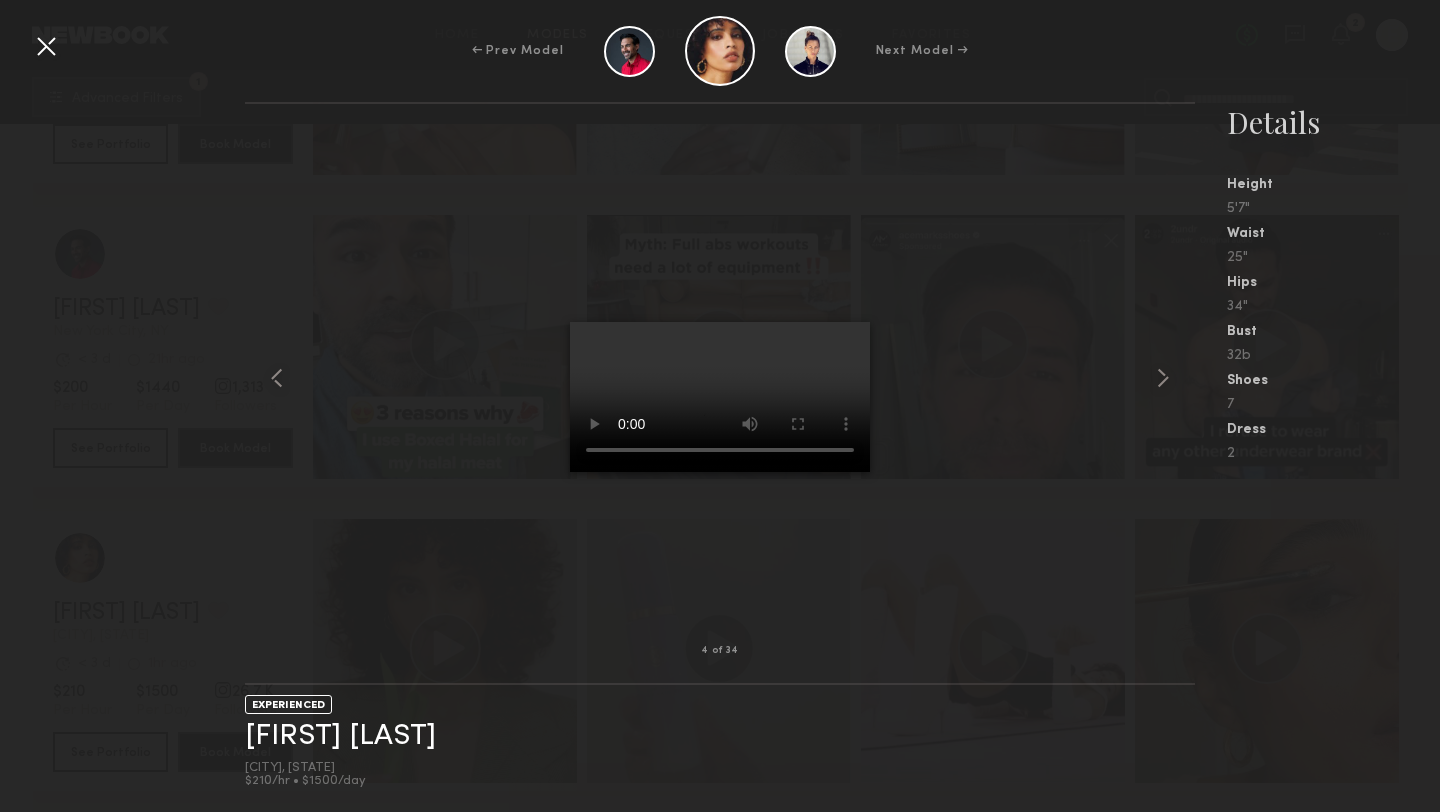 click on "4 of 34  EXPERIENCED Jesi L.  Los Angeles, CA   $210/hr • $1500/day  Details Height  5'7"  Waist  25"  Hips  34"  Bust  32b  Shoes  7  Dress  2" at bounding box center [720, 457] 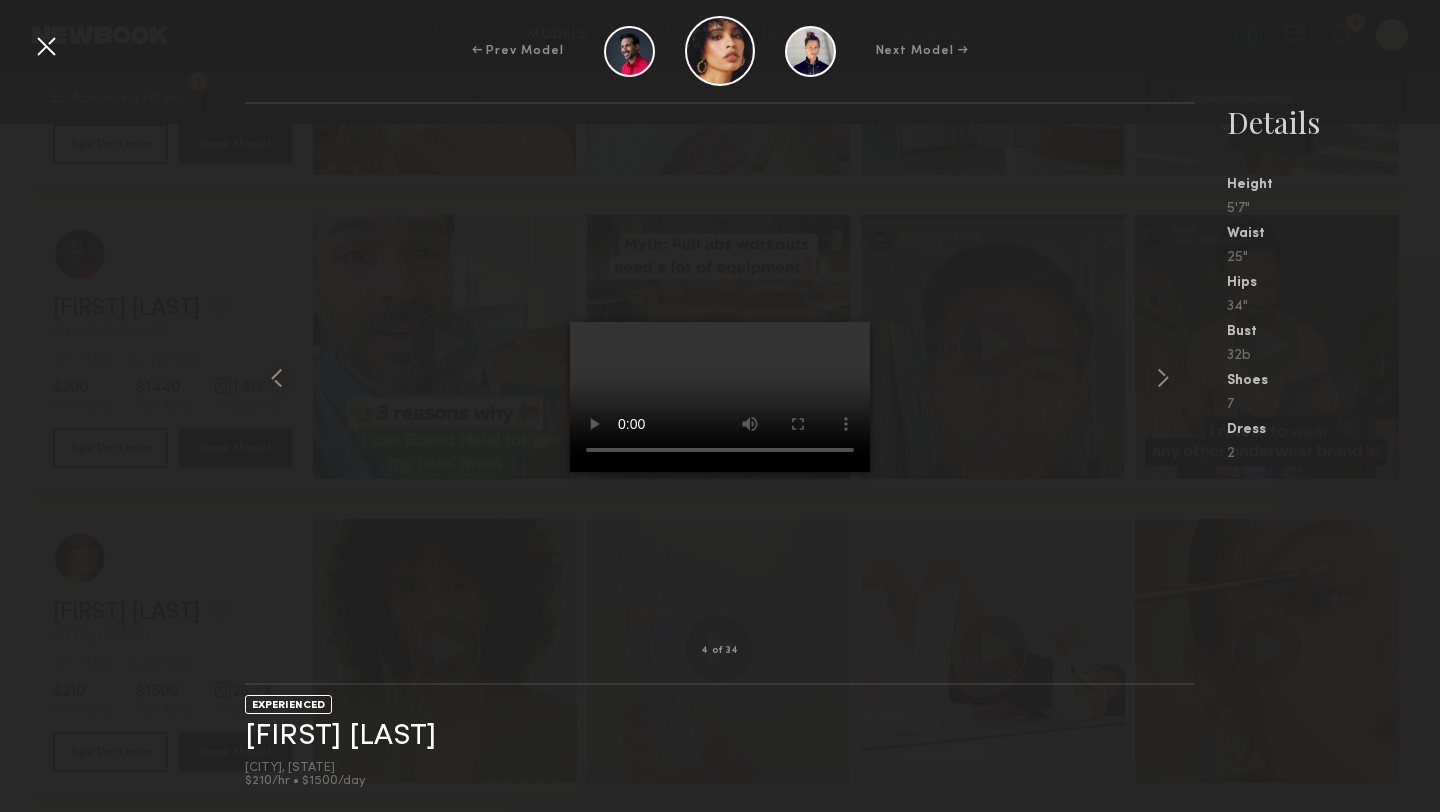 click at bounding box center [46, 46] 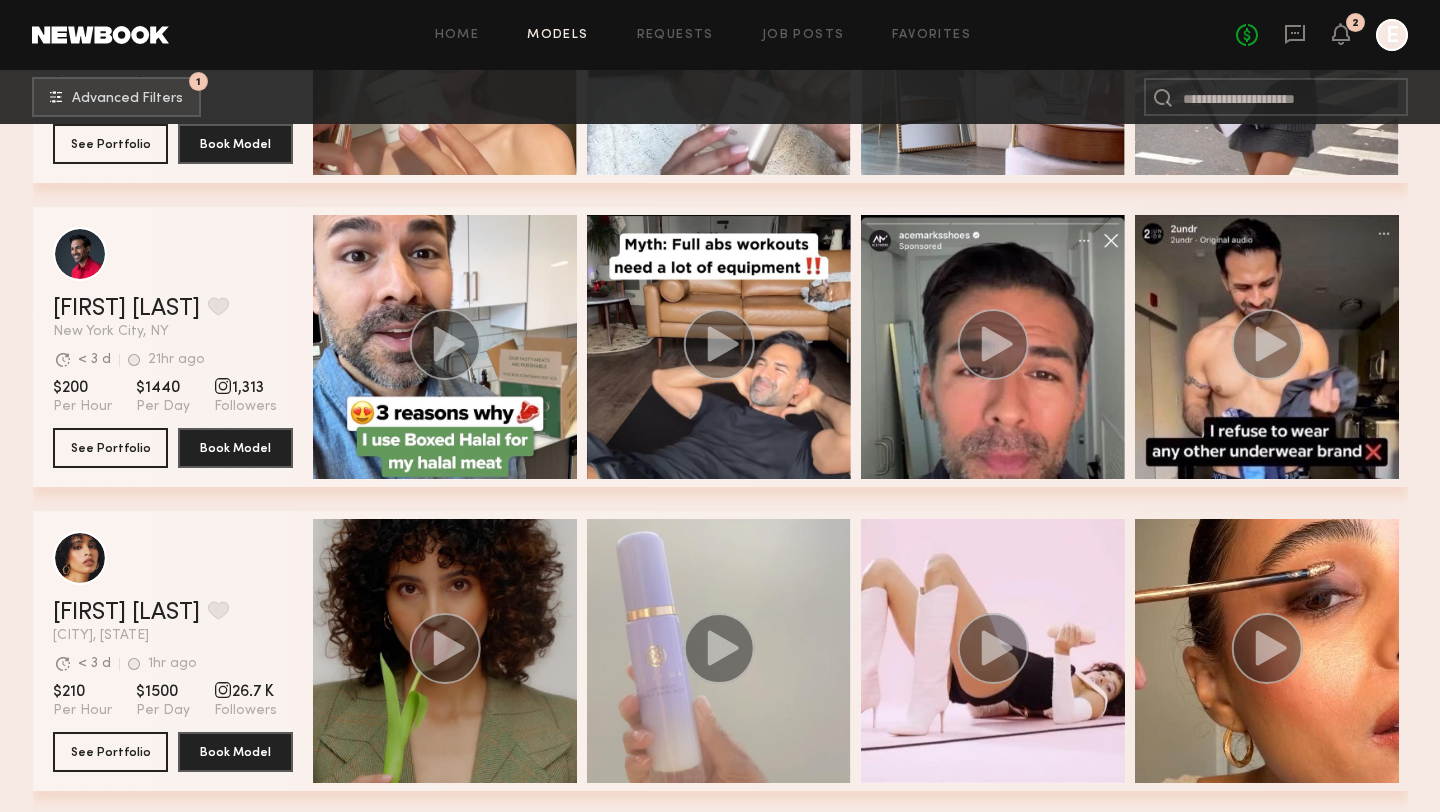 click on "Los Angeles, CA" 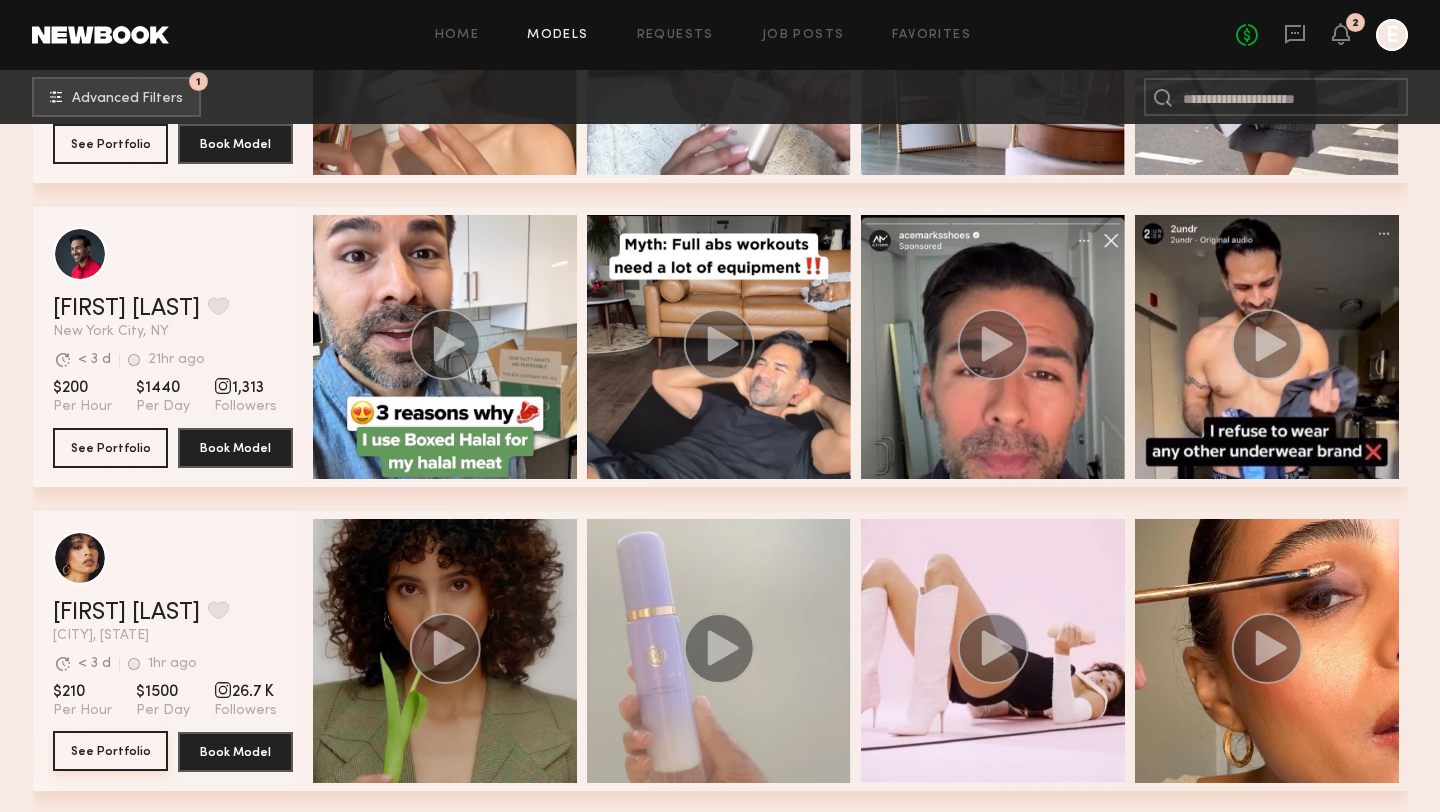 click on "See Portfolio" 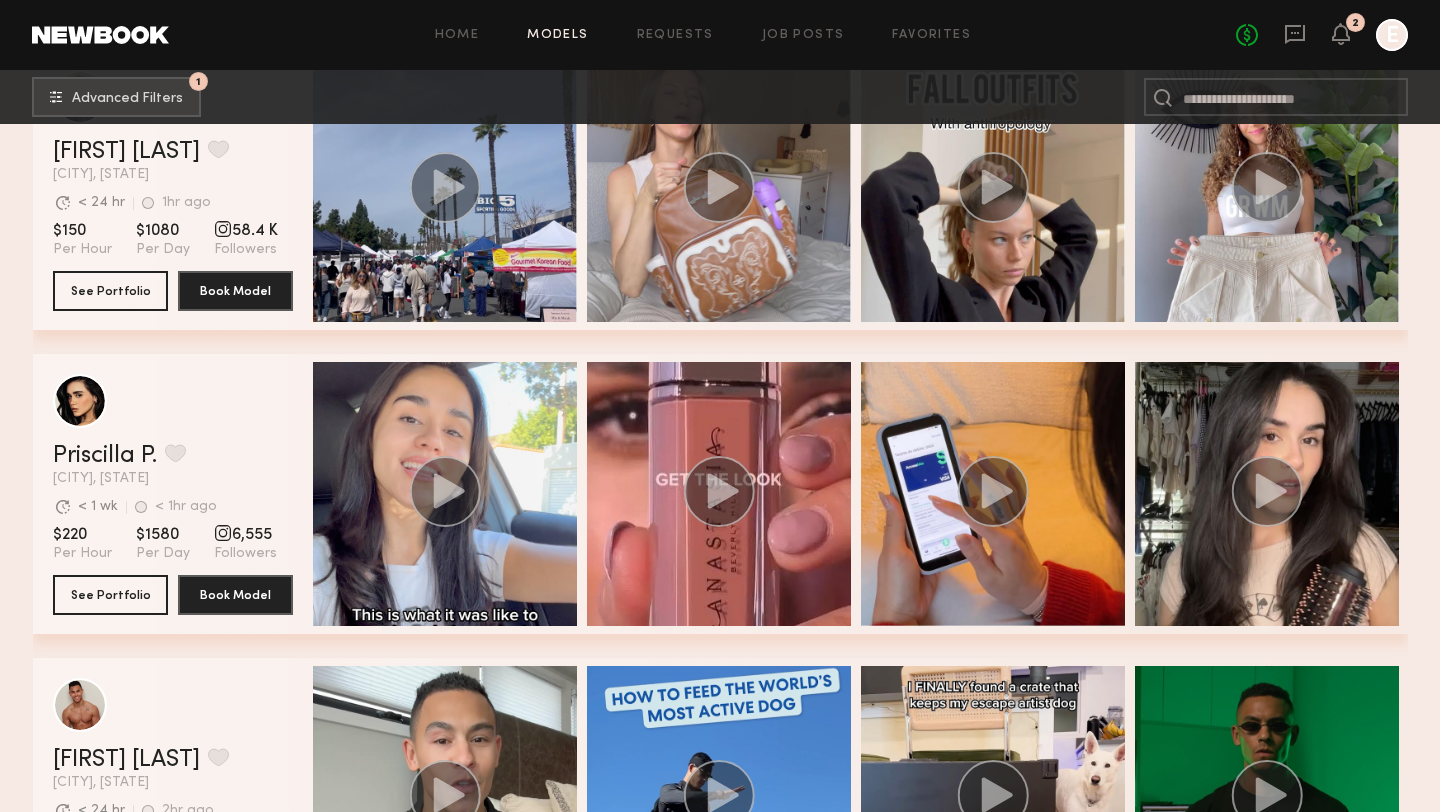 scroll, scrollTop: 6820, scrollLeft: 0, axis: vertical 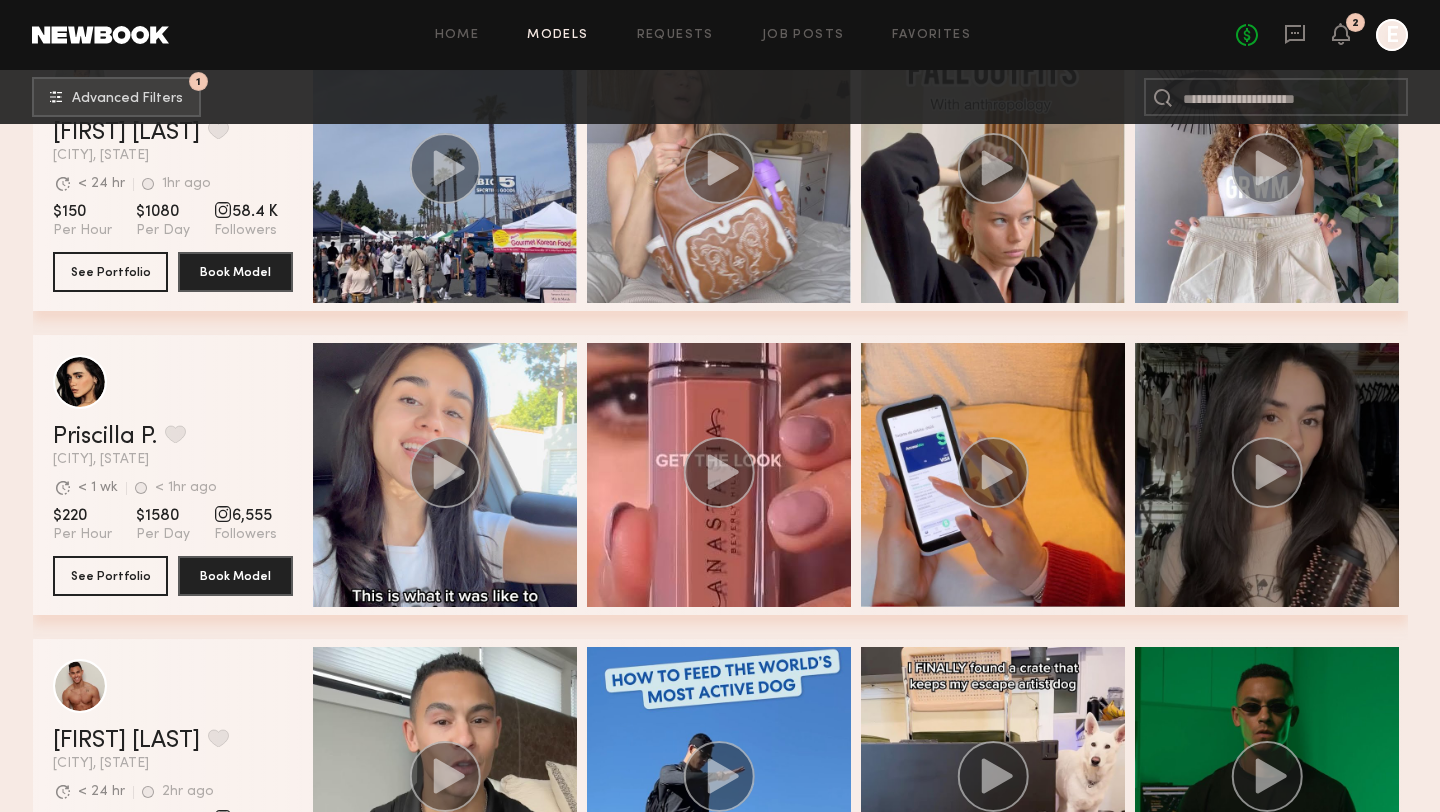 click 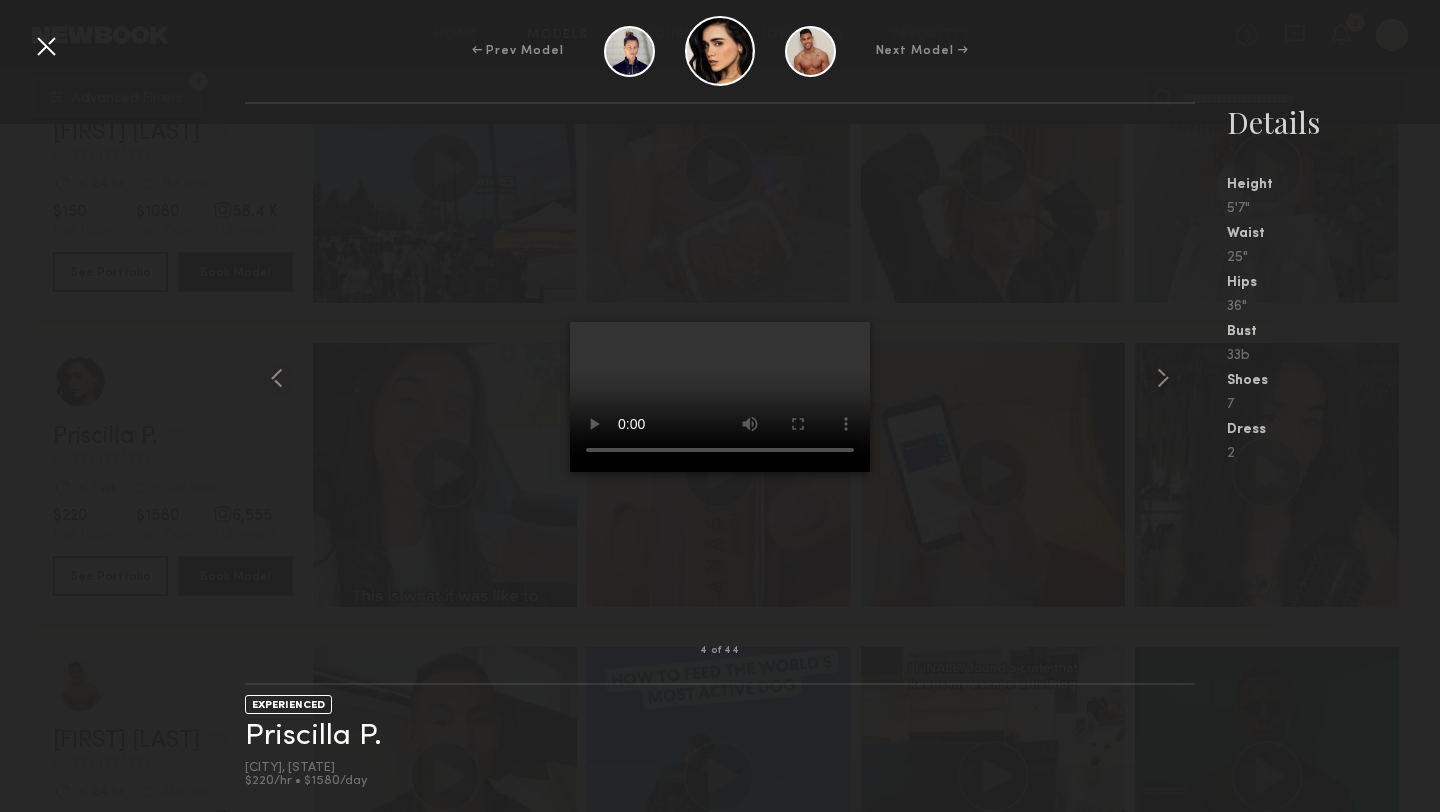 type 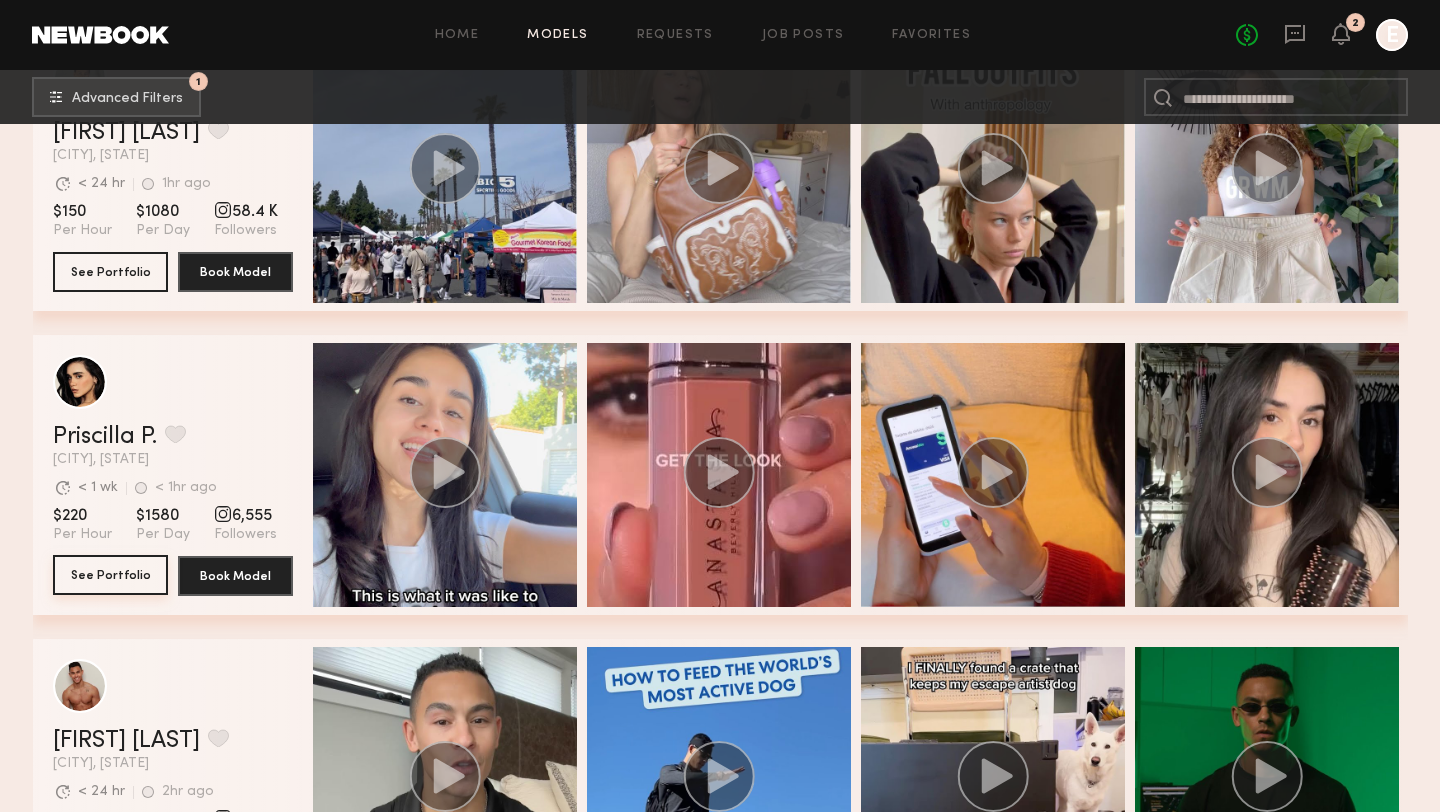 click on "See Portfolio" 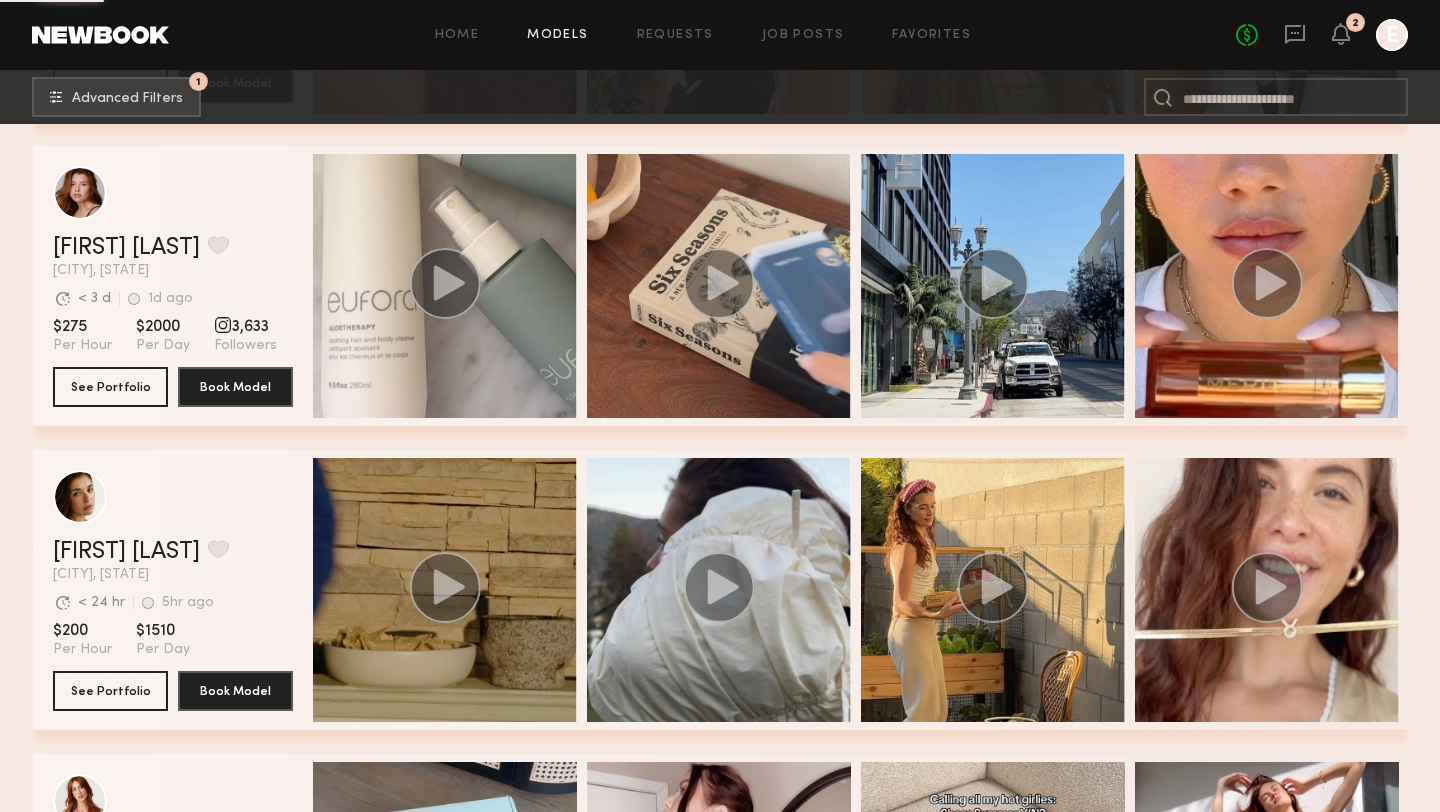scroll, scrollTop: 9752, scrollLeft: 0, axis: vertical 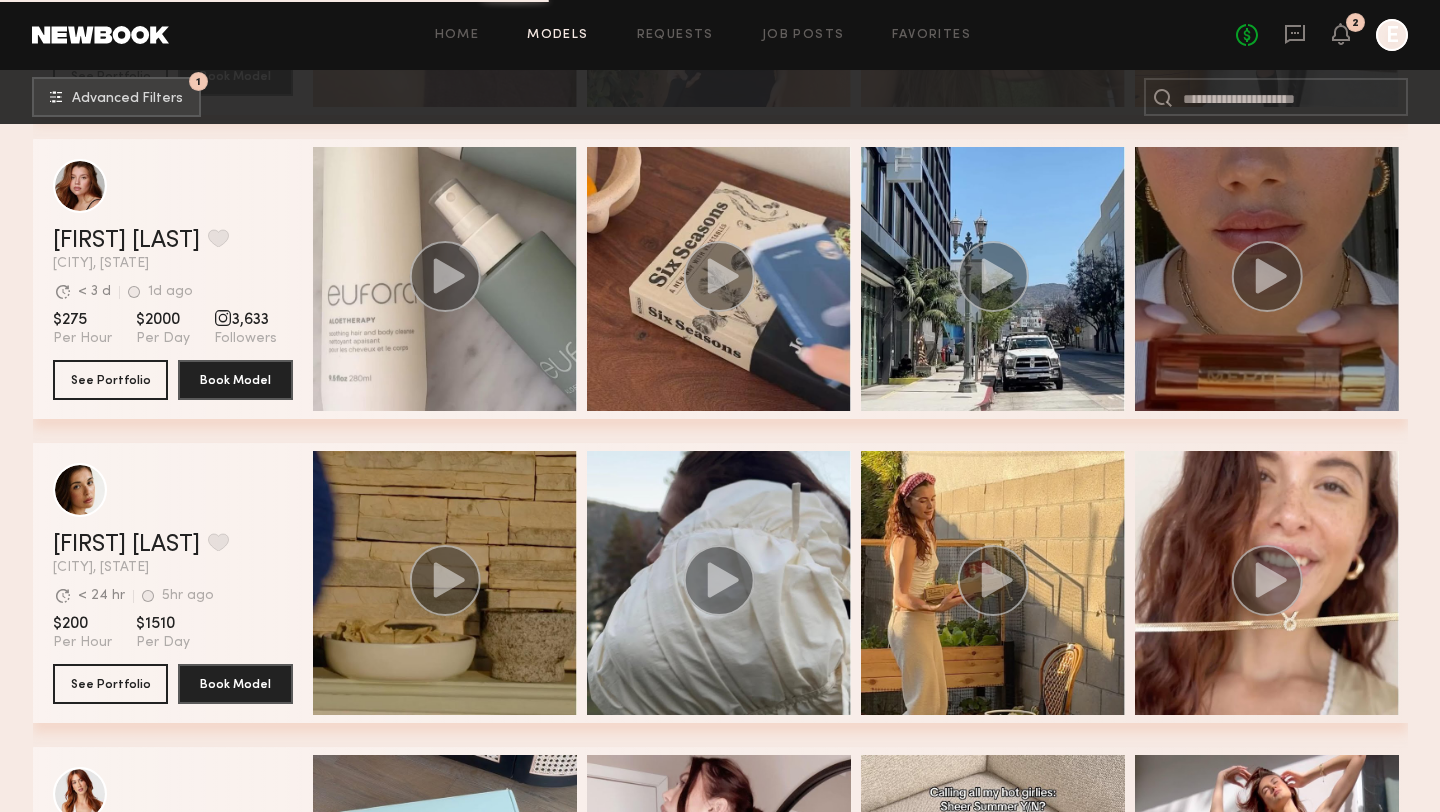 click 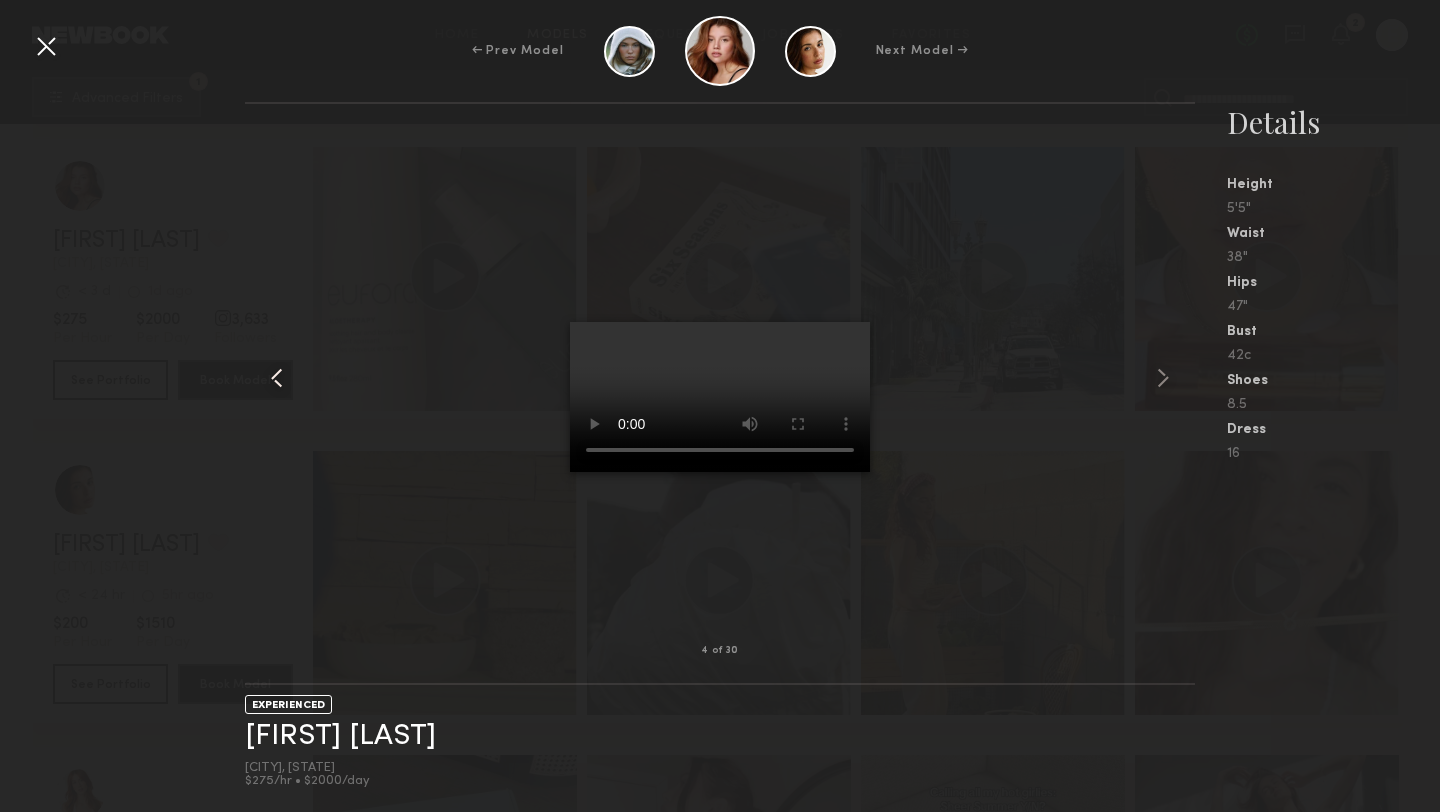 click at bounding box center (277, 378) 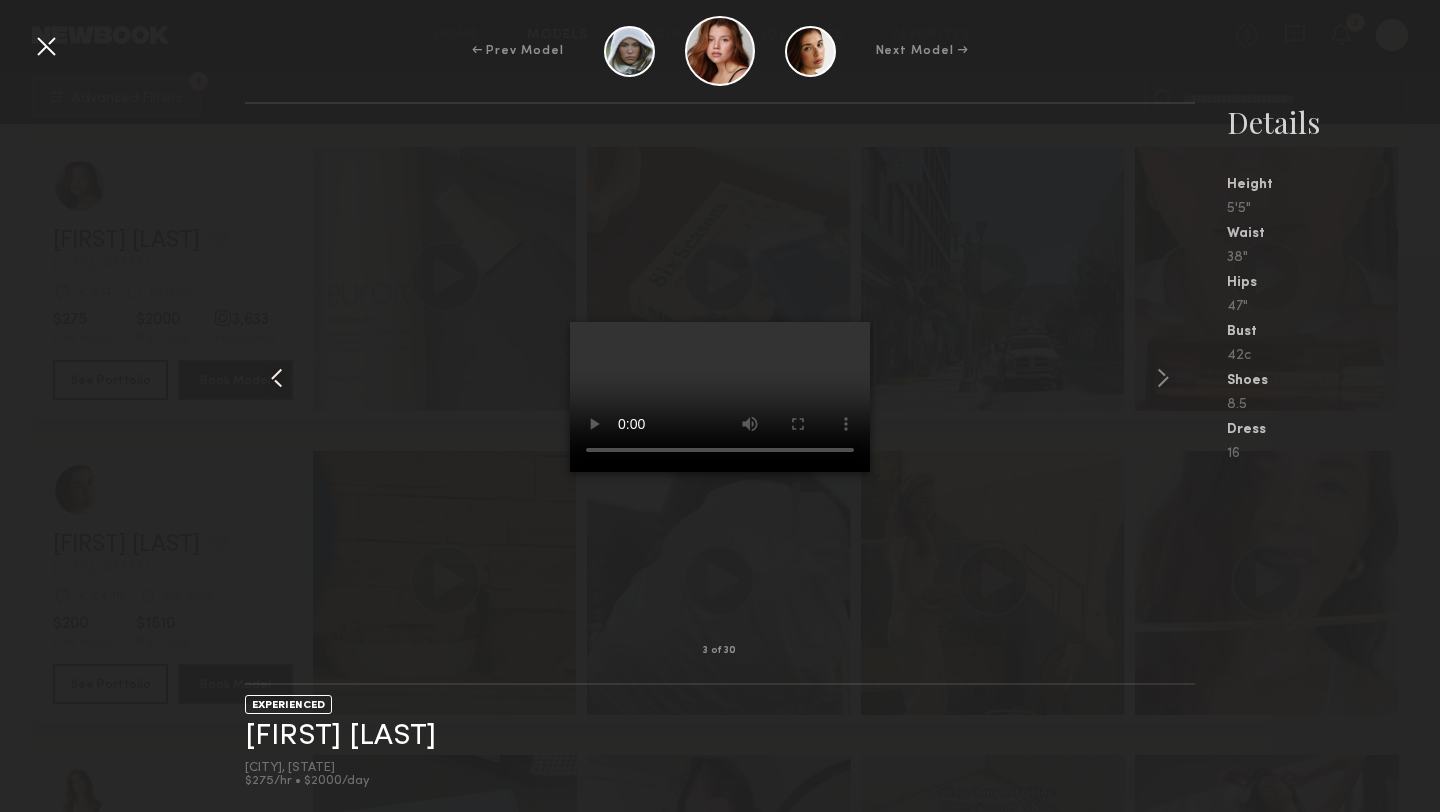 click at bounding box center (277, 378) 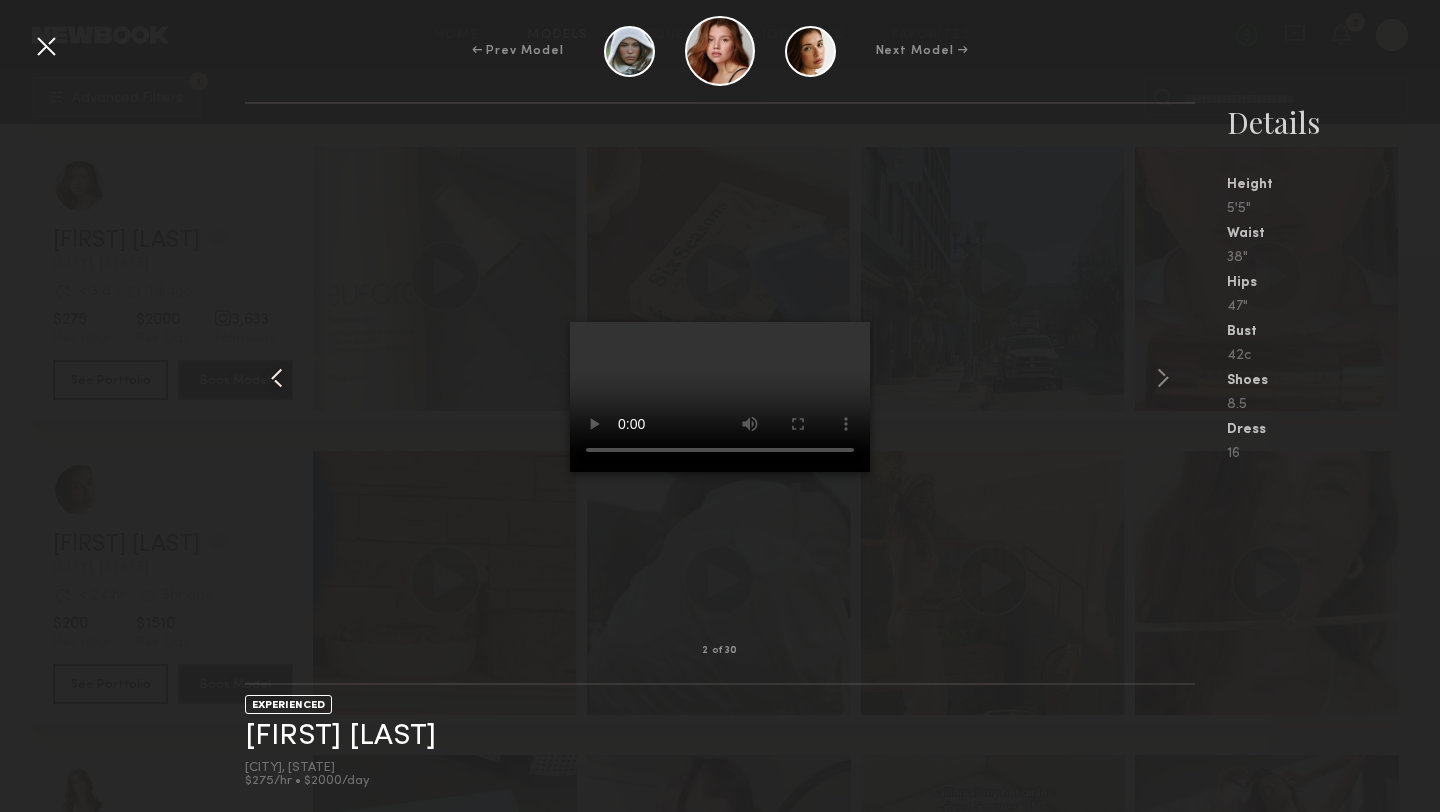 click at bounding box center (277, 378) 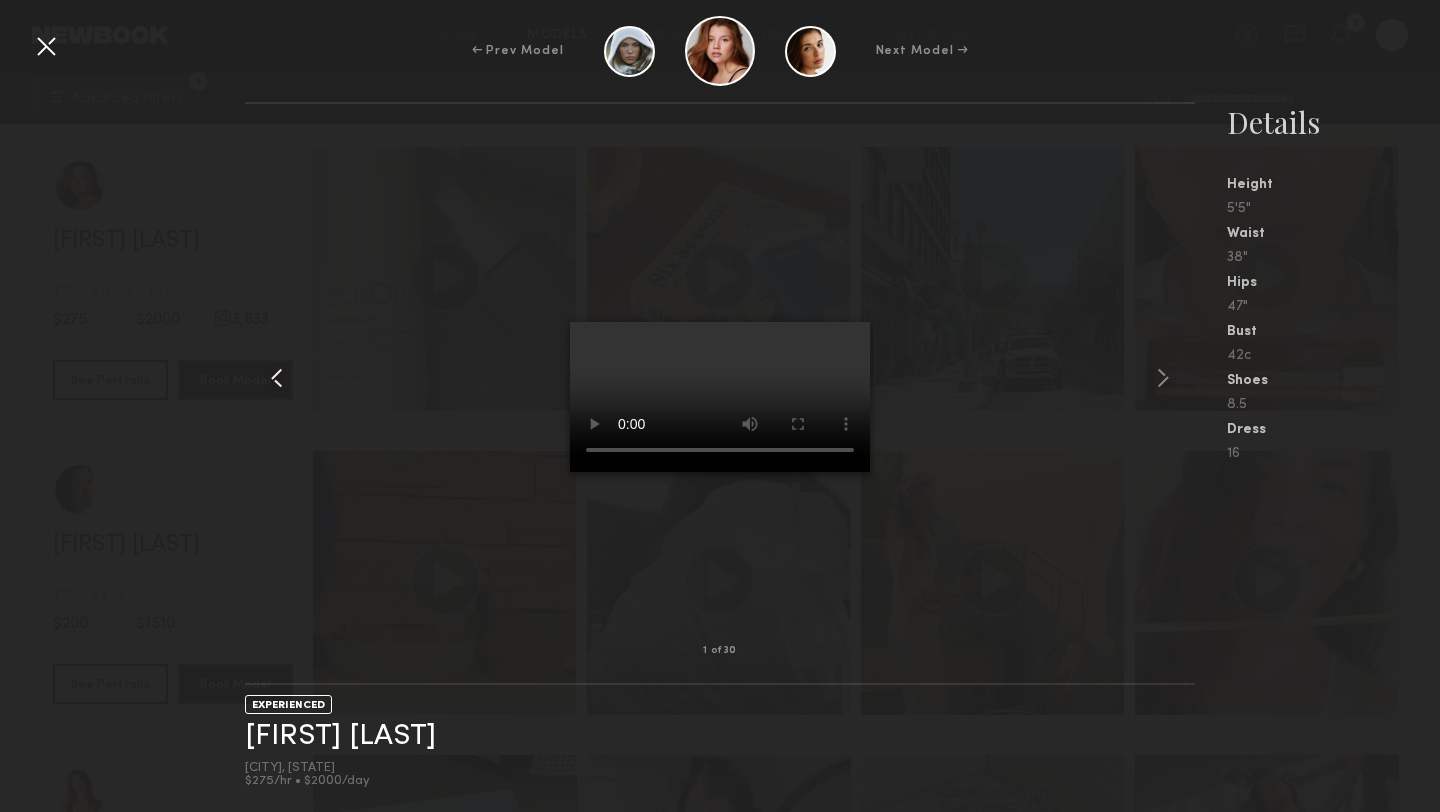 click at bounding box center [277, 378] 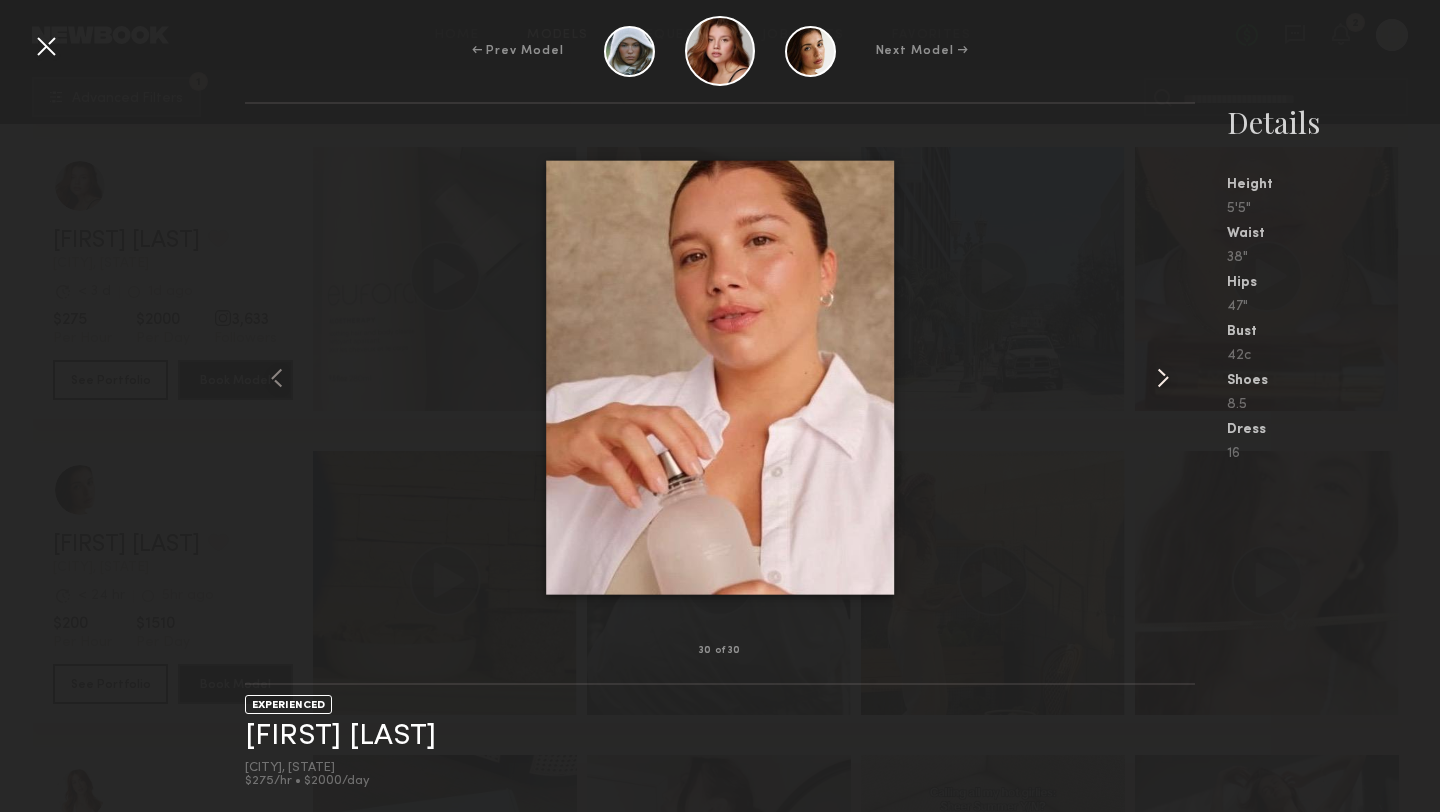 click at bounding box center (1163, 378) 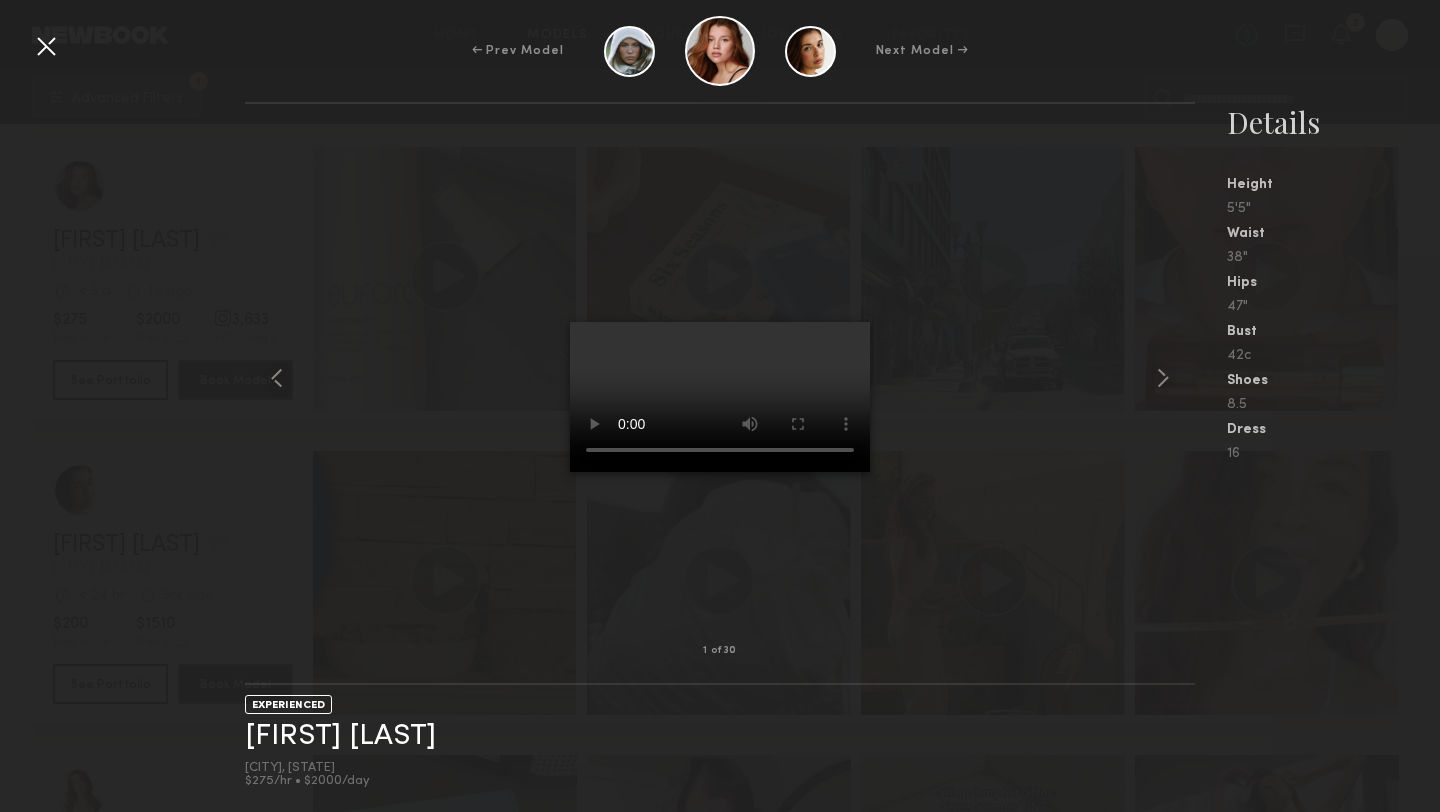 click at bounding box center [1163, 378] 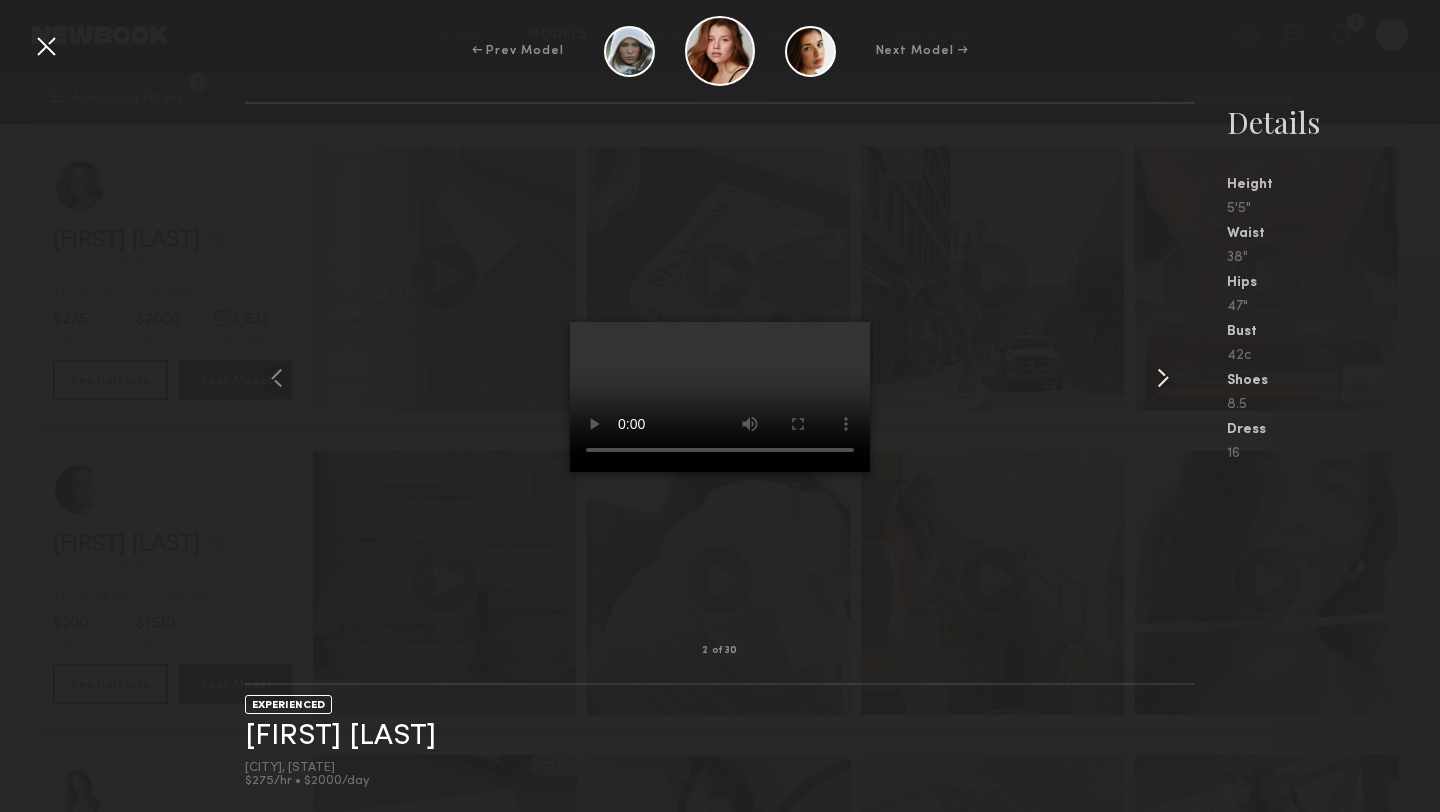 click at bounding box center [1163, 378] 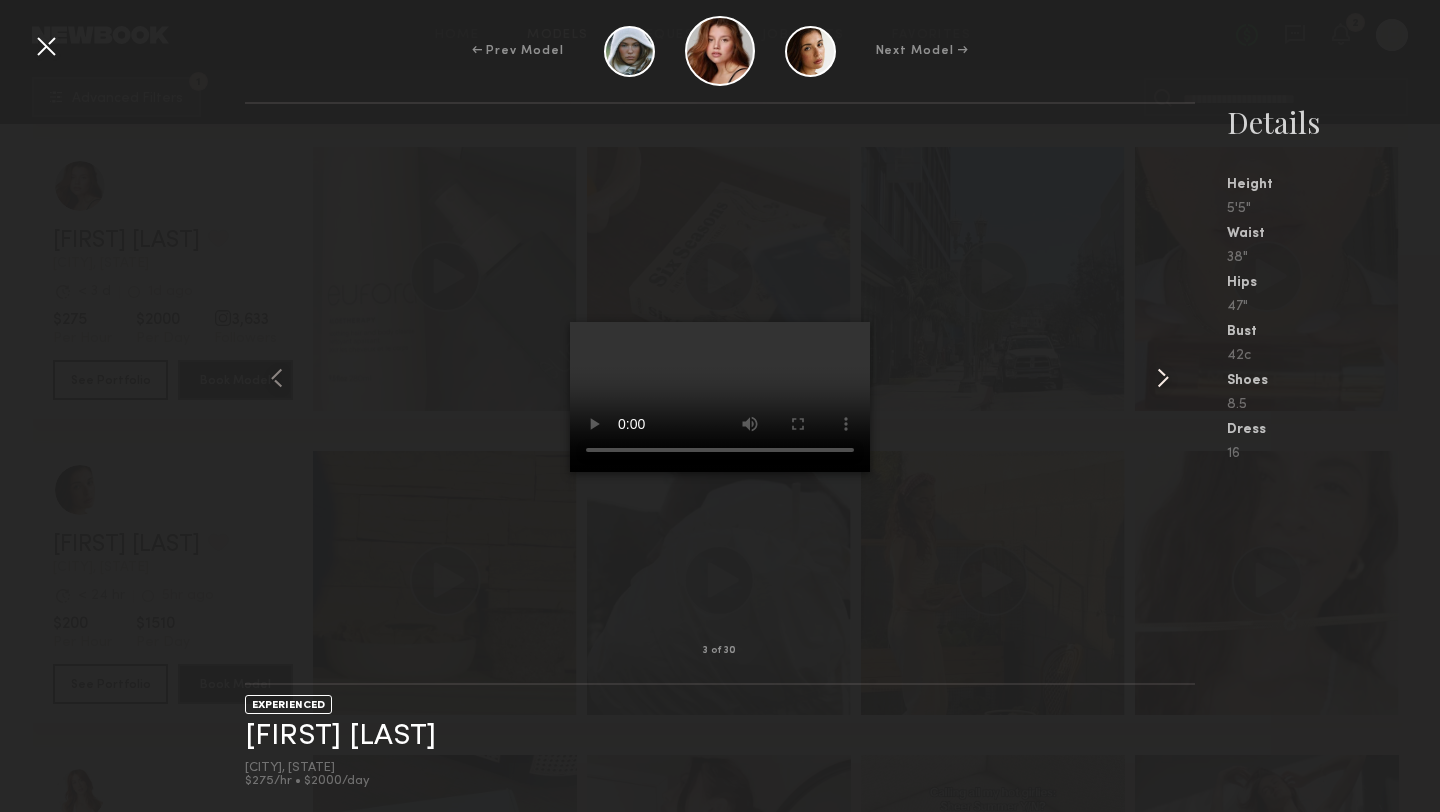 click at bounding box center [1163, 378] 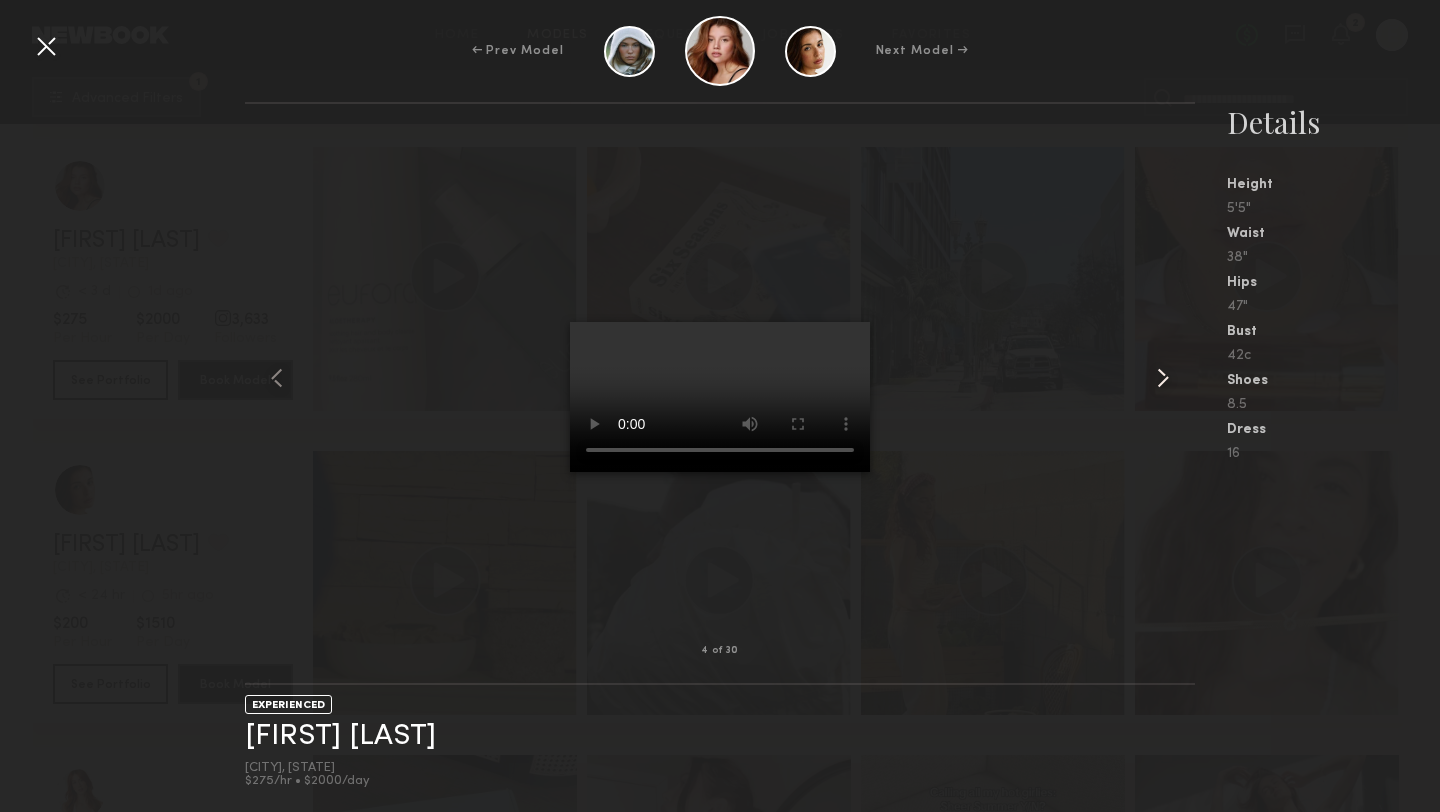 click at bounding box center [1163, 378] 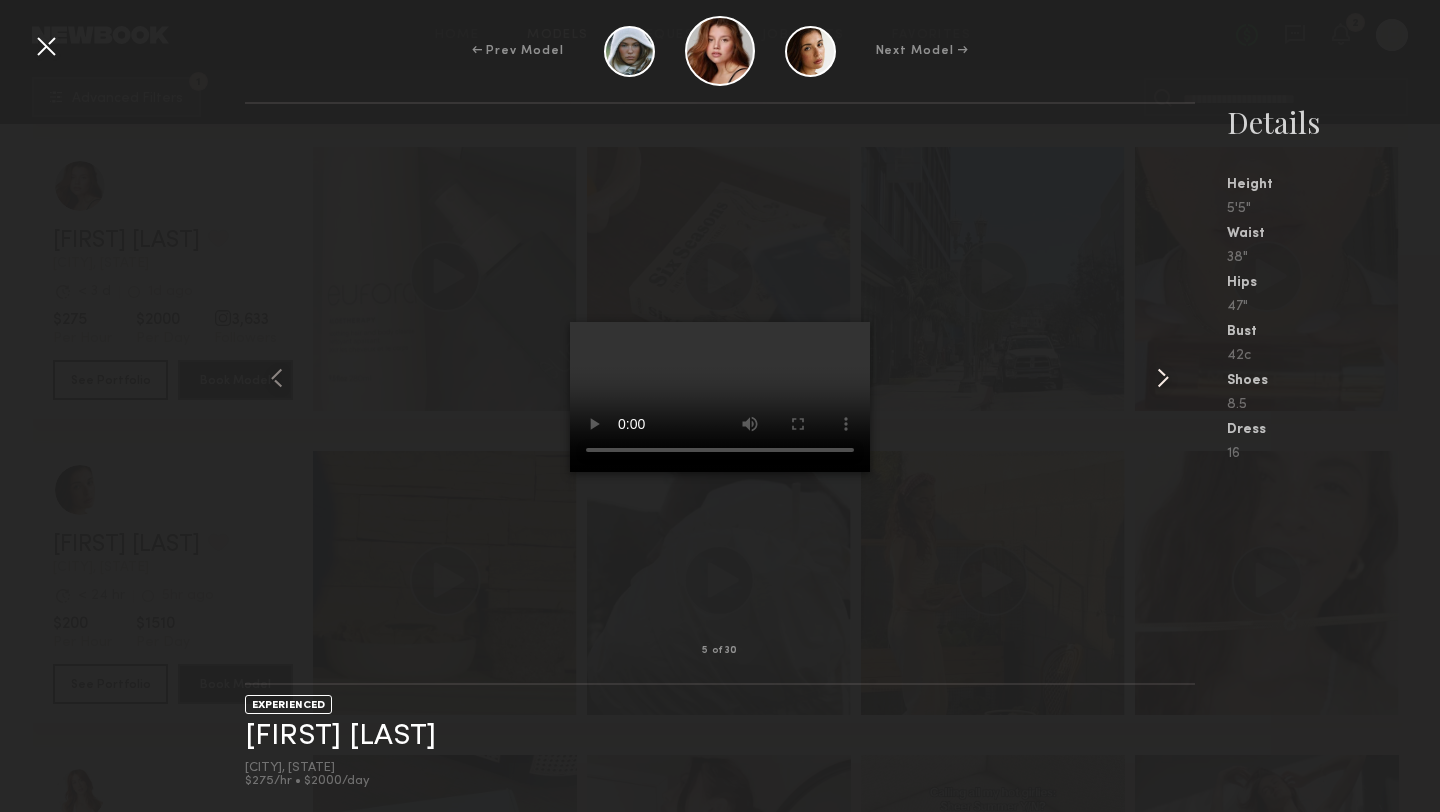 click at bounding box center (1163, 378) 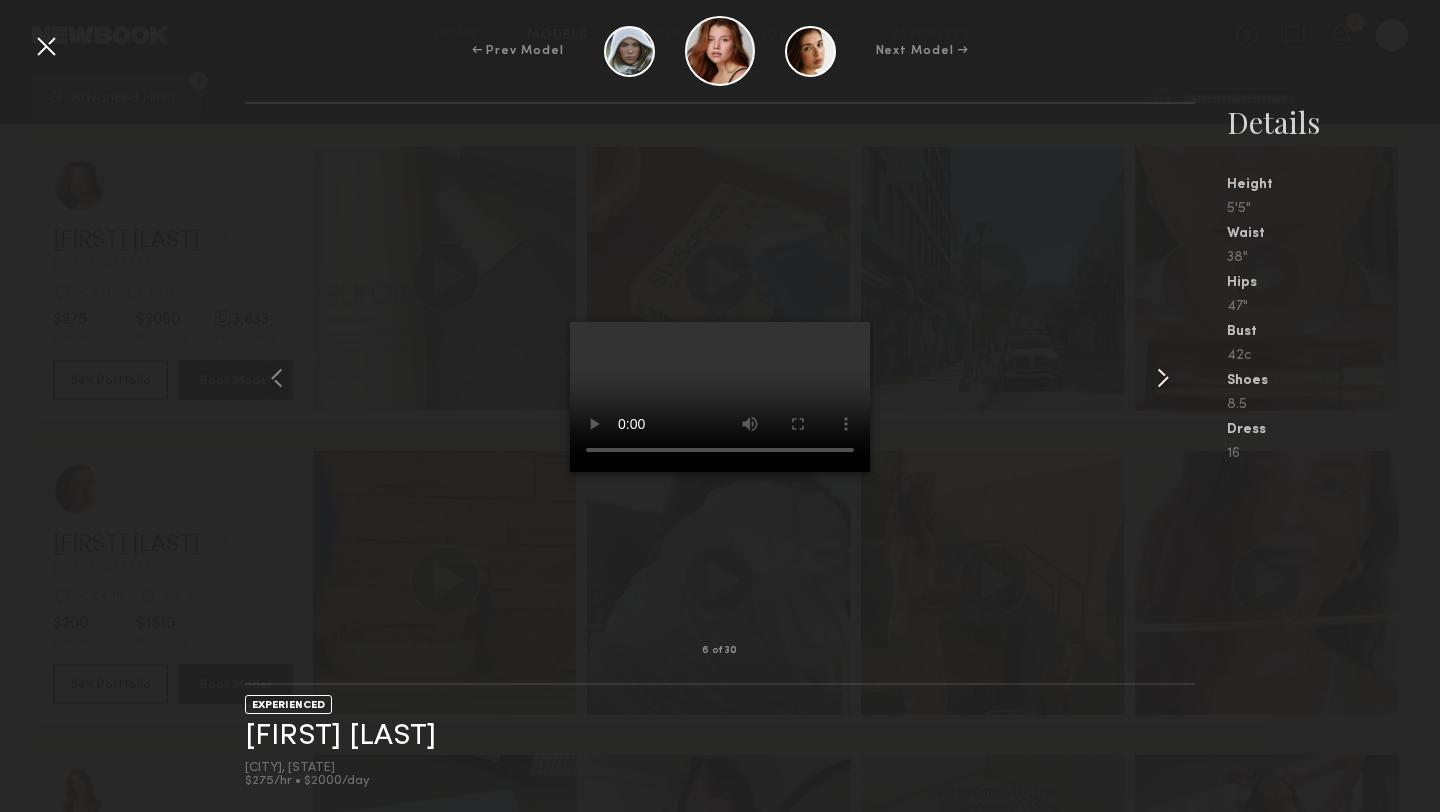 click at bounding box center [1163, 378] 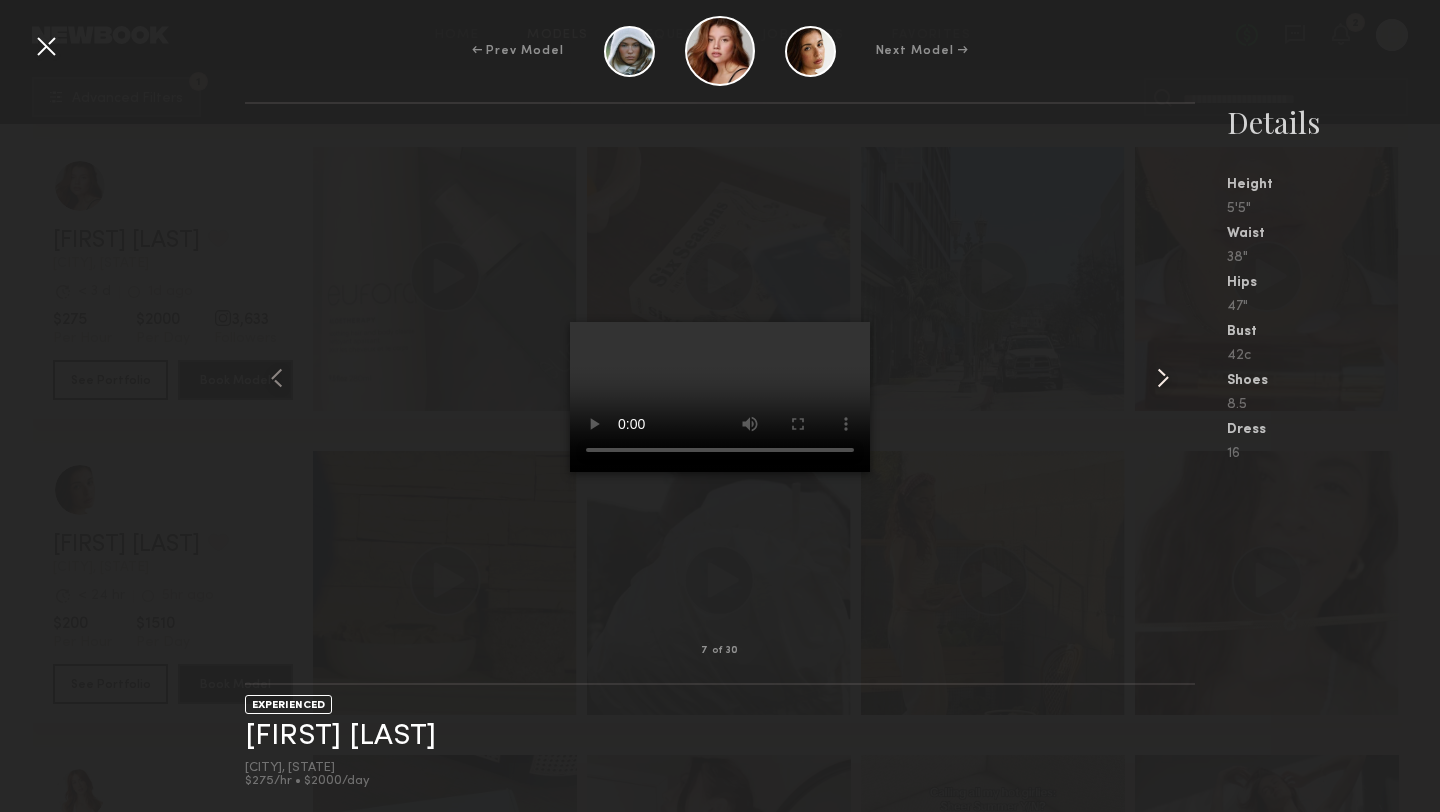 click at bounding box center (1163, 378) 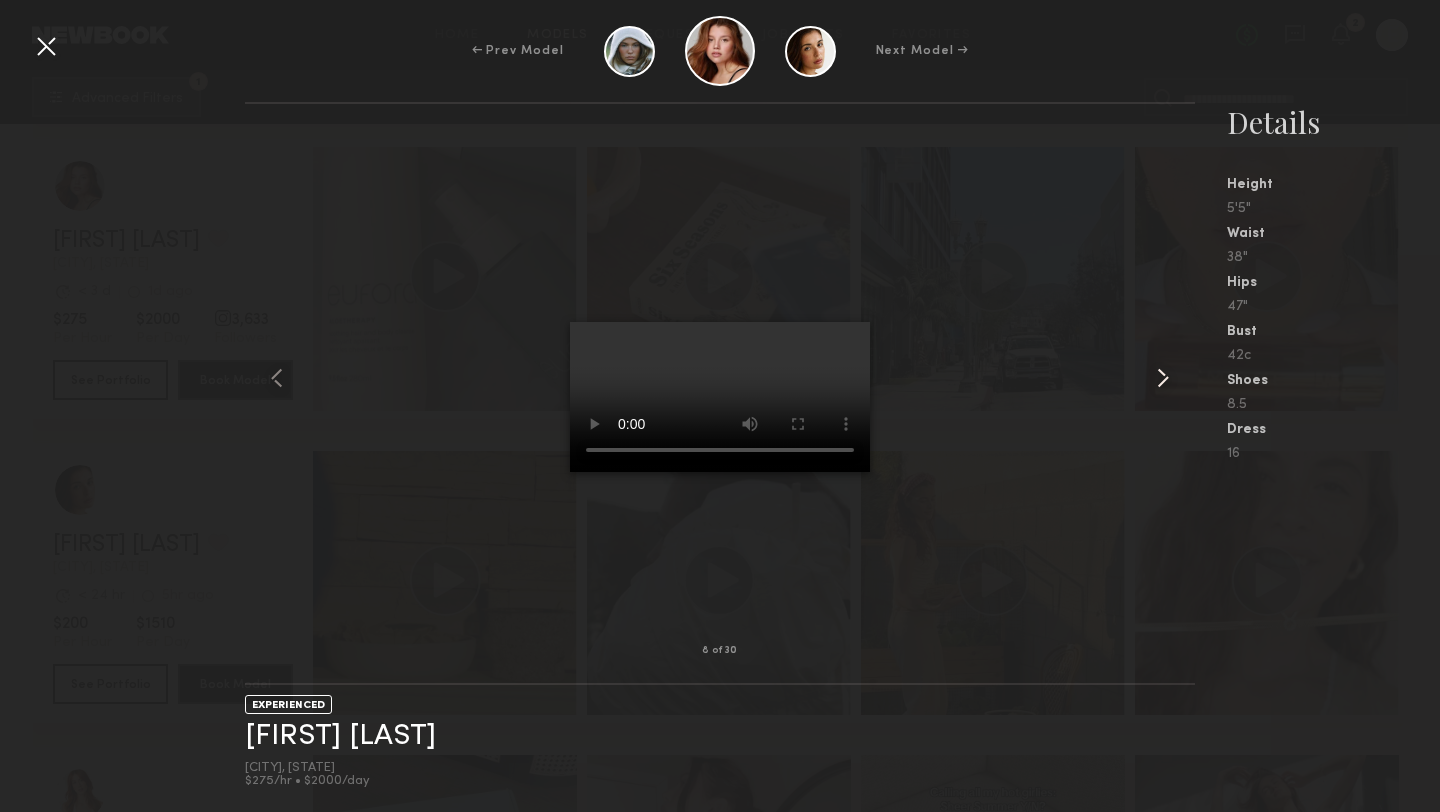 click at bounding box center [1163, 378] 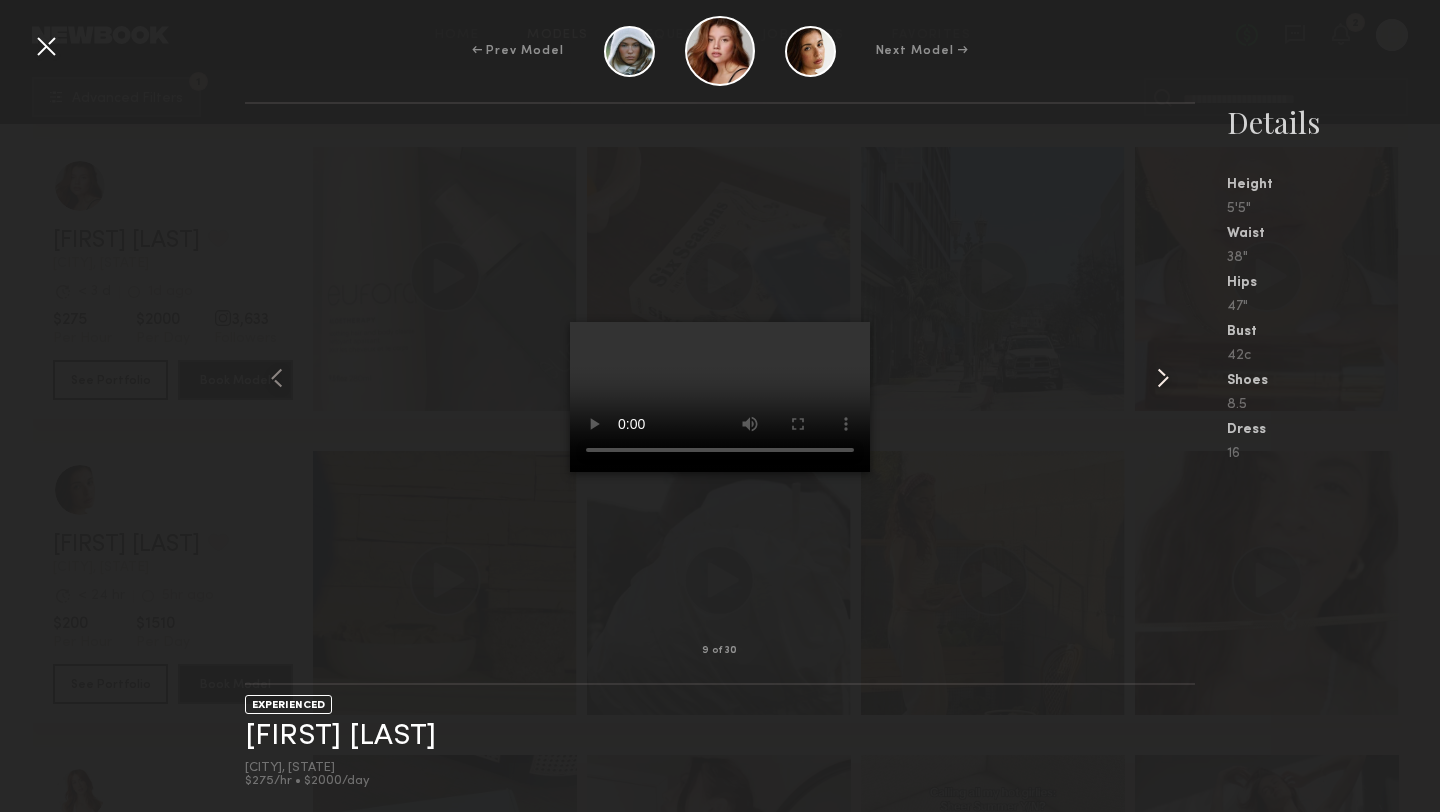 click at bounding box center (1163, 378) 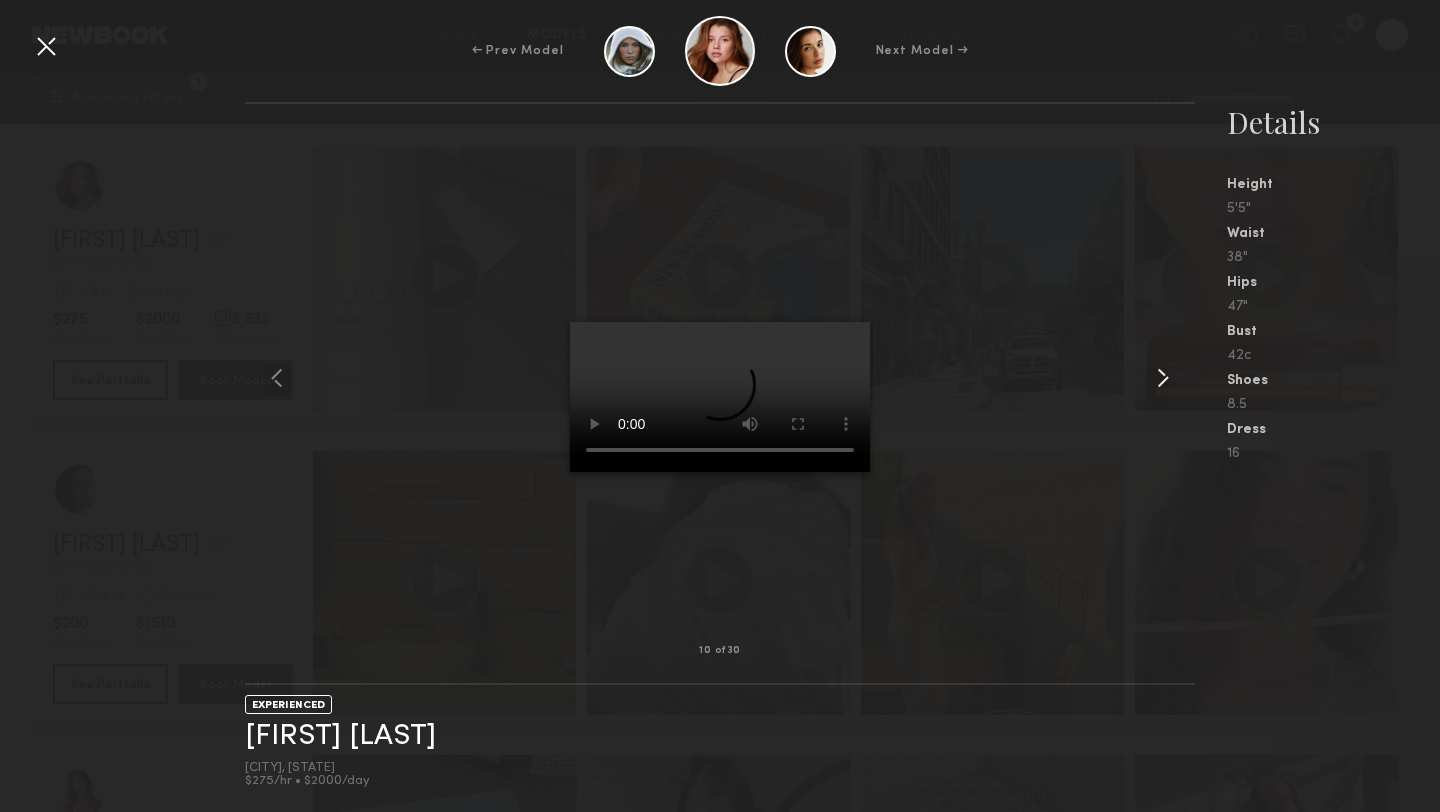 click at bounding box center [1163, 378] 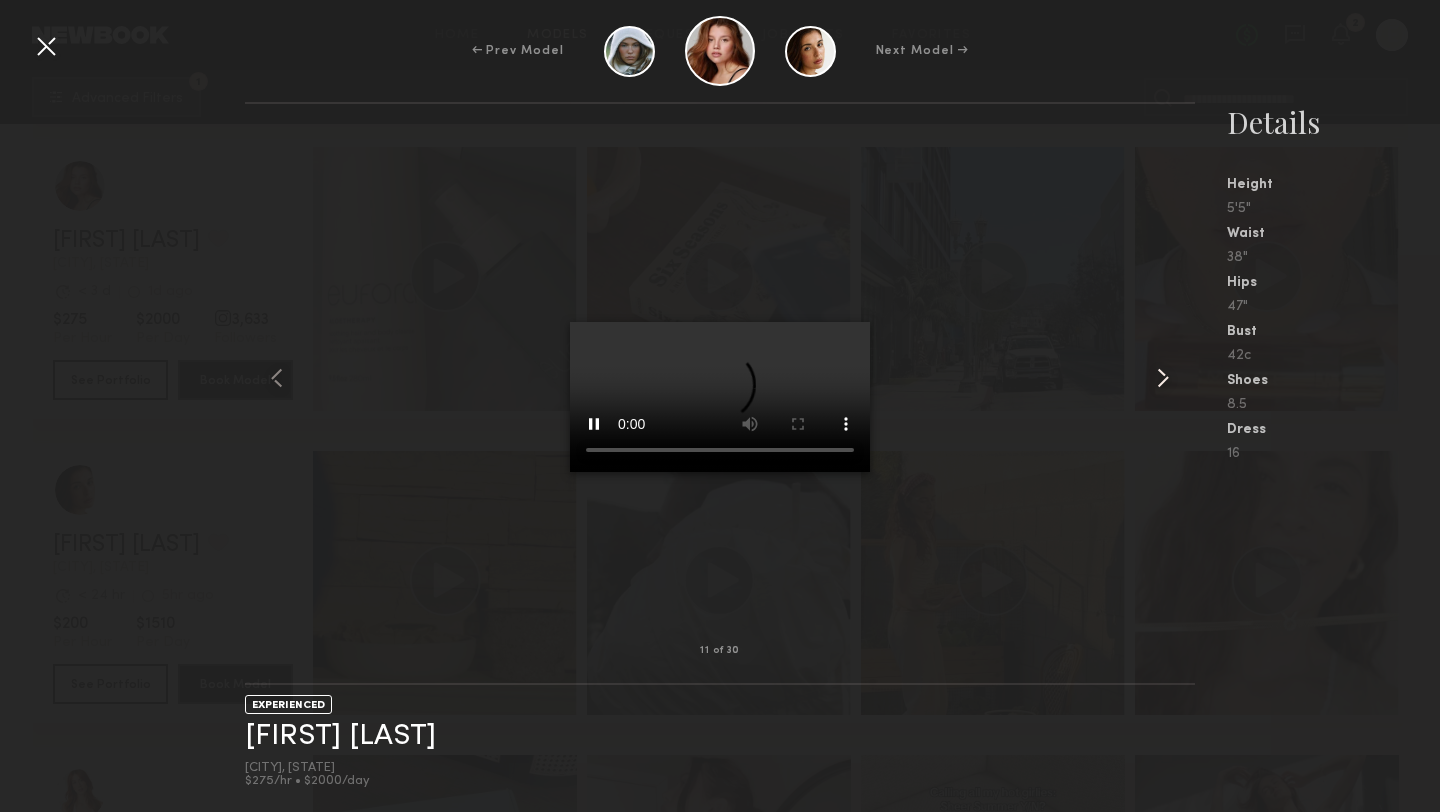 click at bounding box center [1163, 378] 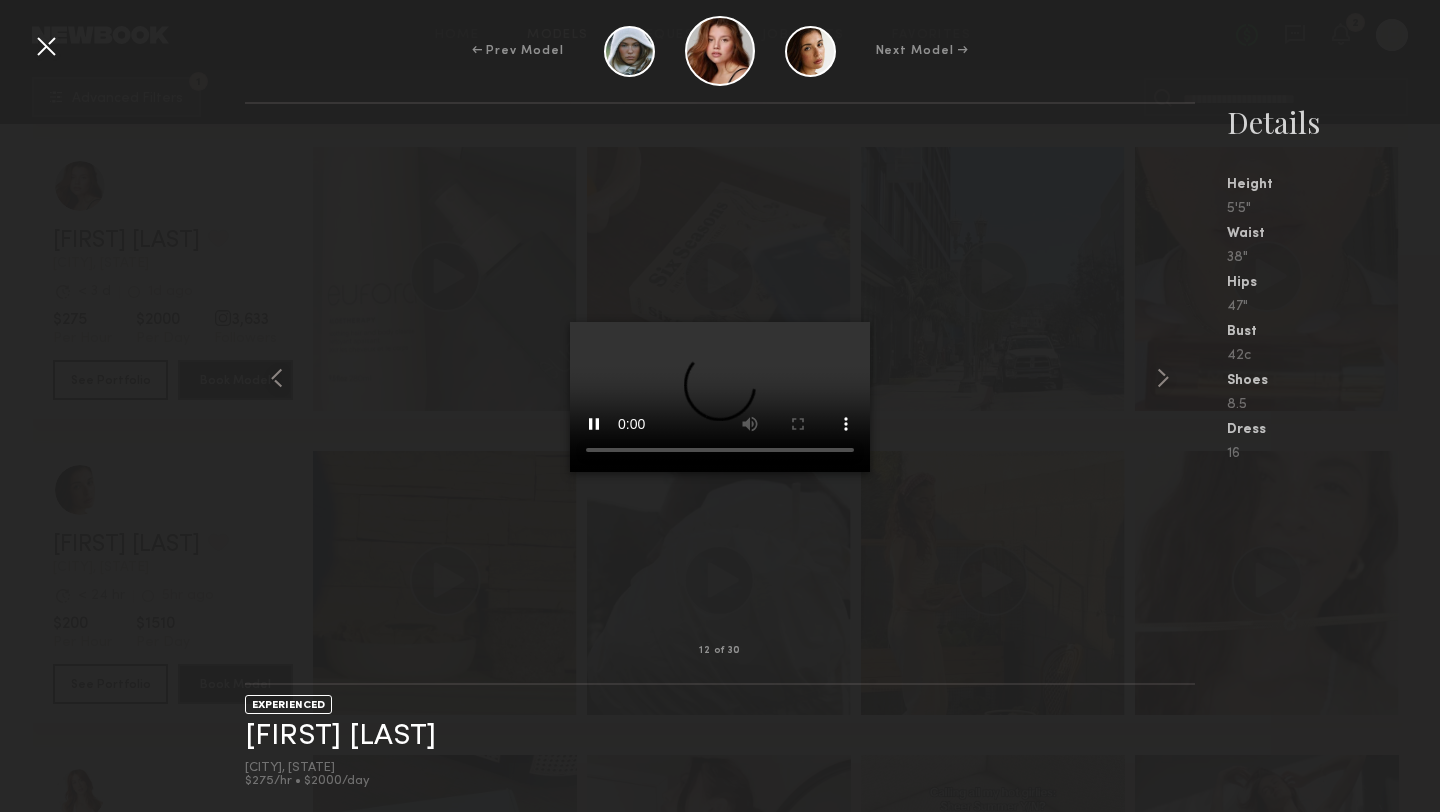 click at bounding box center (46, 46) 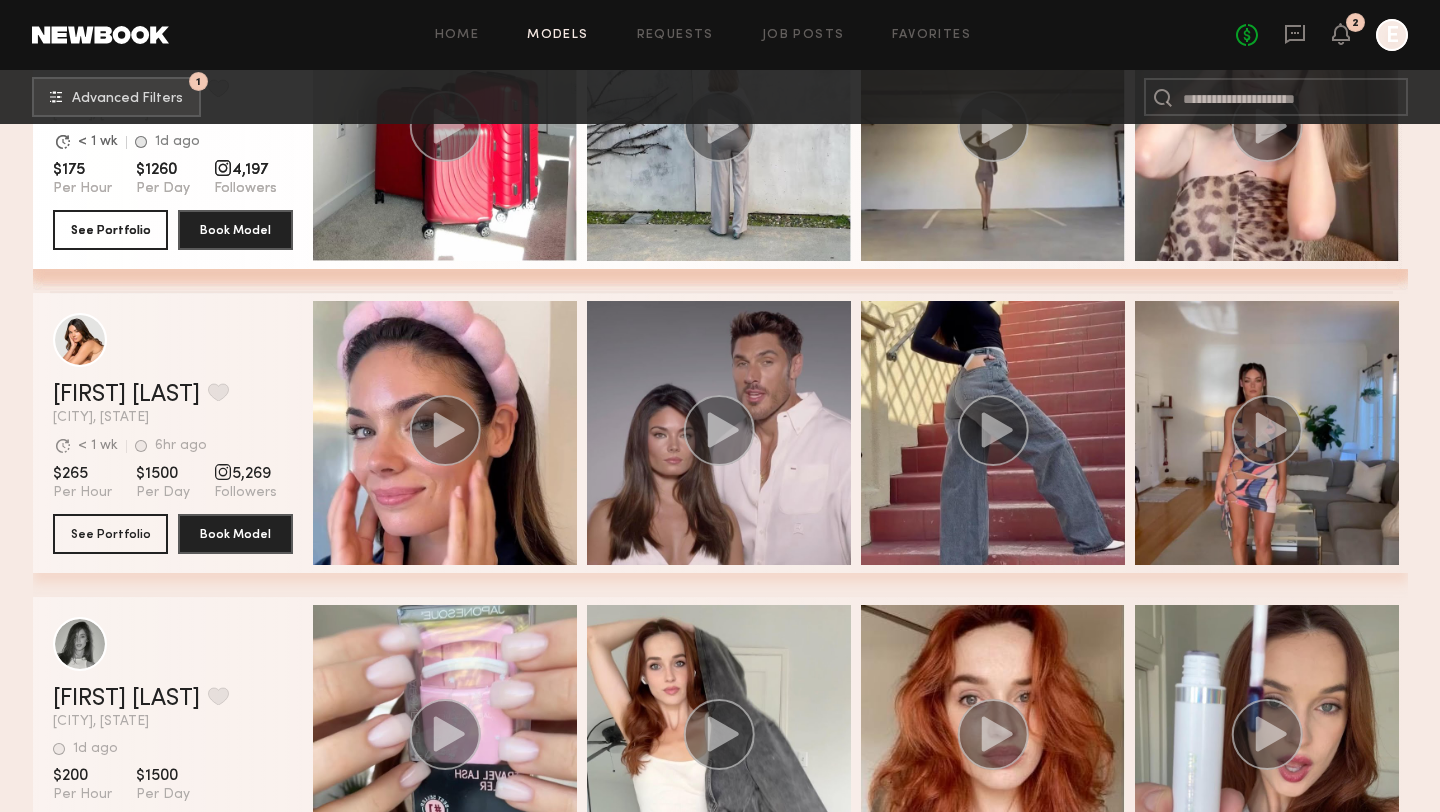 scroll, scrollTop: 11120, scrollLeft: 0, axis: vertical 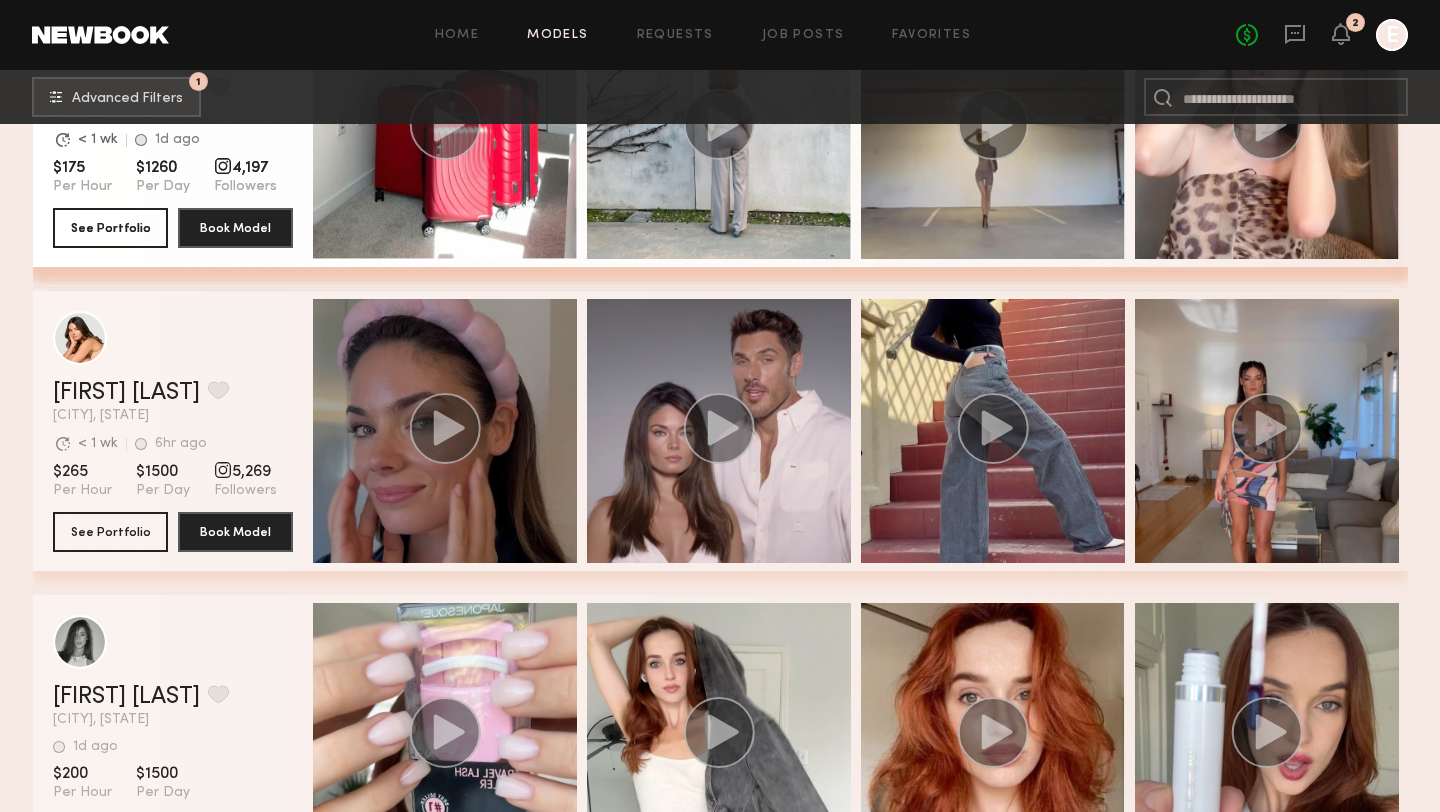 click 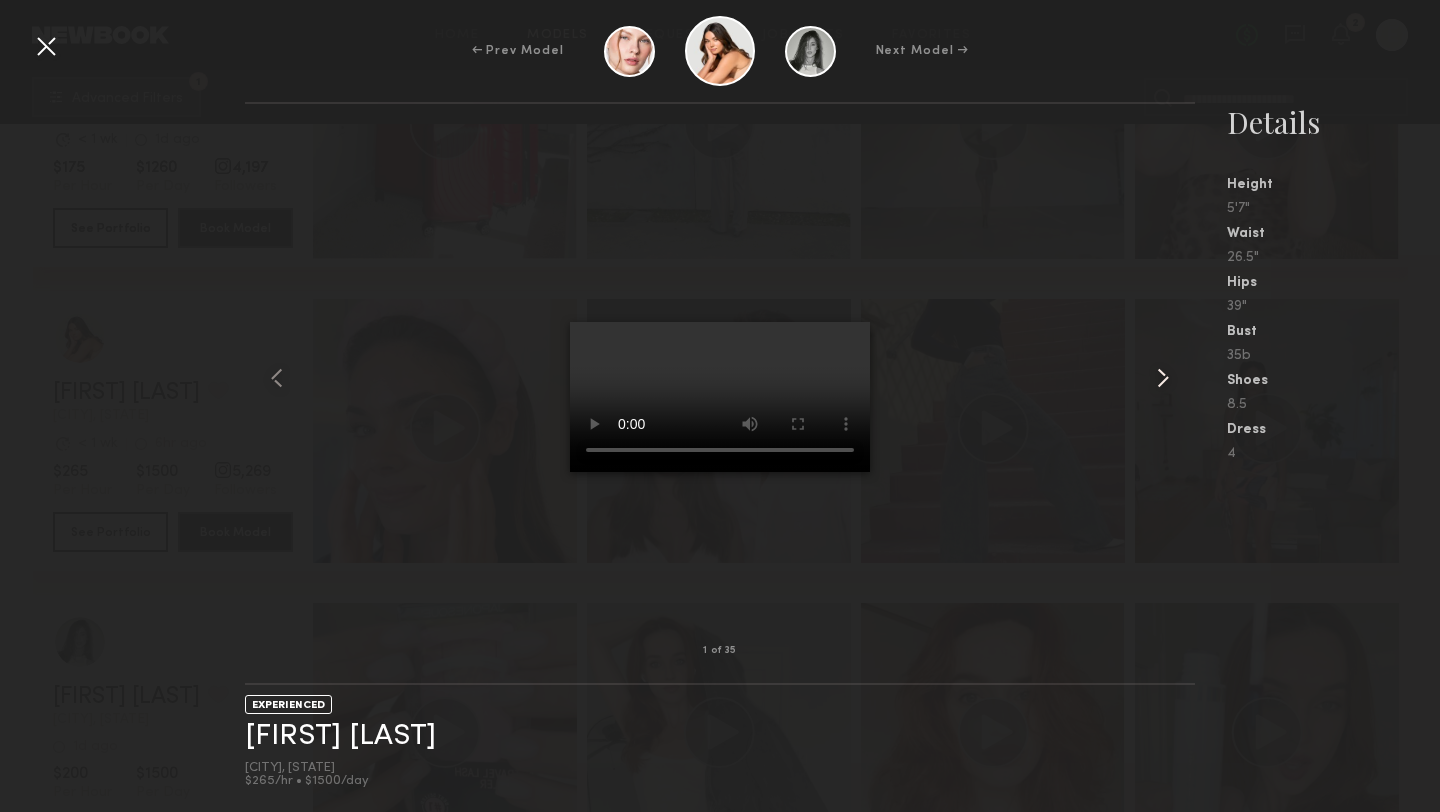 click at bounding box center [1163, 378] 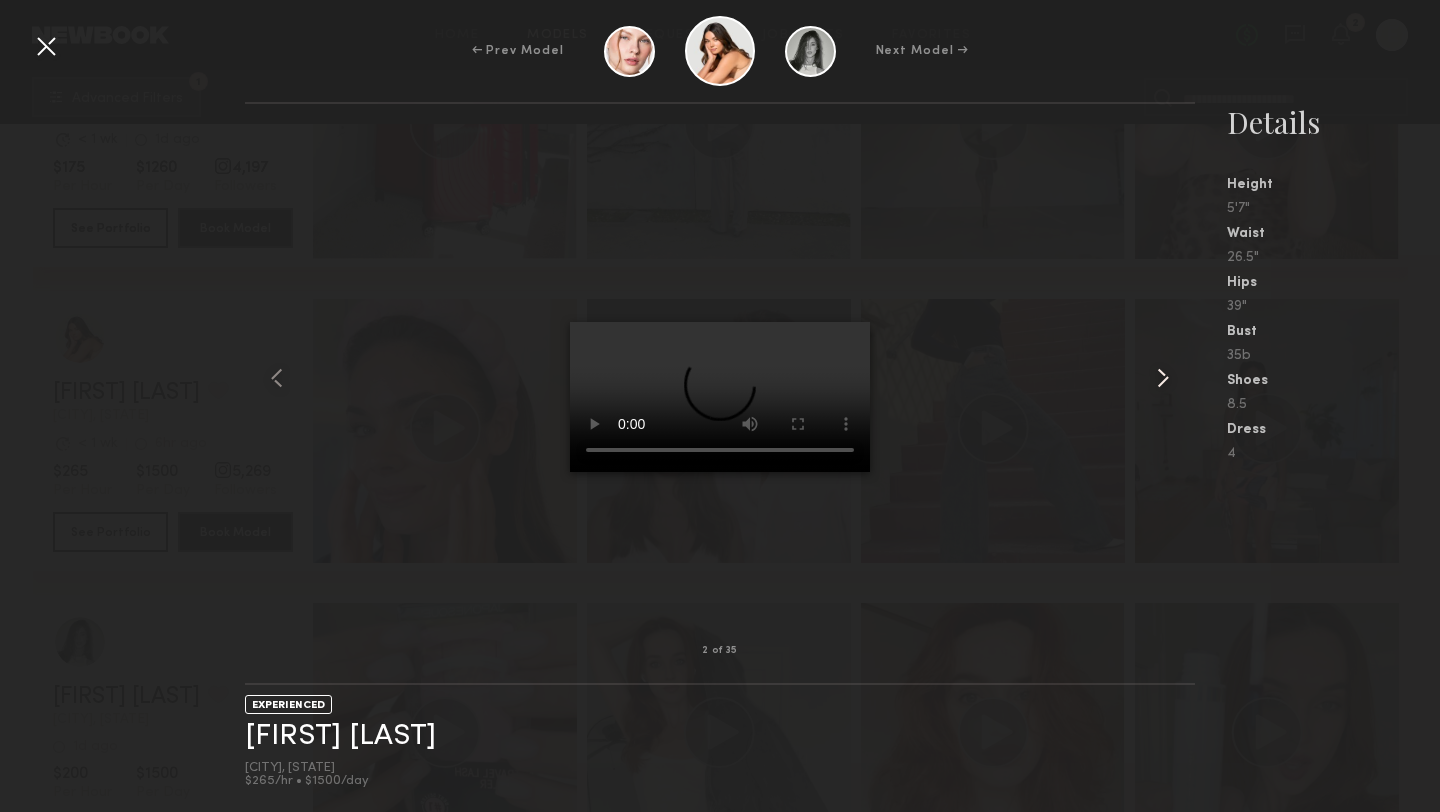 click at bounding box center (1163, 378) 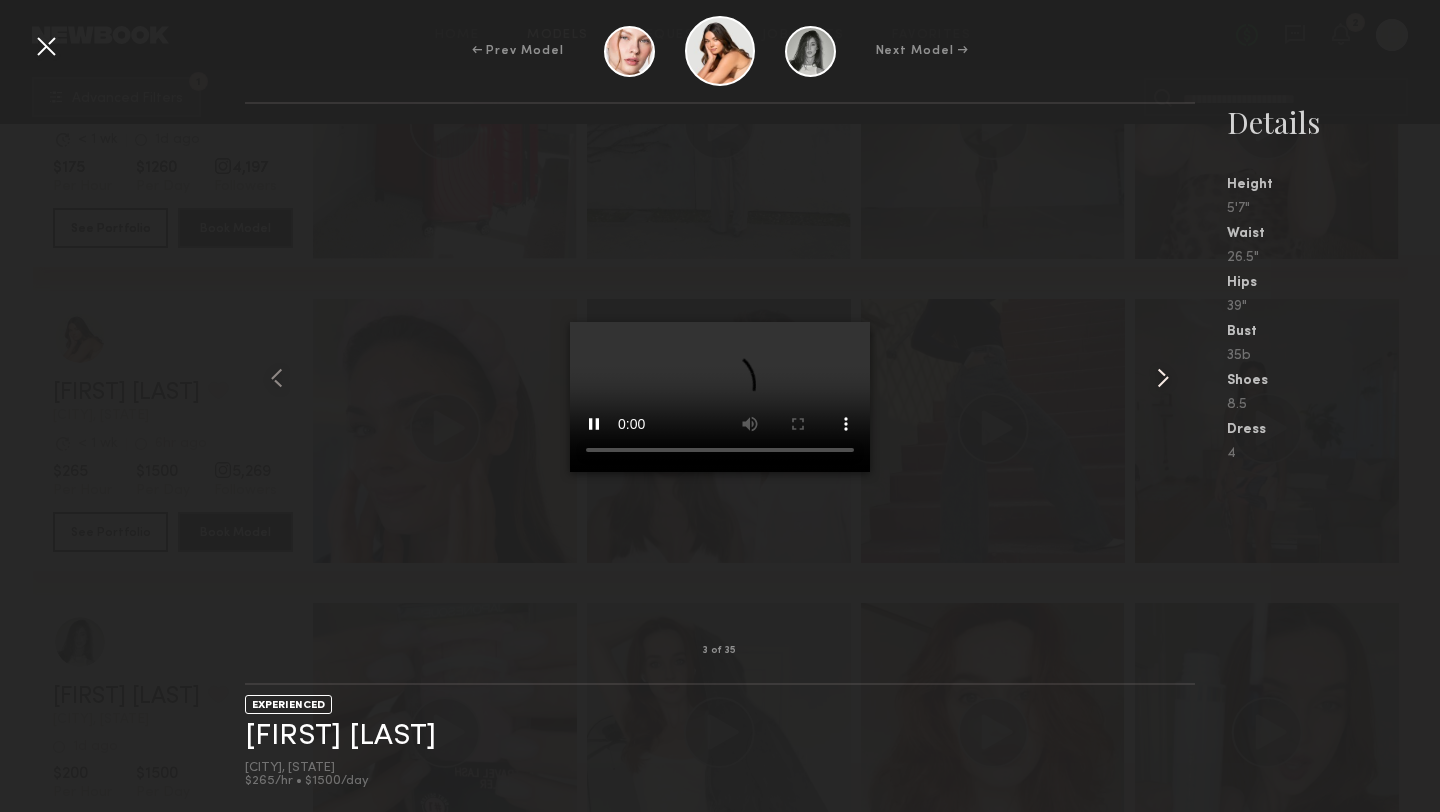 click at bounding box center [1163, 378] 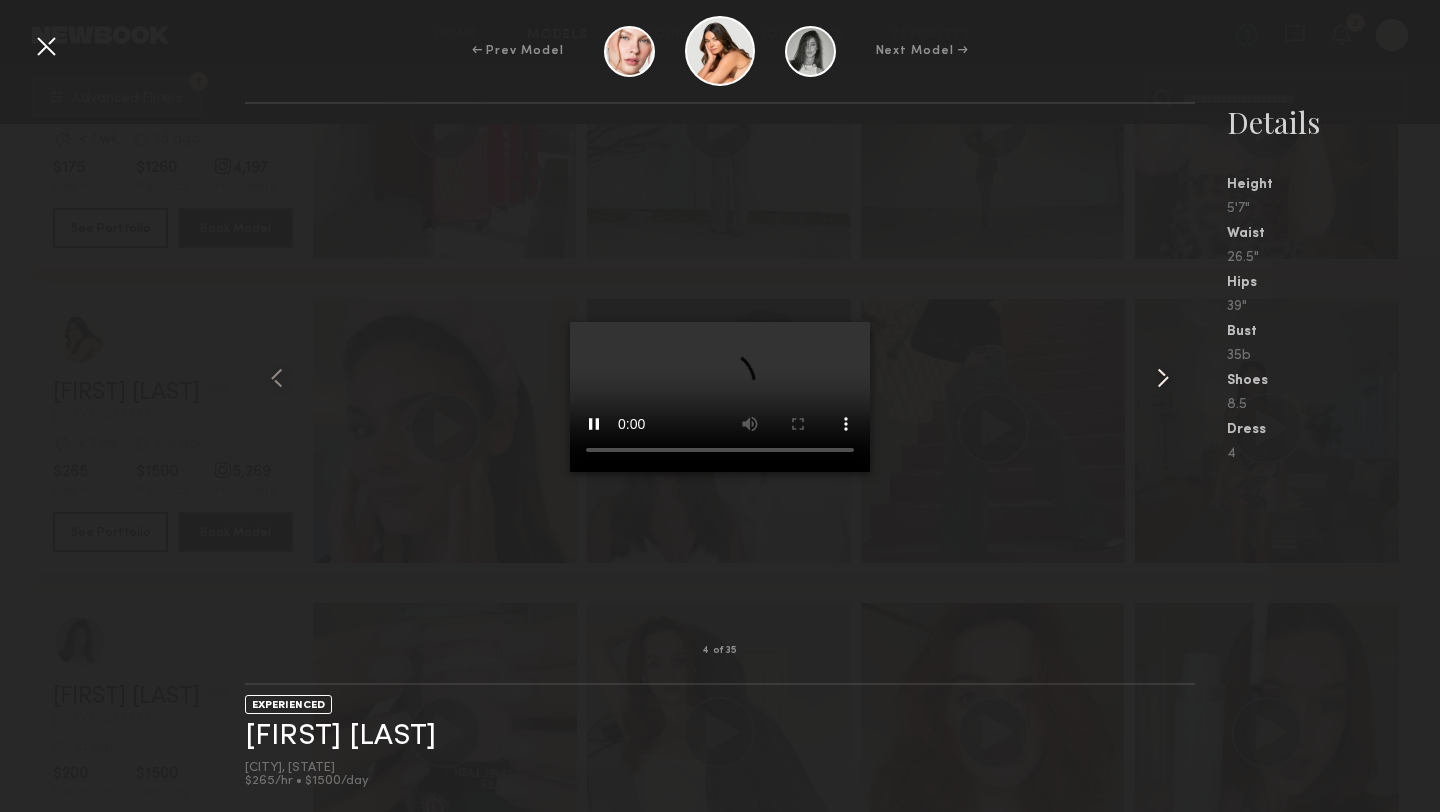 click at bounding box center [1163, 378] 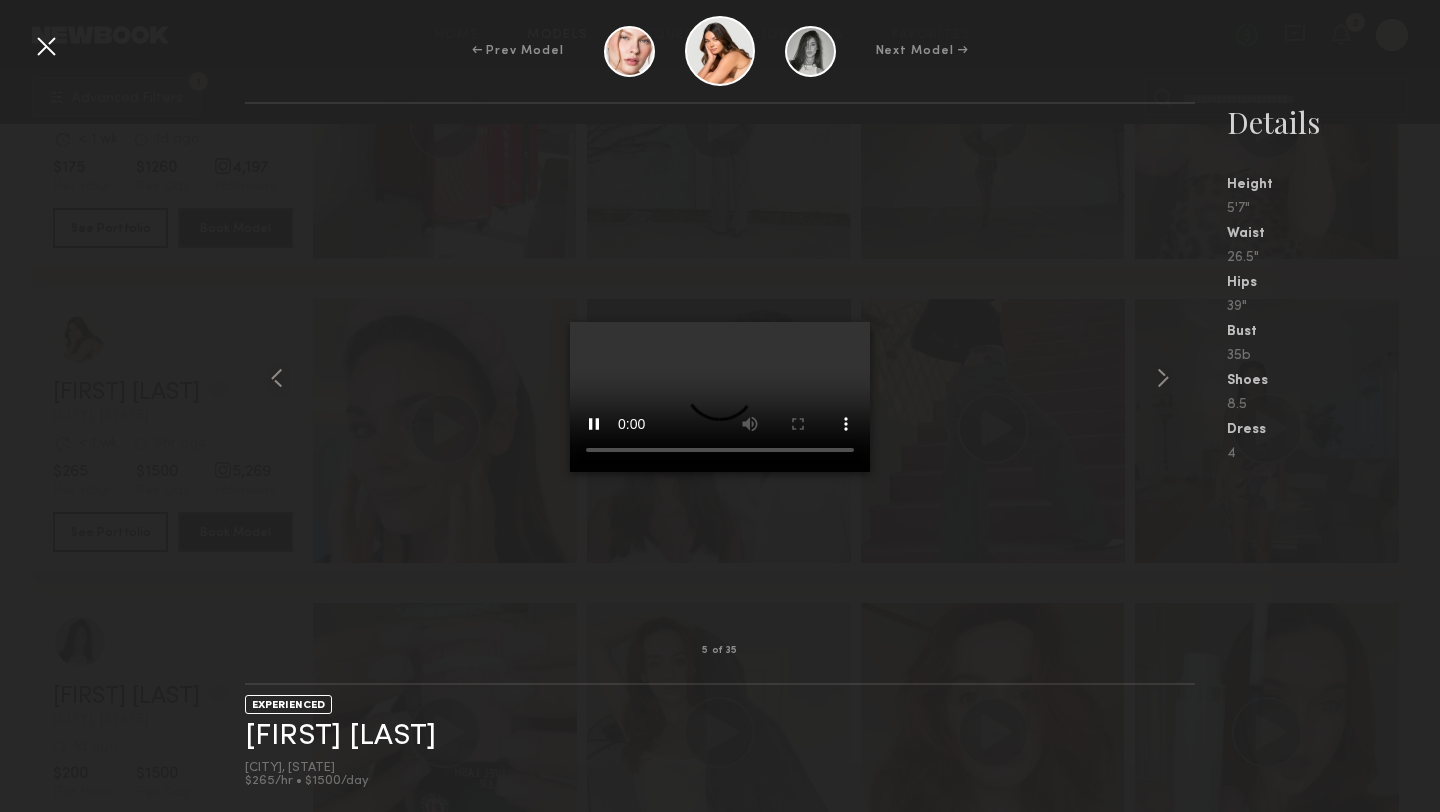 click at bounding box center (46, 46) 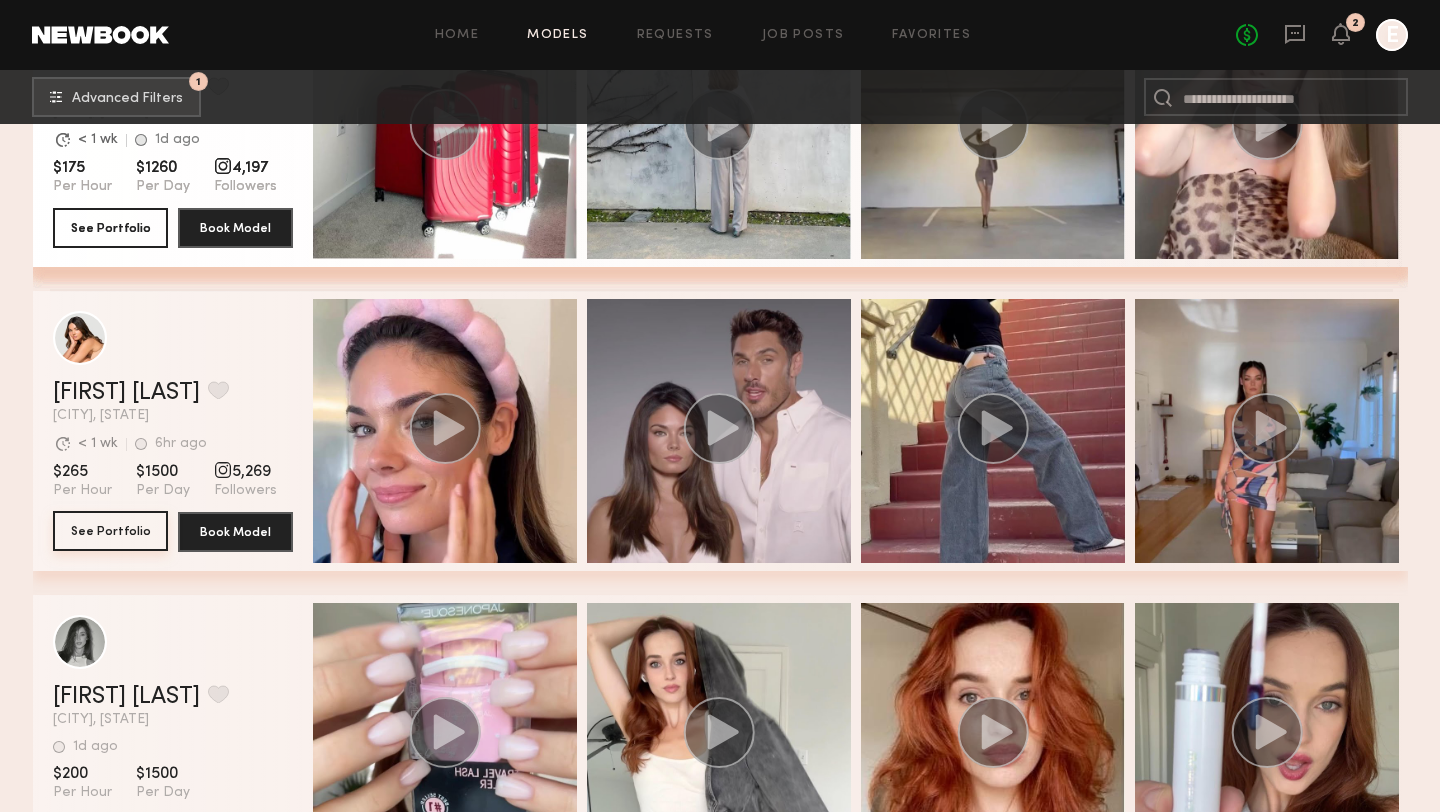 click on "See Portfolio" 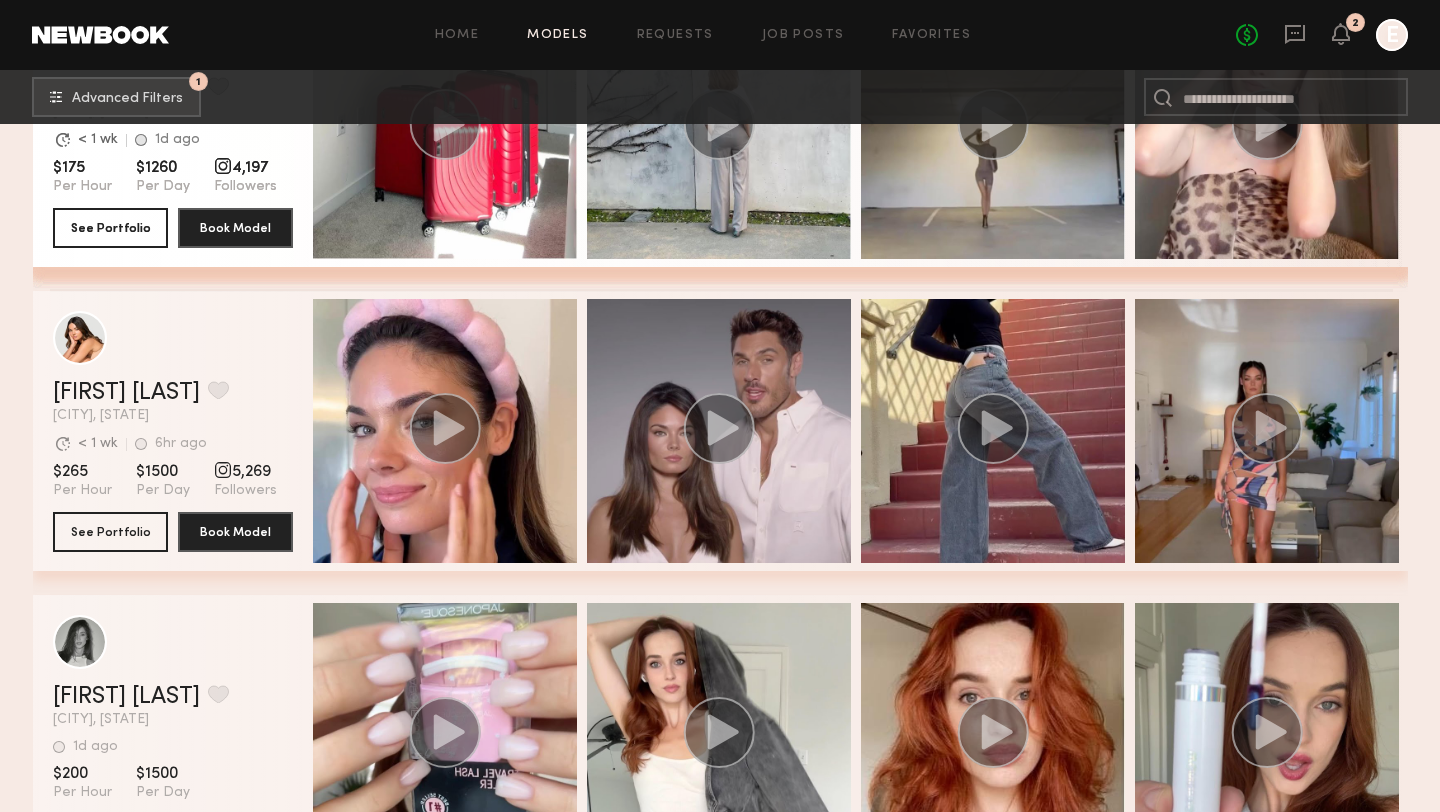 scroll, scrollTop: 11408, scrollLeft: 0, axis: vertical 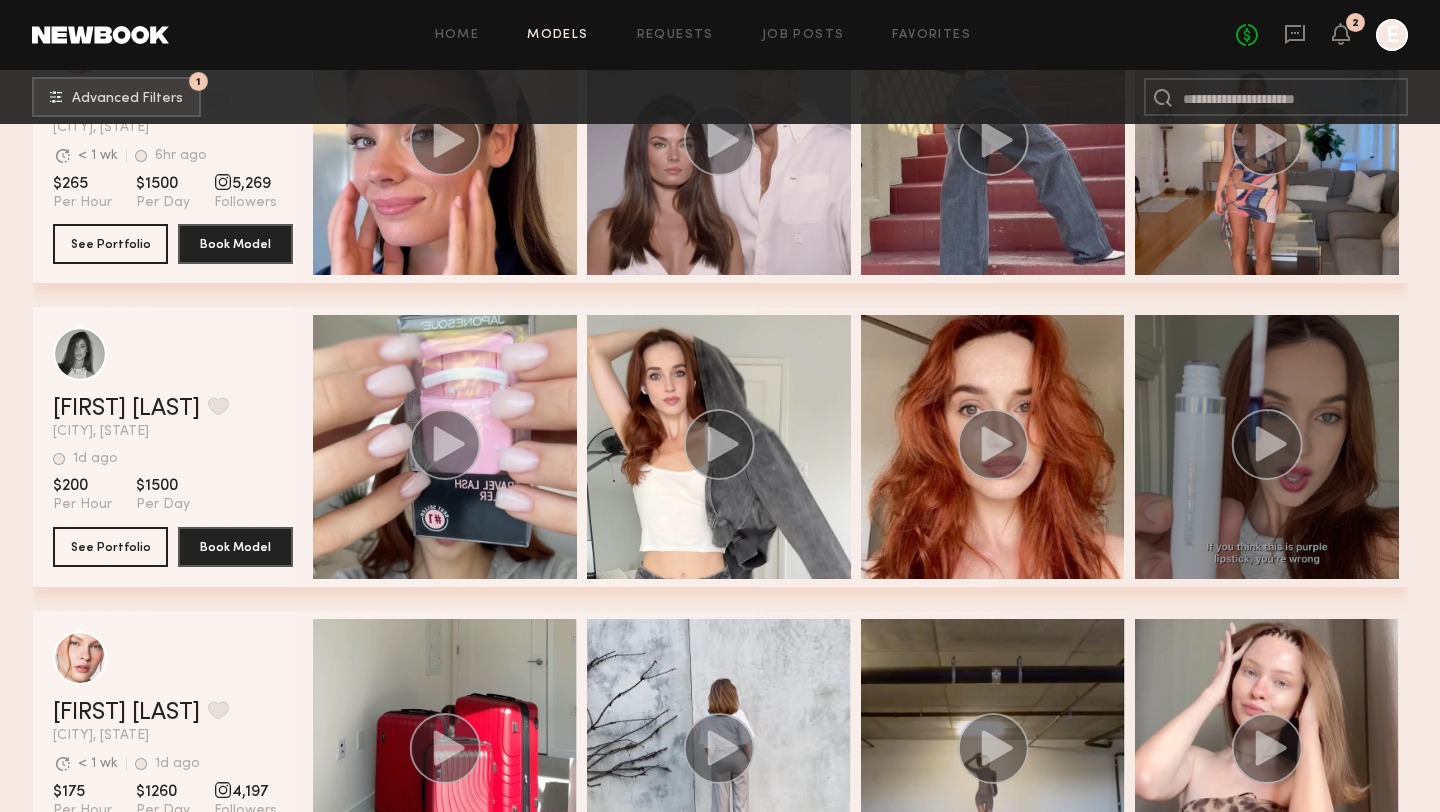click 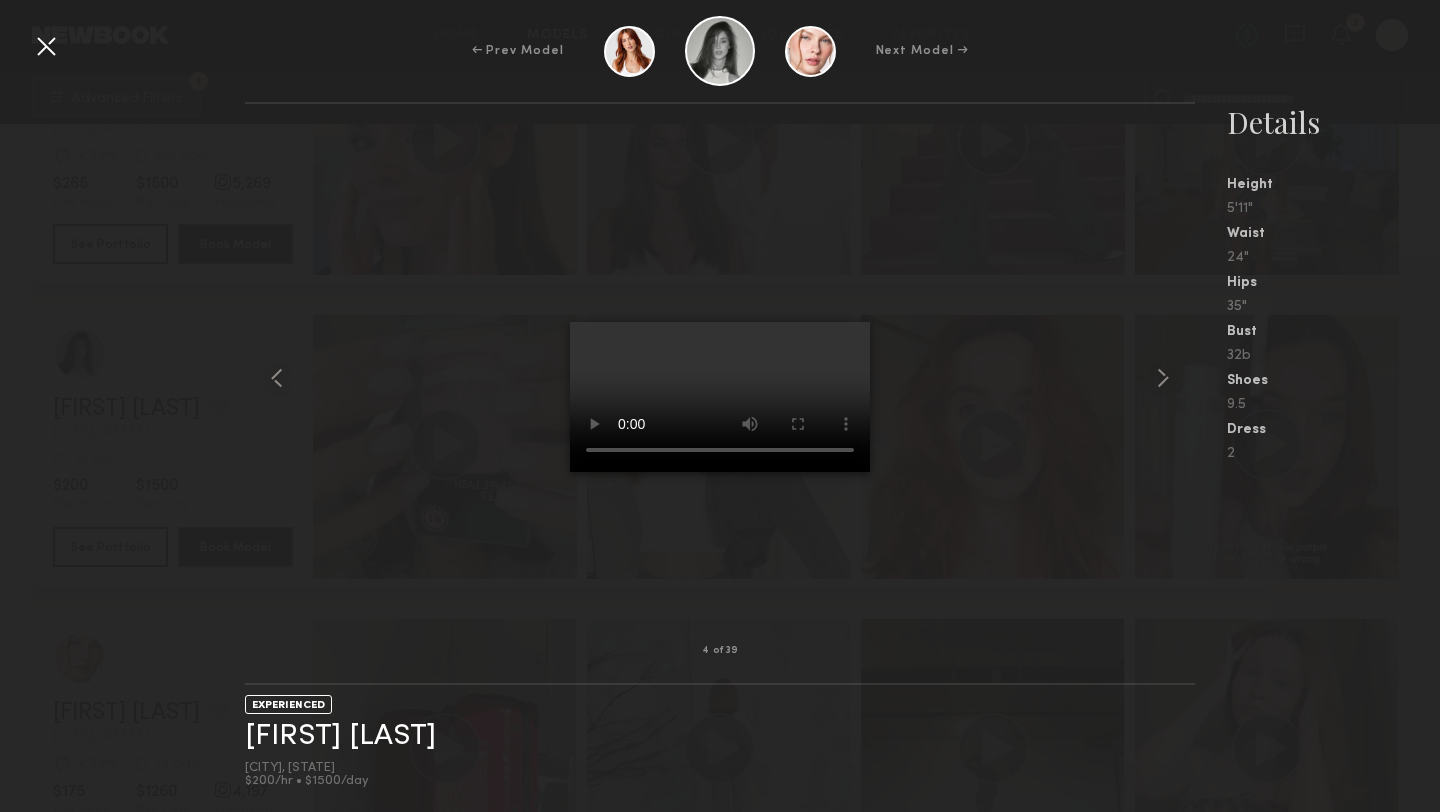 click on "4 of 39  EXPERIENCED Tayler C.  Los Angeles, CA   $200/hr • $1500/day  Details Height  5'11"  Waist  24"  Hips  35"  Bust  32b  Shoes  9.5  Dress  2" at bounding box center [720, 457] 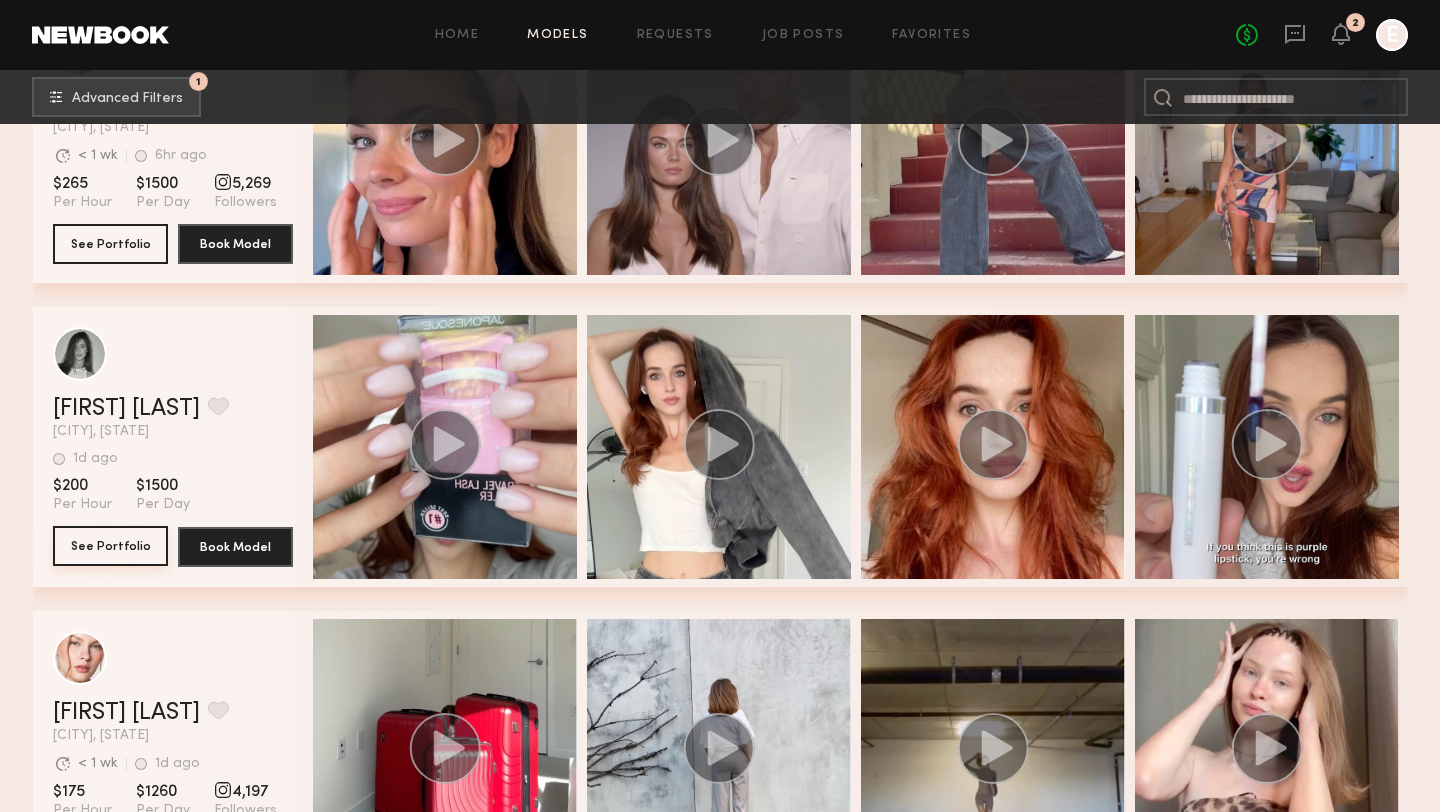 click on "See Portfolio" 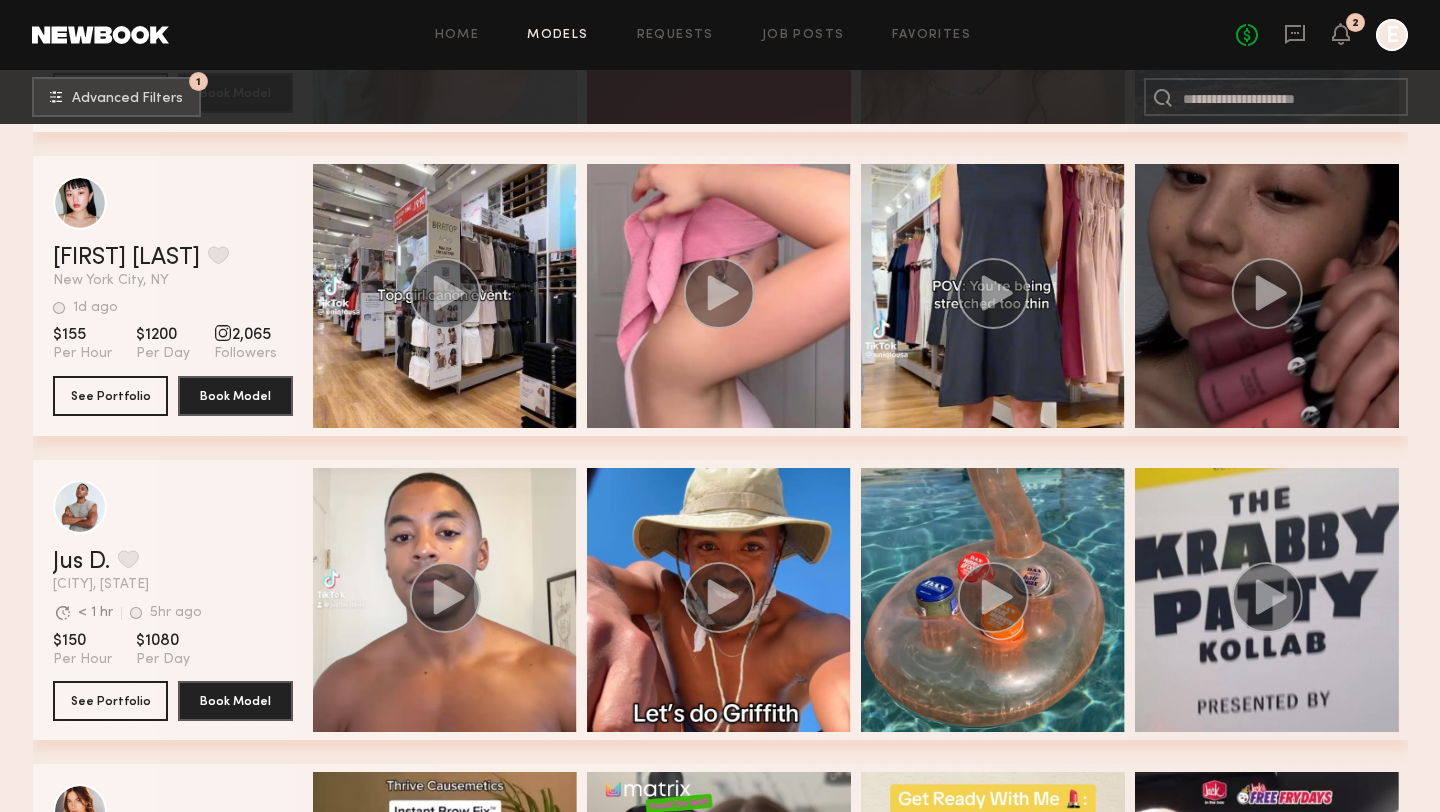 scroll, scrollTop: 16121, scrollLeft: 0, axis: vertical 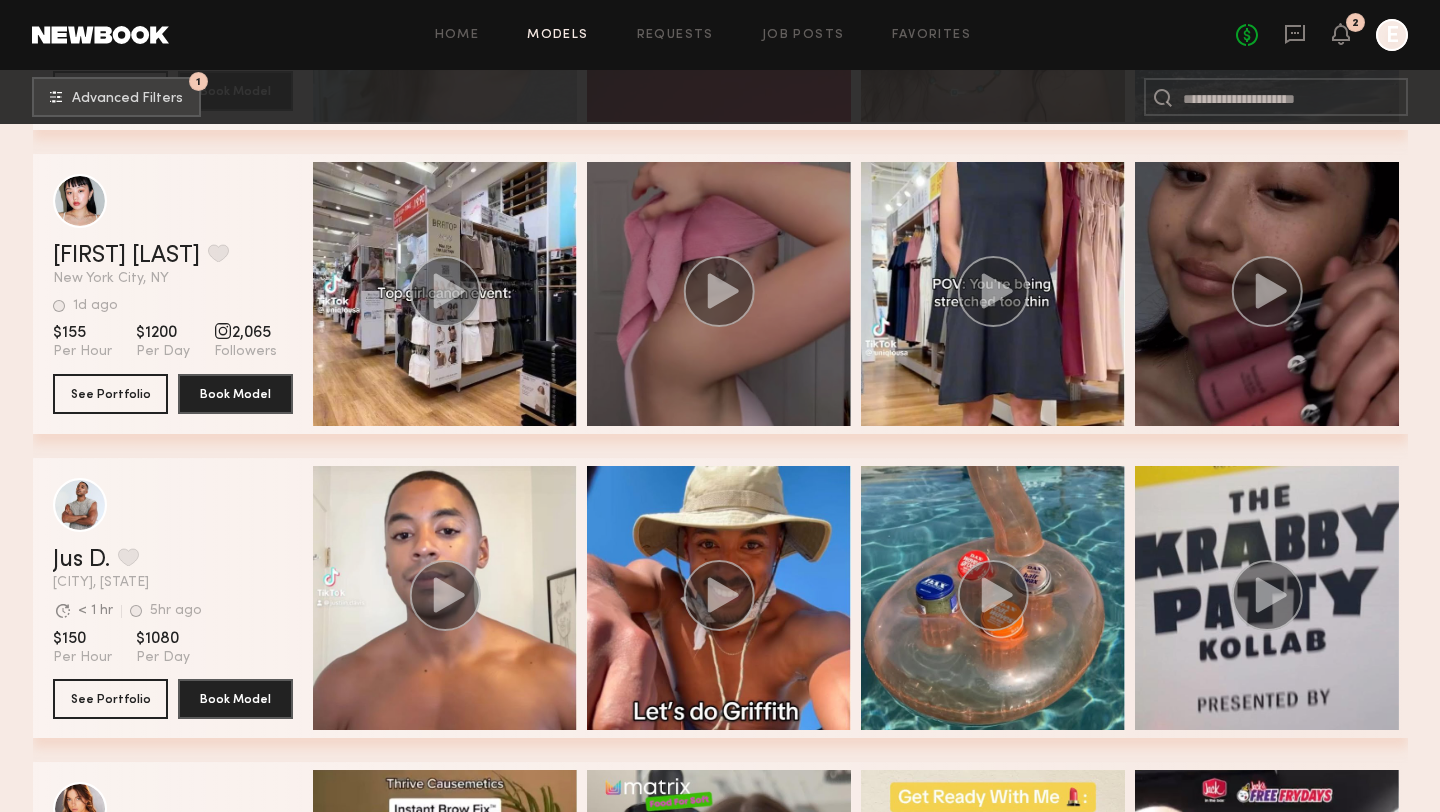 click 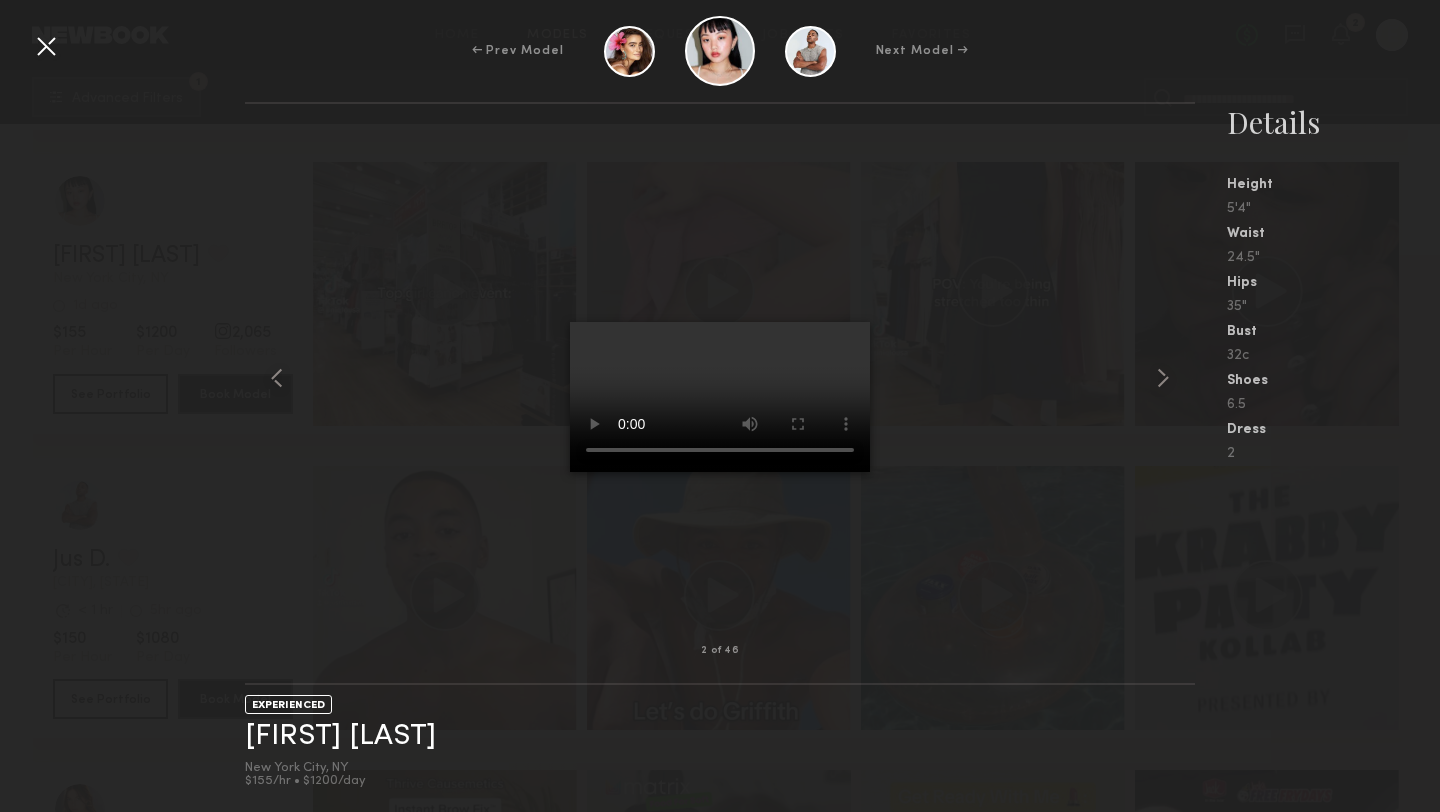 type 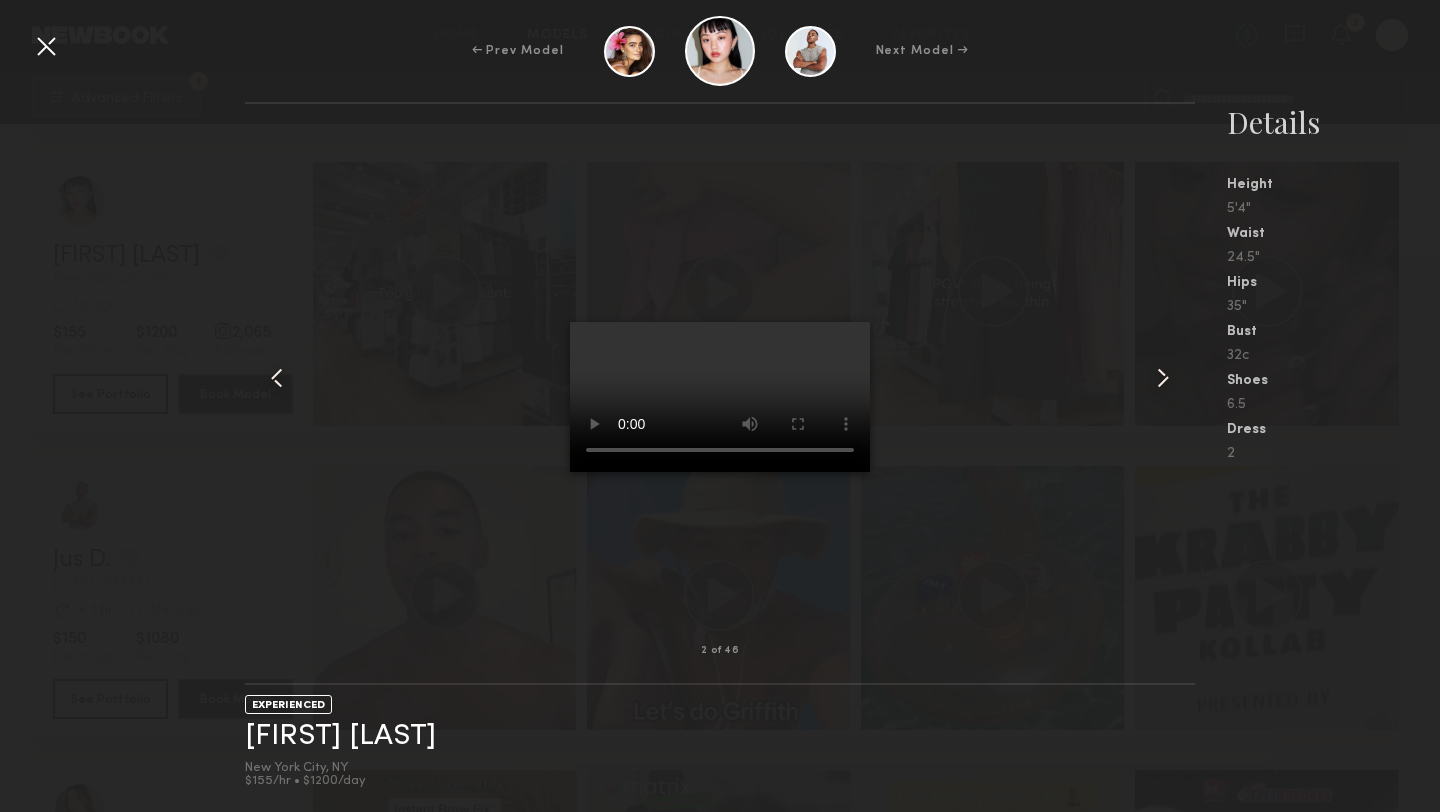 click at bounding box center (46, 46) 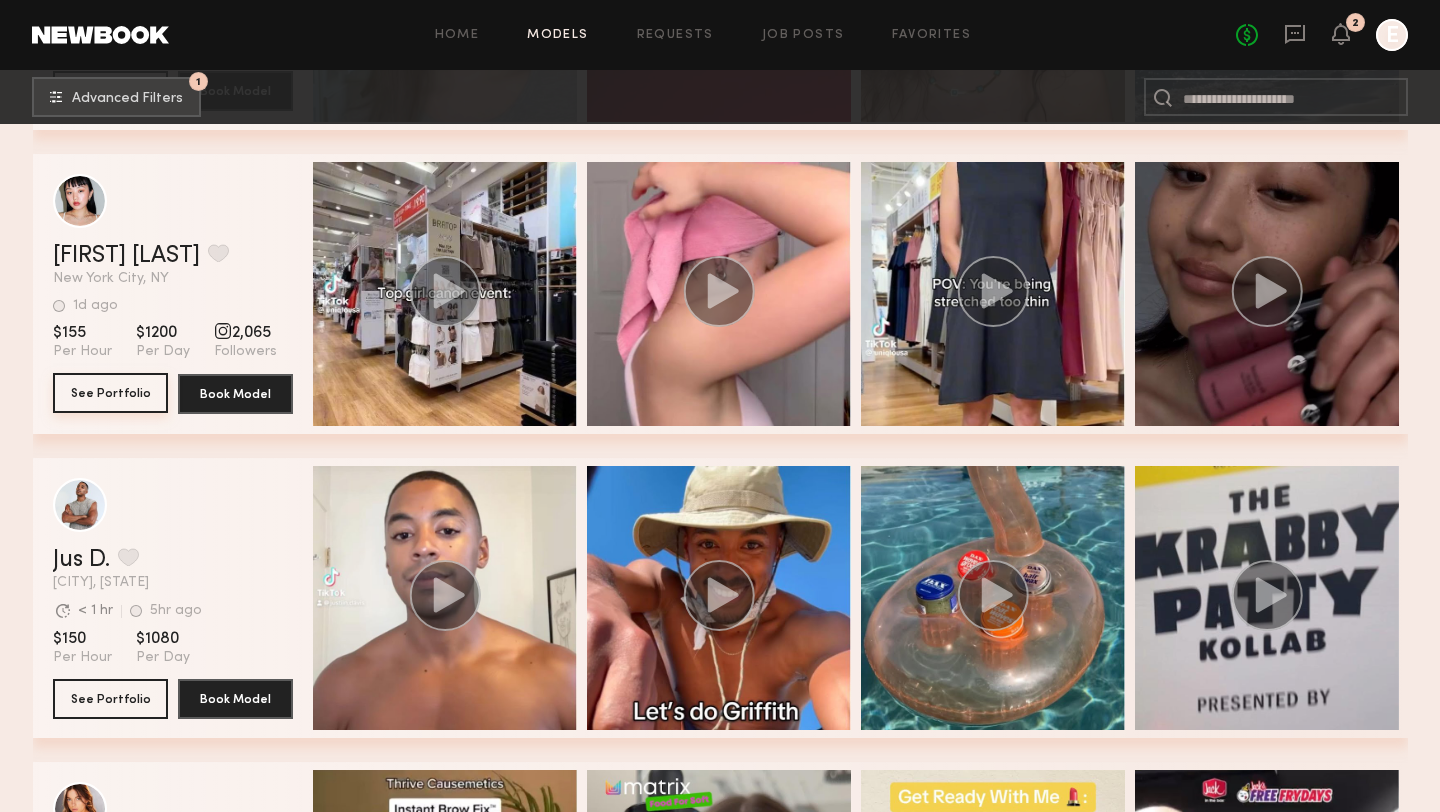 click on "See Portfolio" 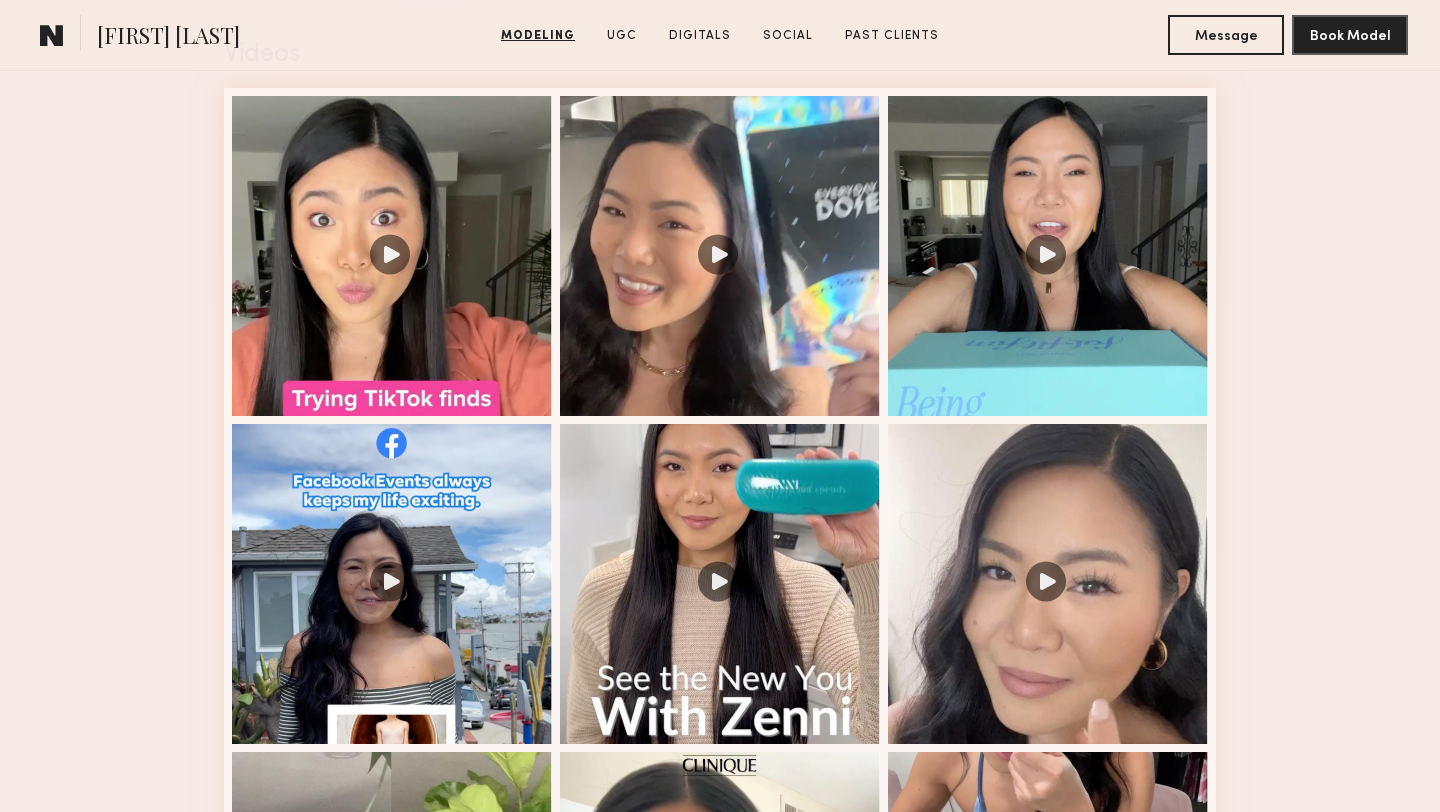 scroll, scrollTop: 2341, scrollLeft: 0, axis: vertical 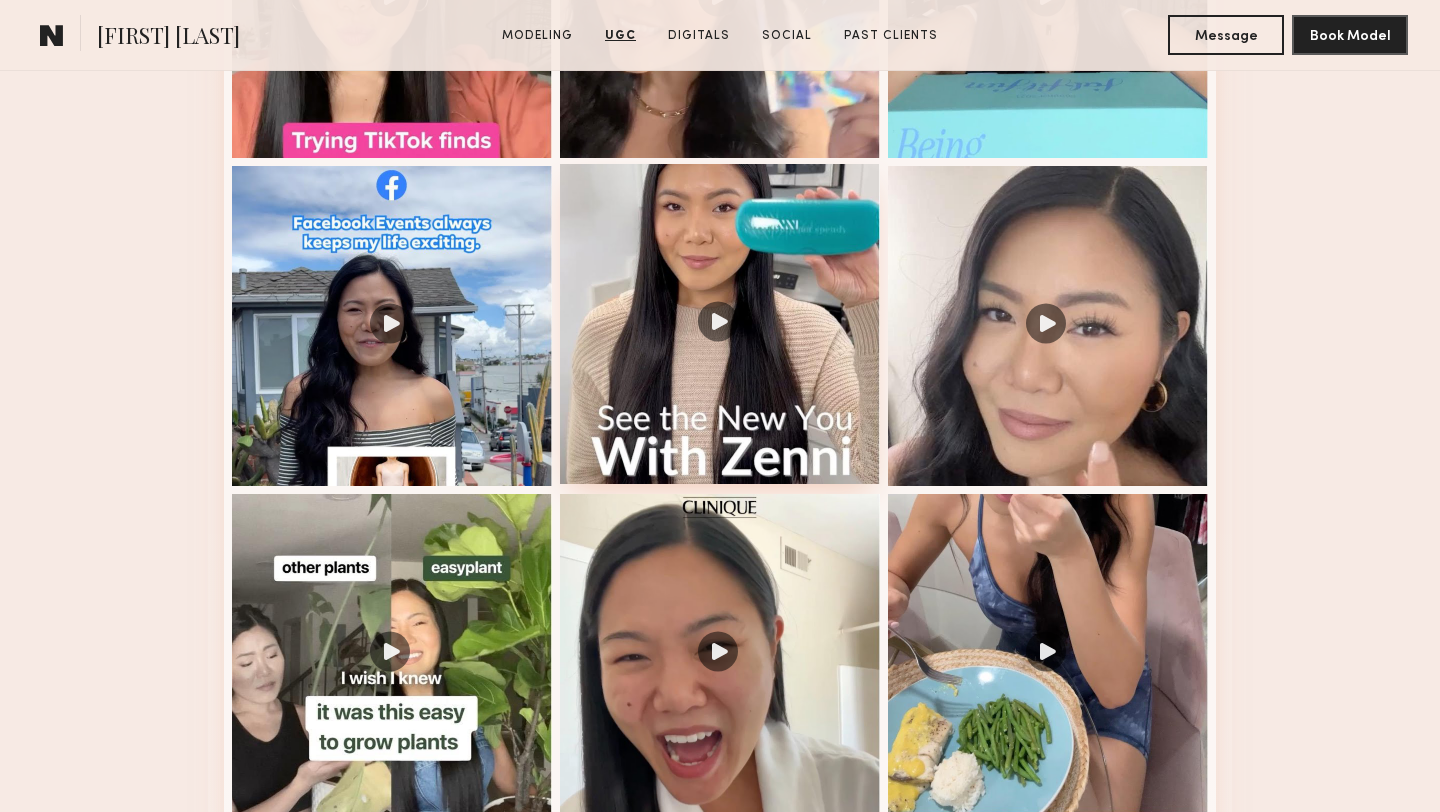 click at bounding box center [720, 324] 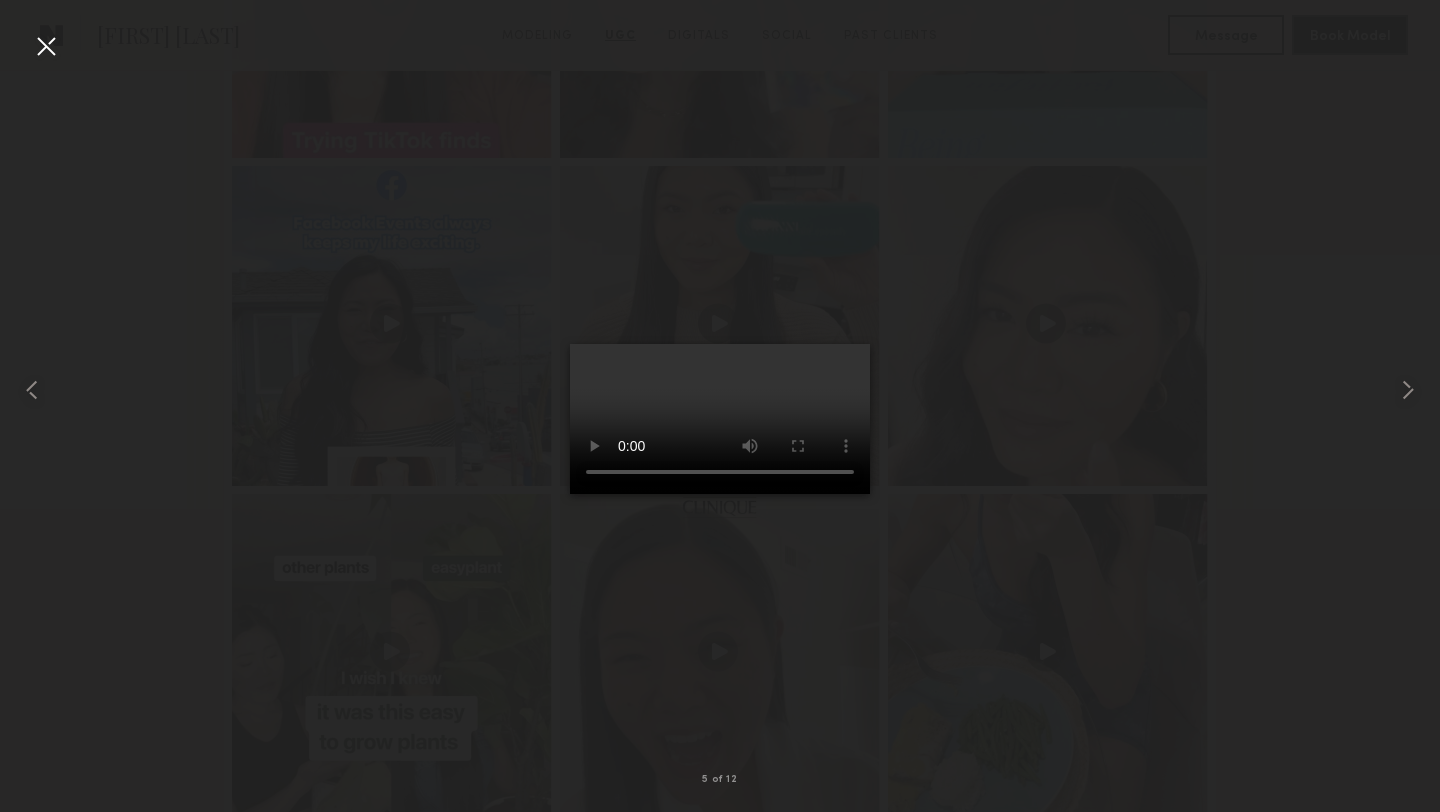 click at bounding box center [46, 46] 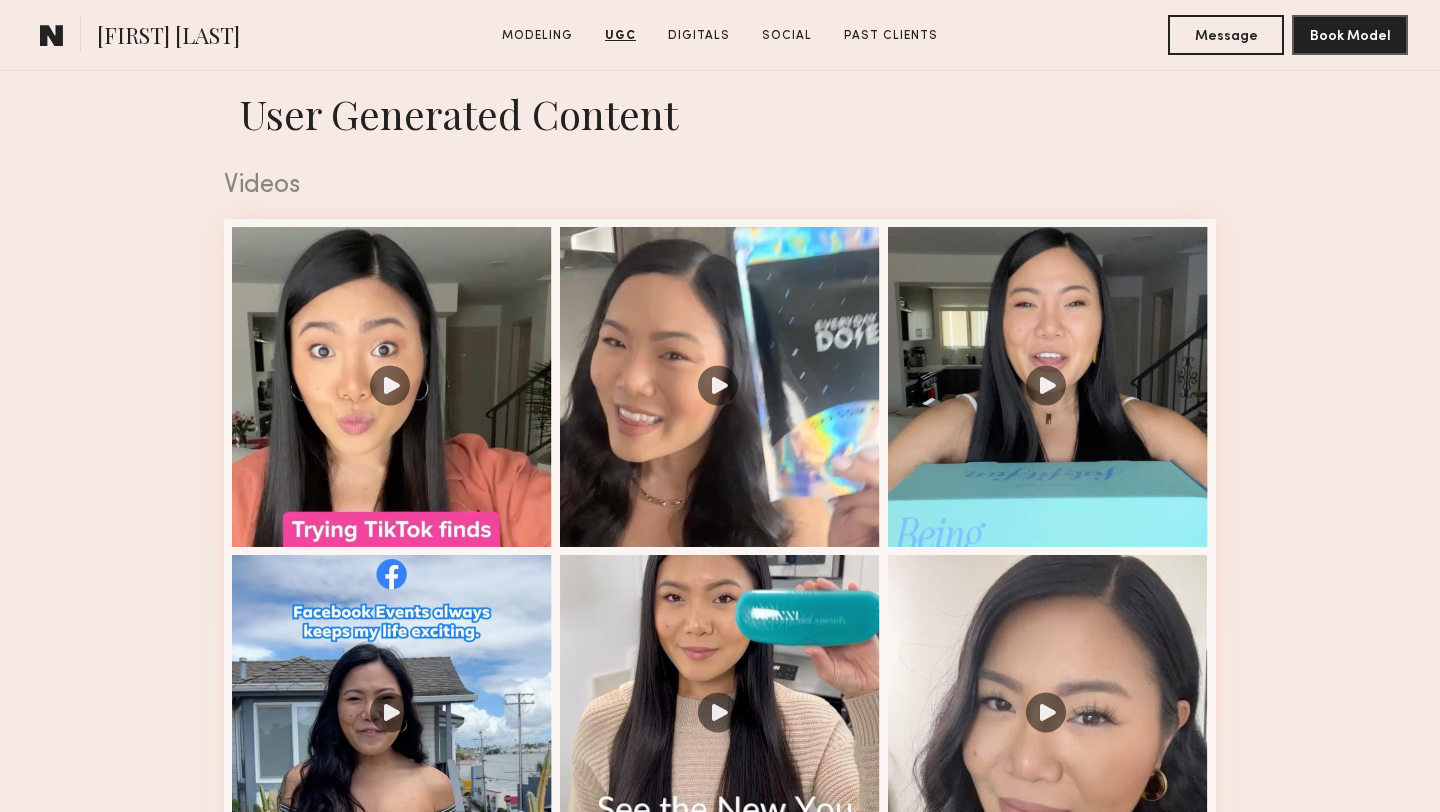 scroll, scrollTop: 1921, scrollLeft: 0, axis: vertical 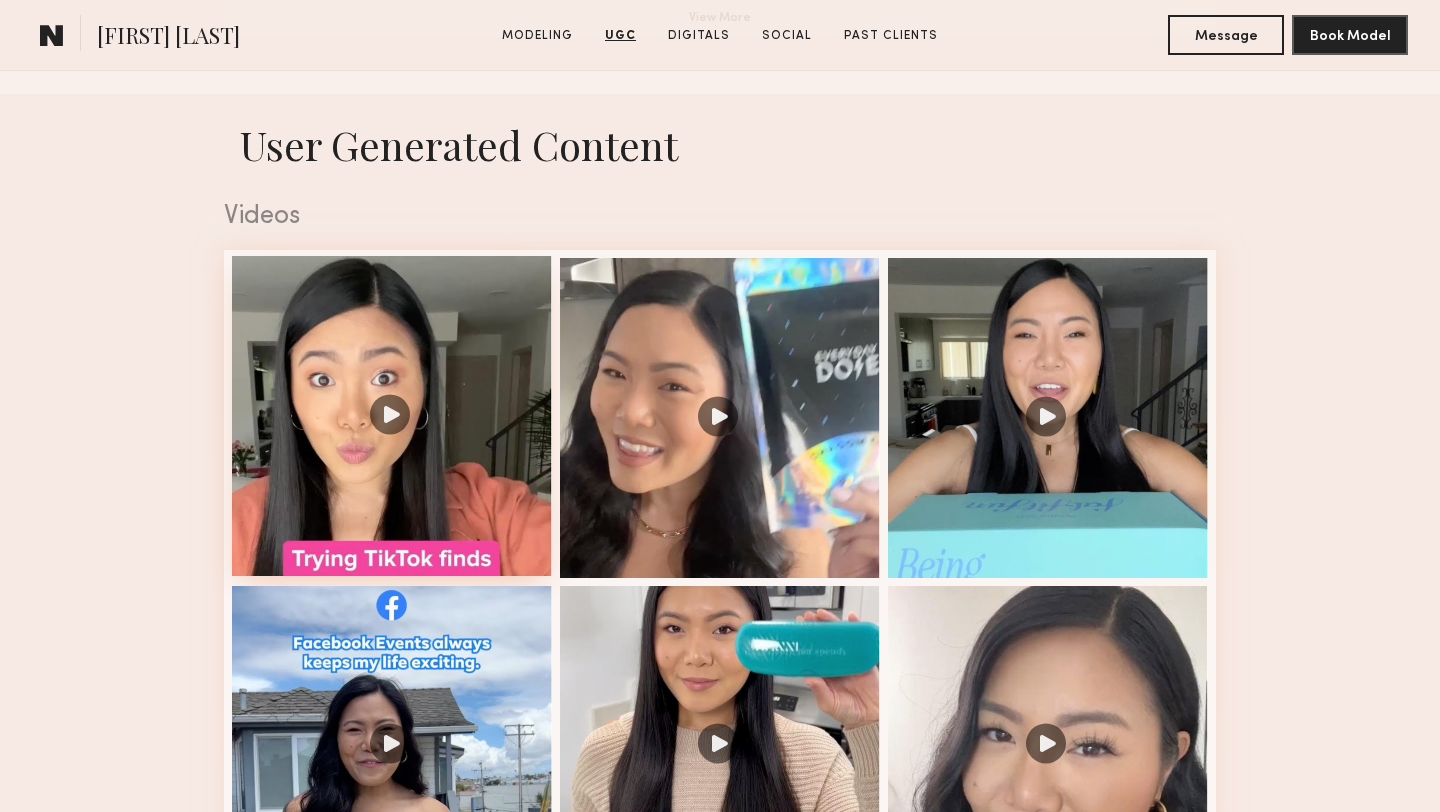 click at bounding box center (392, 416) 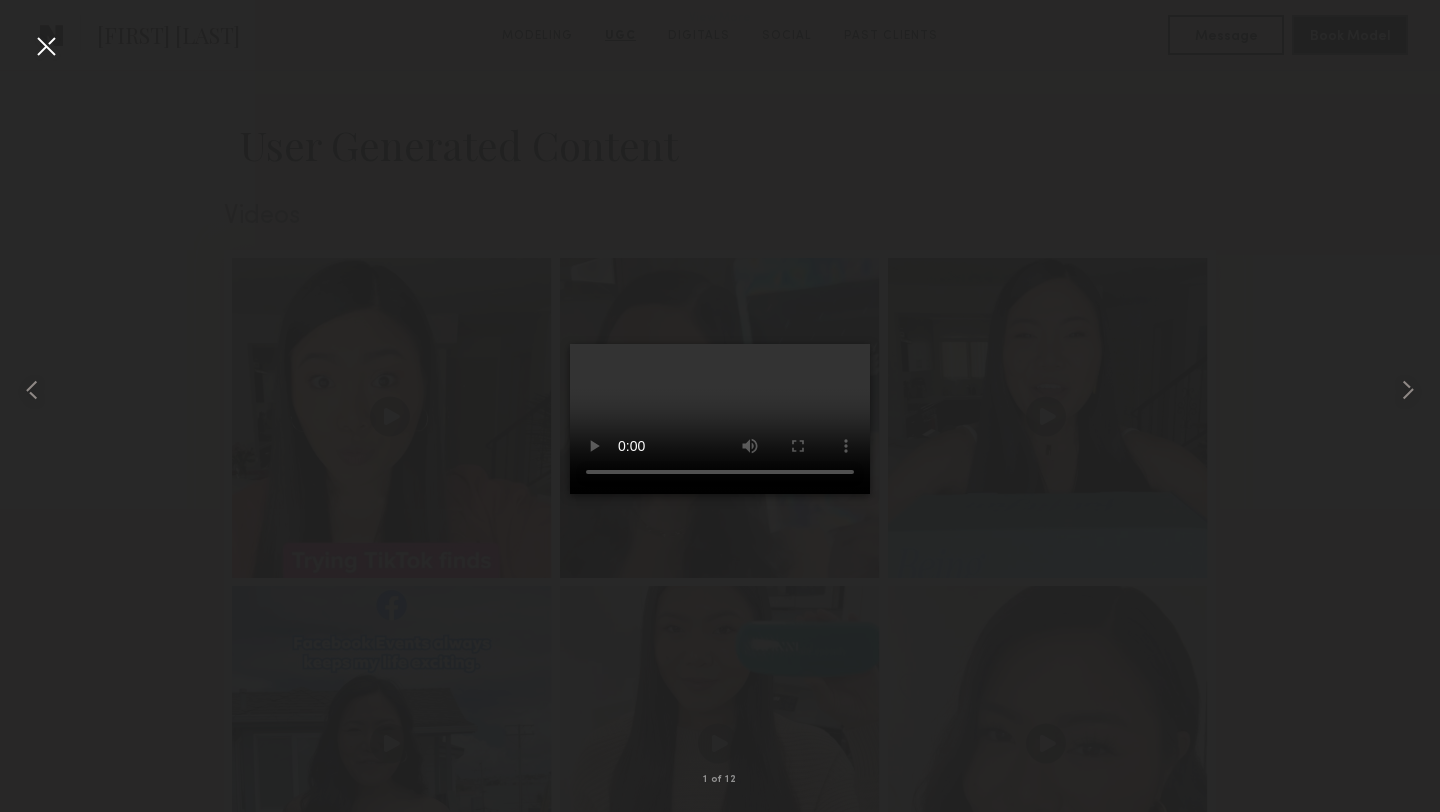 click at bounding box center (720, 390) 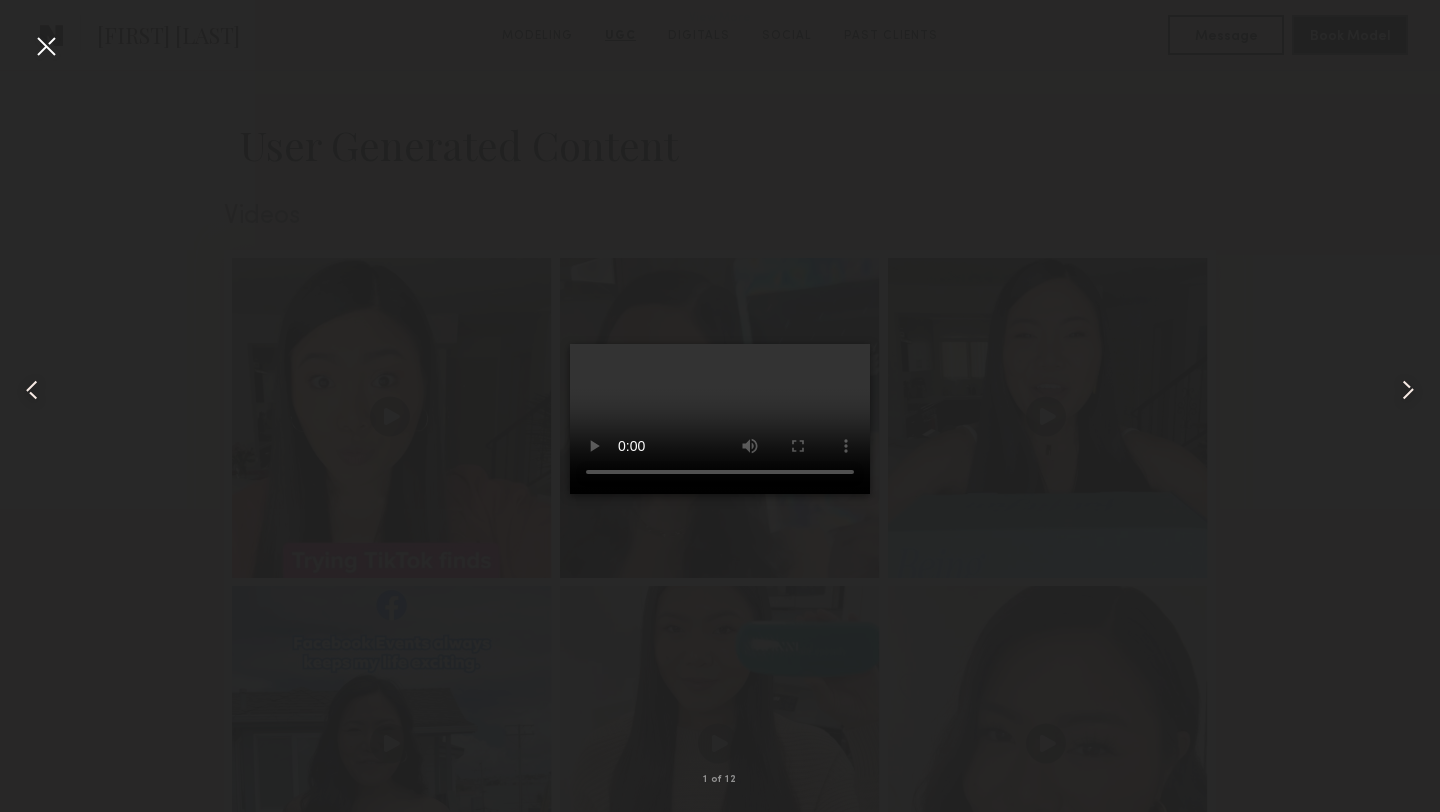 click on "1 of 12" at bounding box center (720, 406) 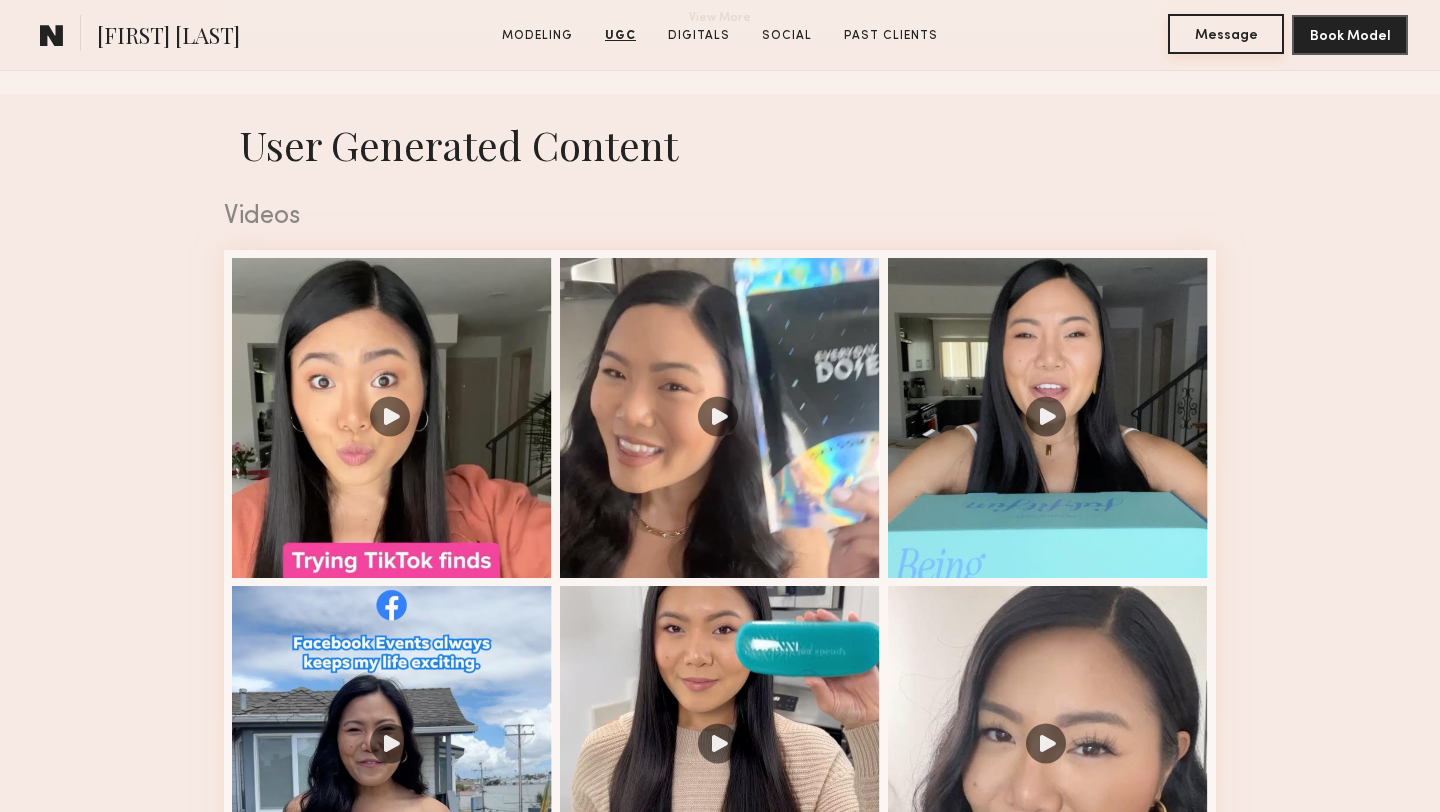 click on "Message" 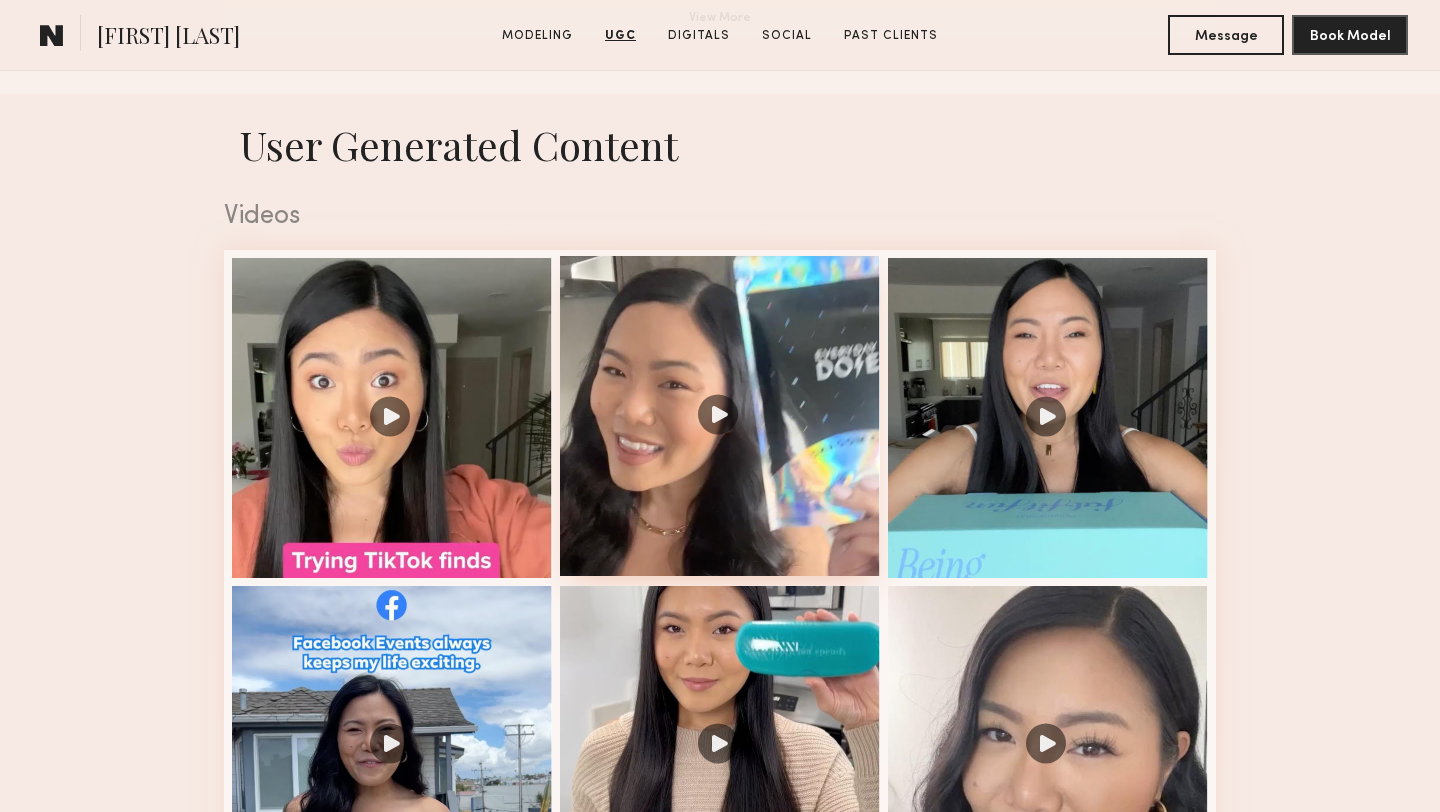 scroll, scrollTop: 0, scrollLeft: 0, axis: both 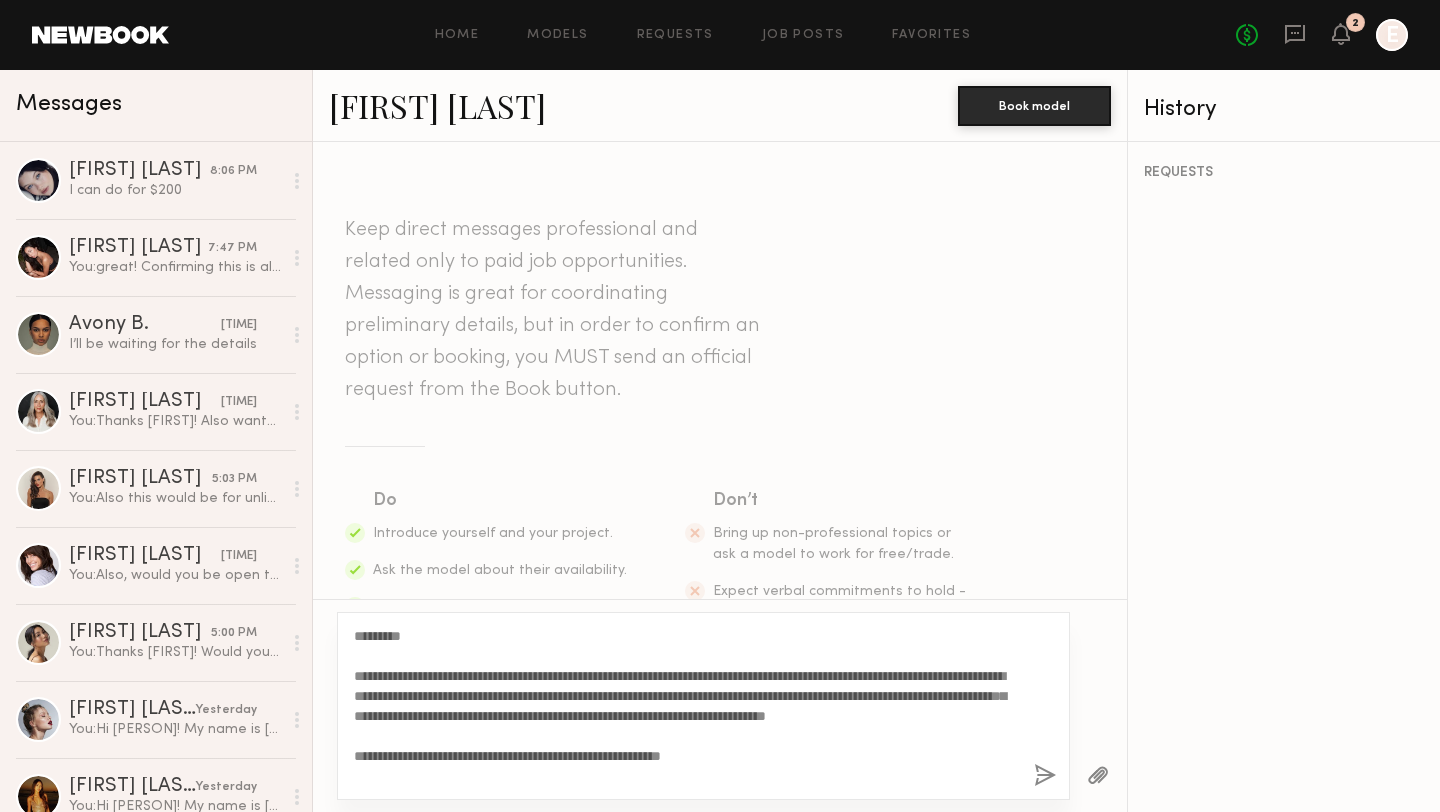 drag, startPoint x: 419, startPoint y: 639, endPoint x: 375, endPoint y: 634, distance: 44.28318 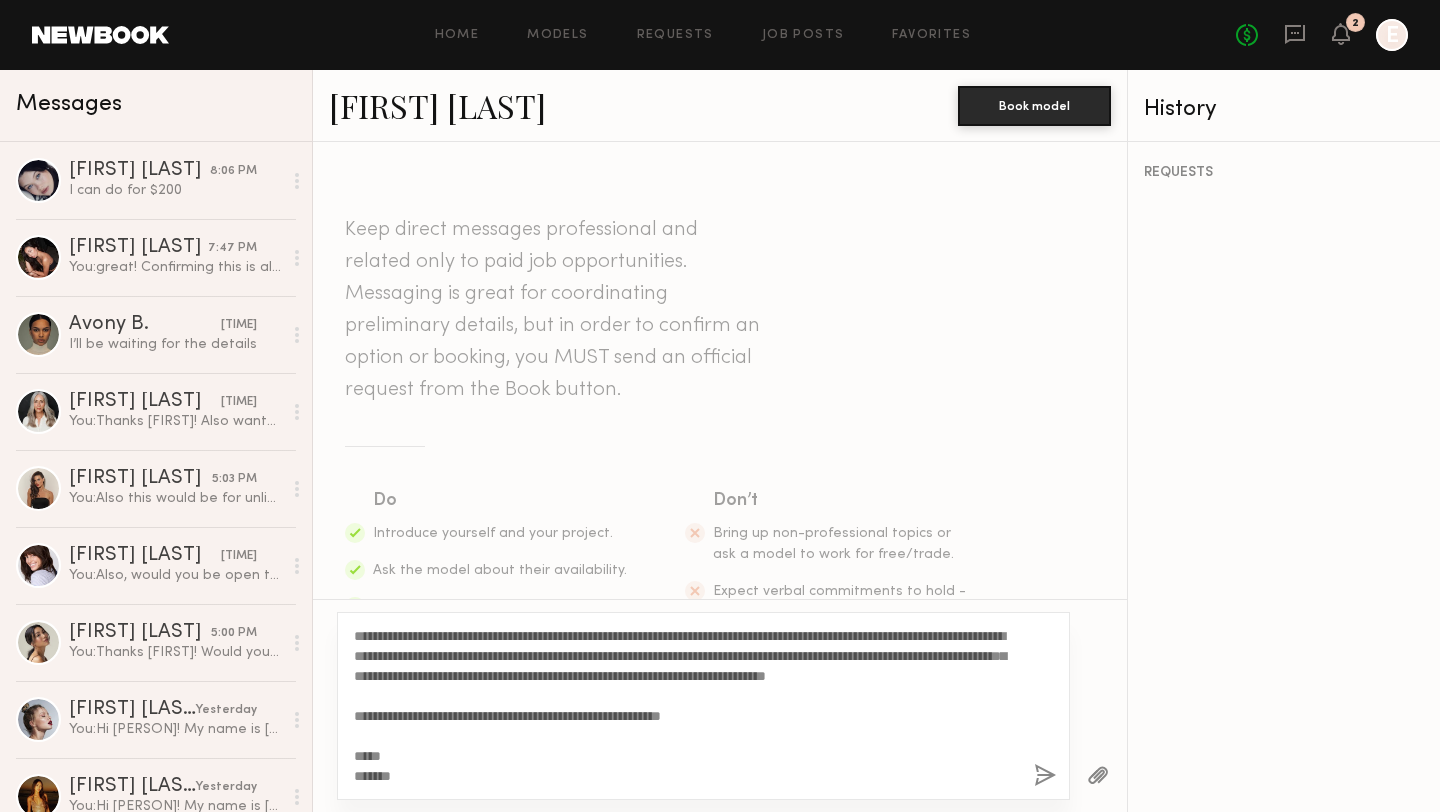 scroll, scrollTop: 59, scrollLeft: 0, axis: vertical 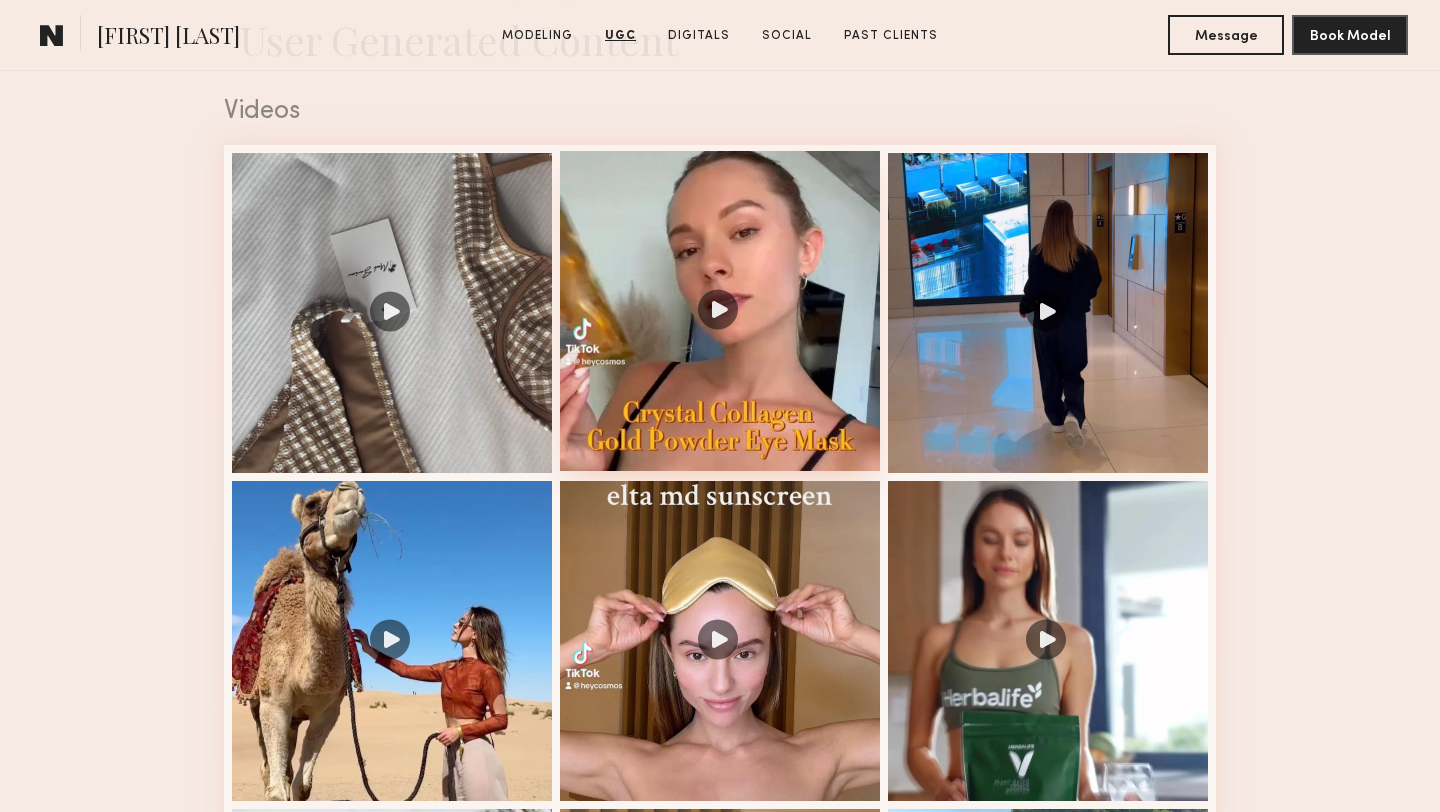 click at bounding box center (720, 311) 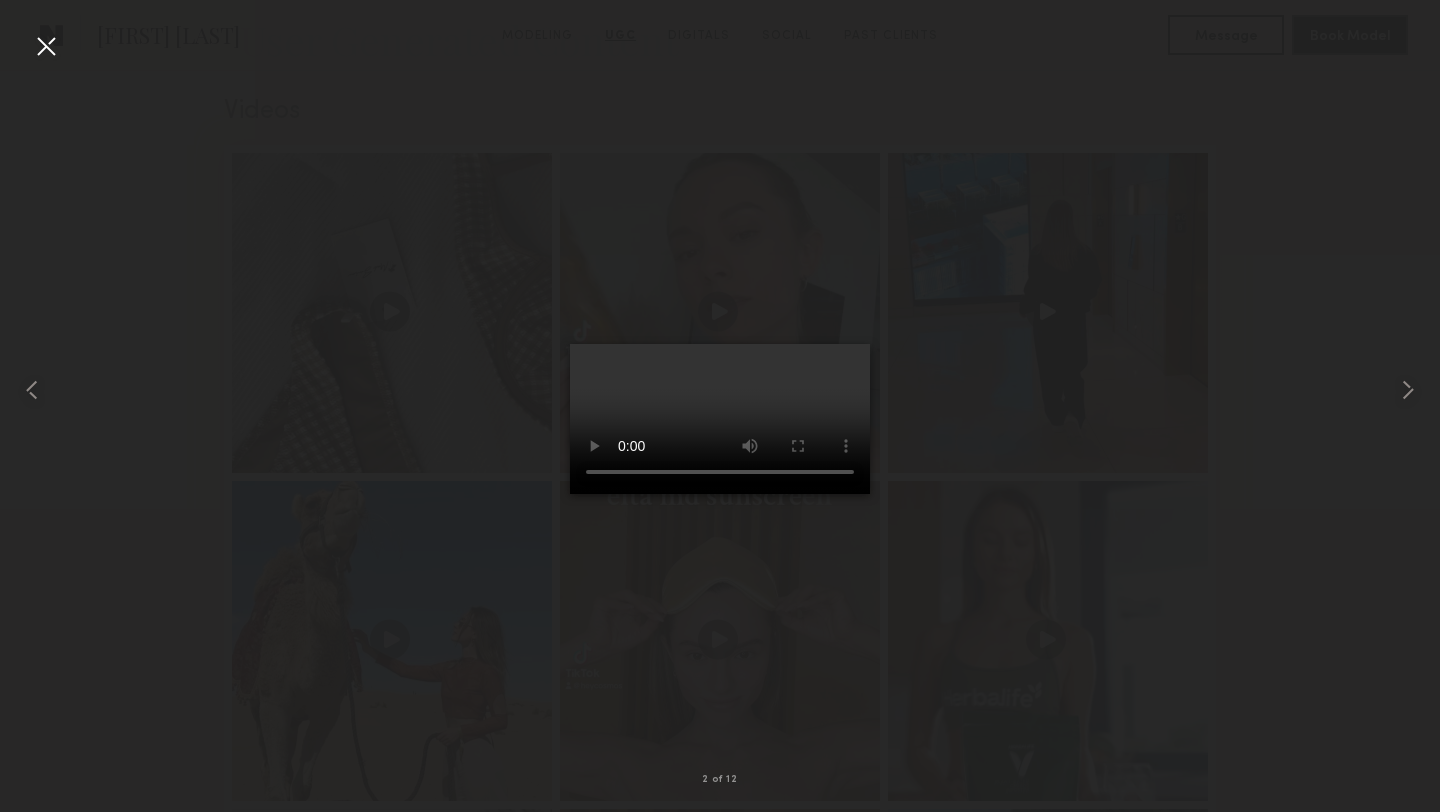click at bounding box center [46, 46] 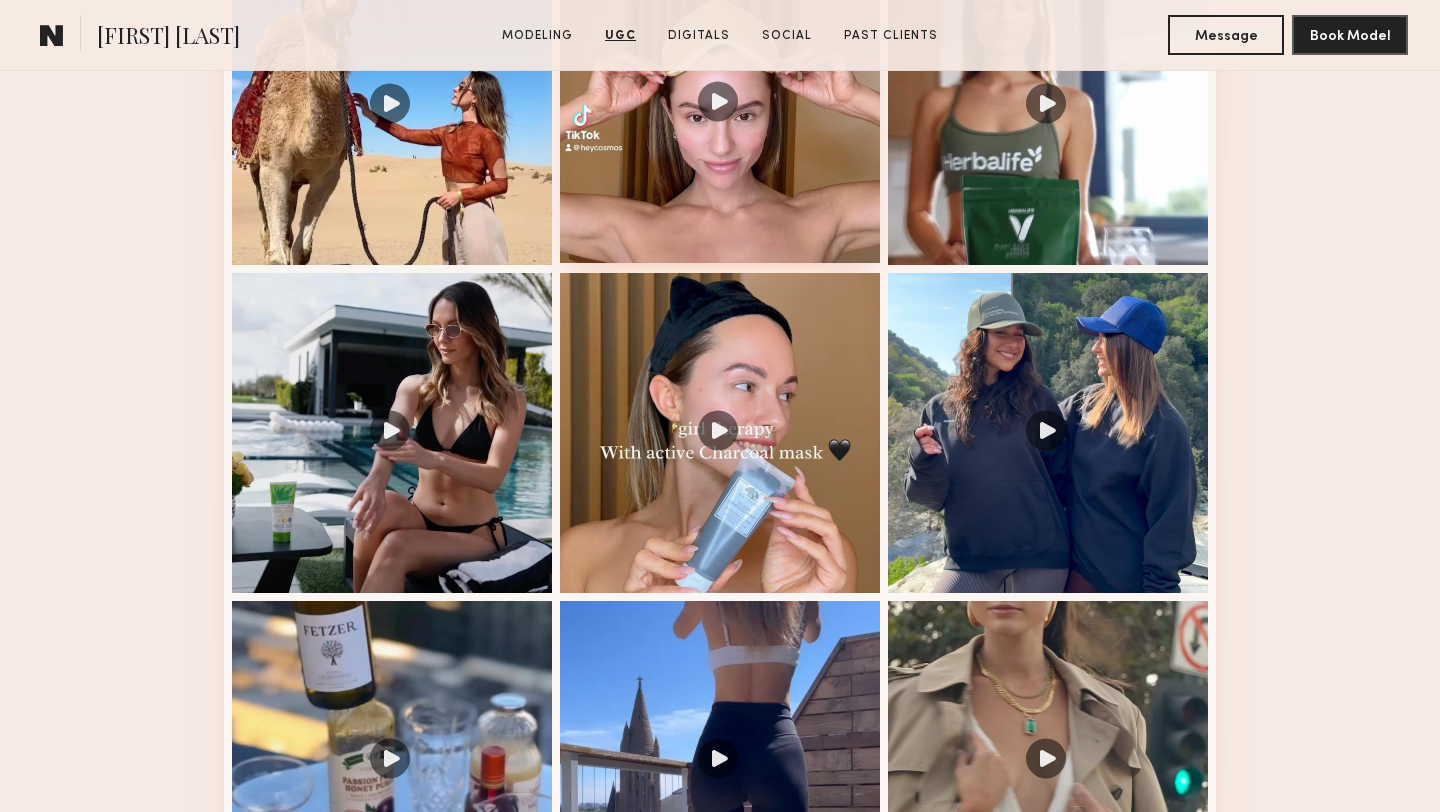 scroll, scrollTop: 2297, scrollLeft: 0, axis: vertical 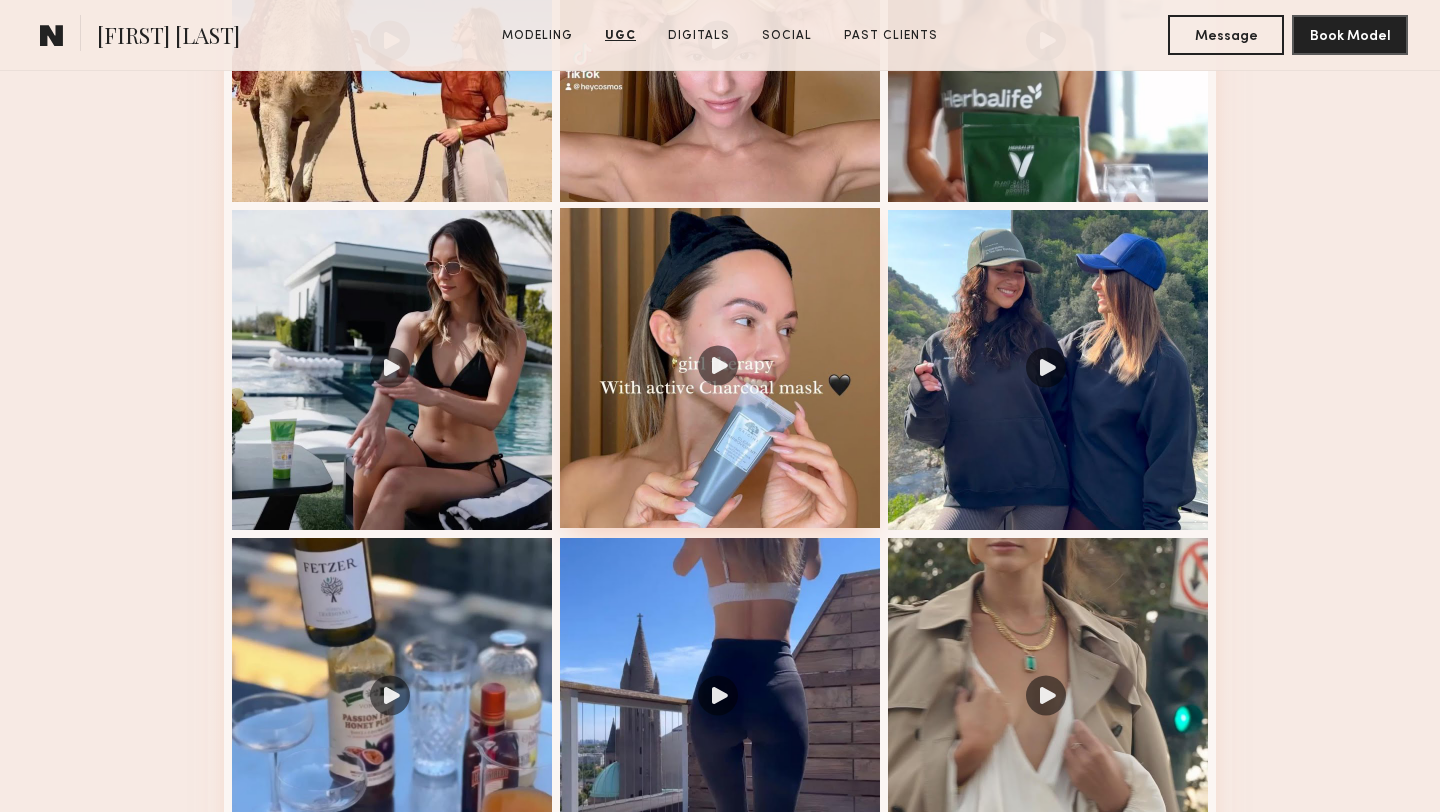 click at bounding box center (720, 368) 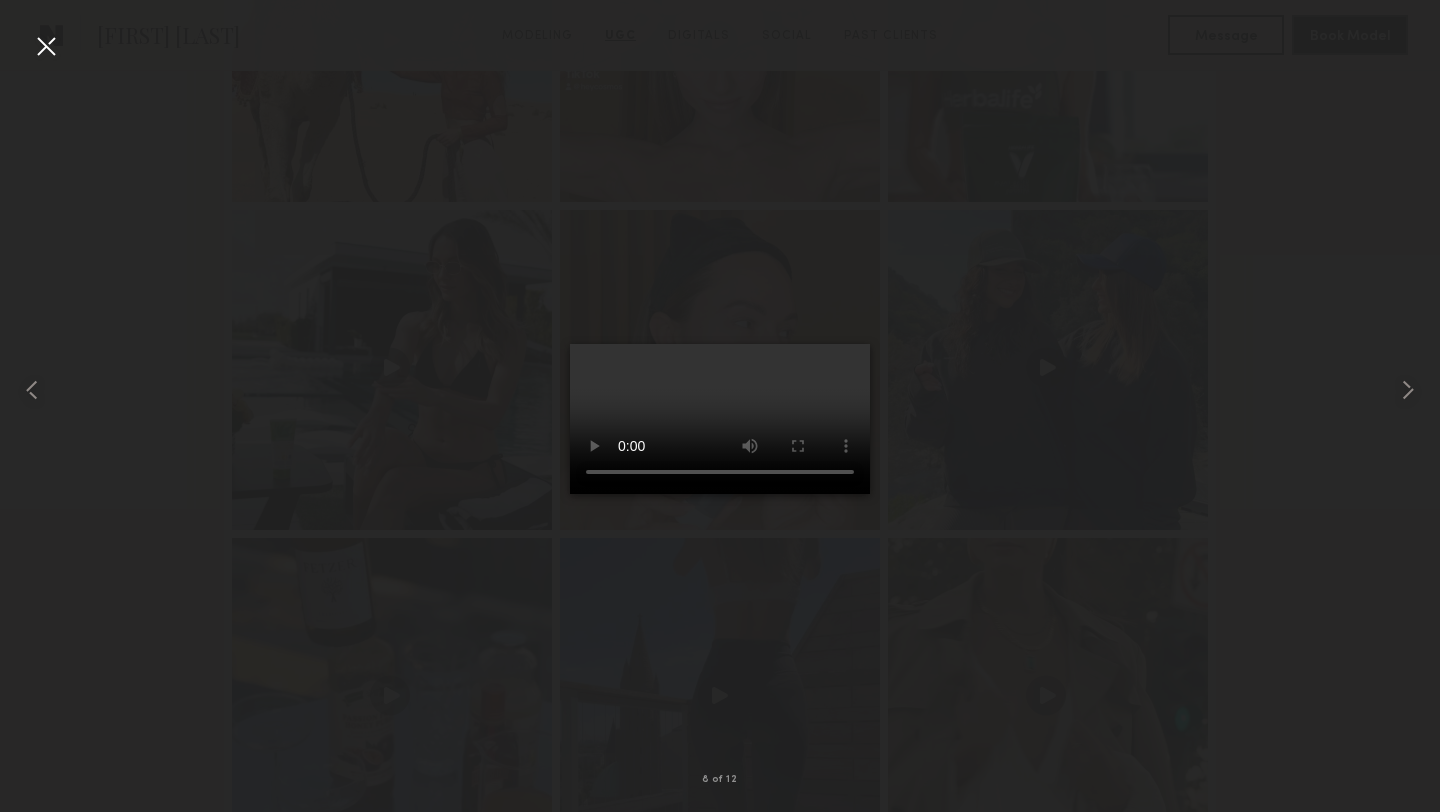 click at bounding box center [720, 390] 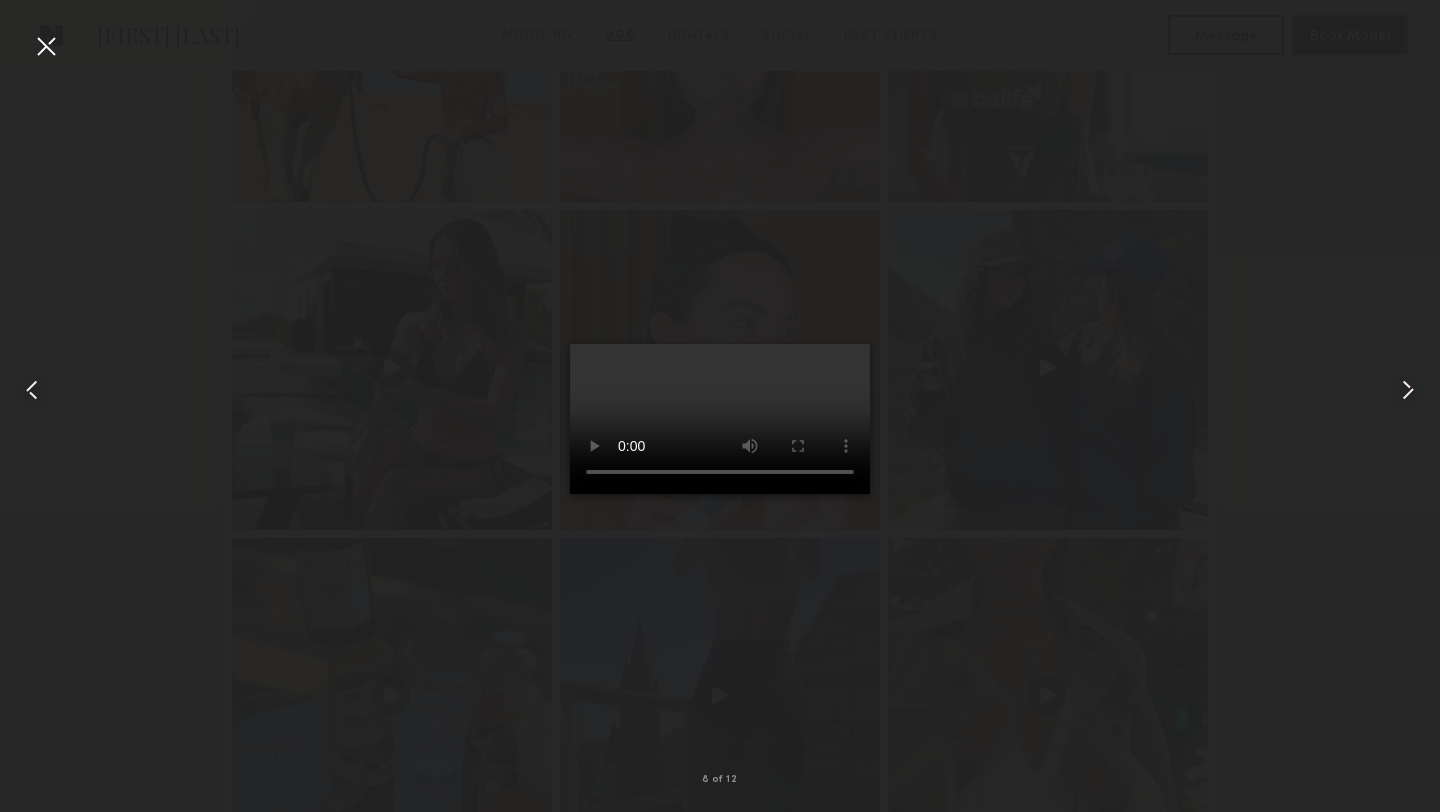 click at bounding box center (46, 46) 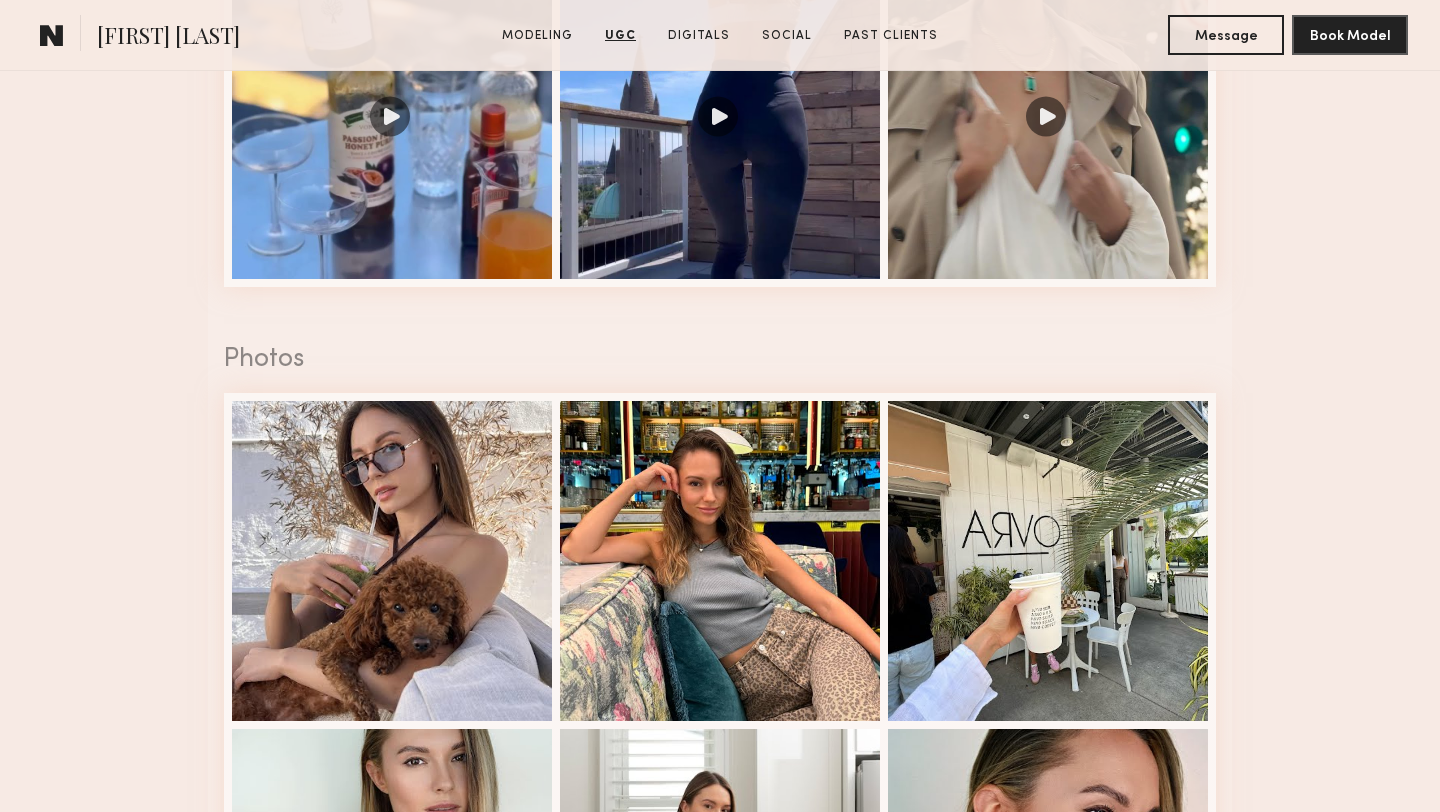 scroll, scrollTop: 2878, scrollLeft: 0, axis: vertical 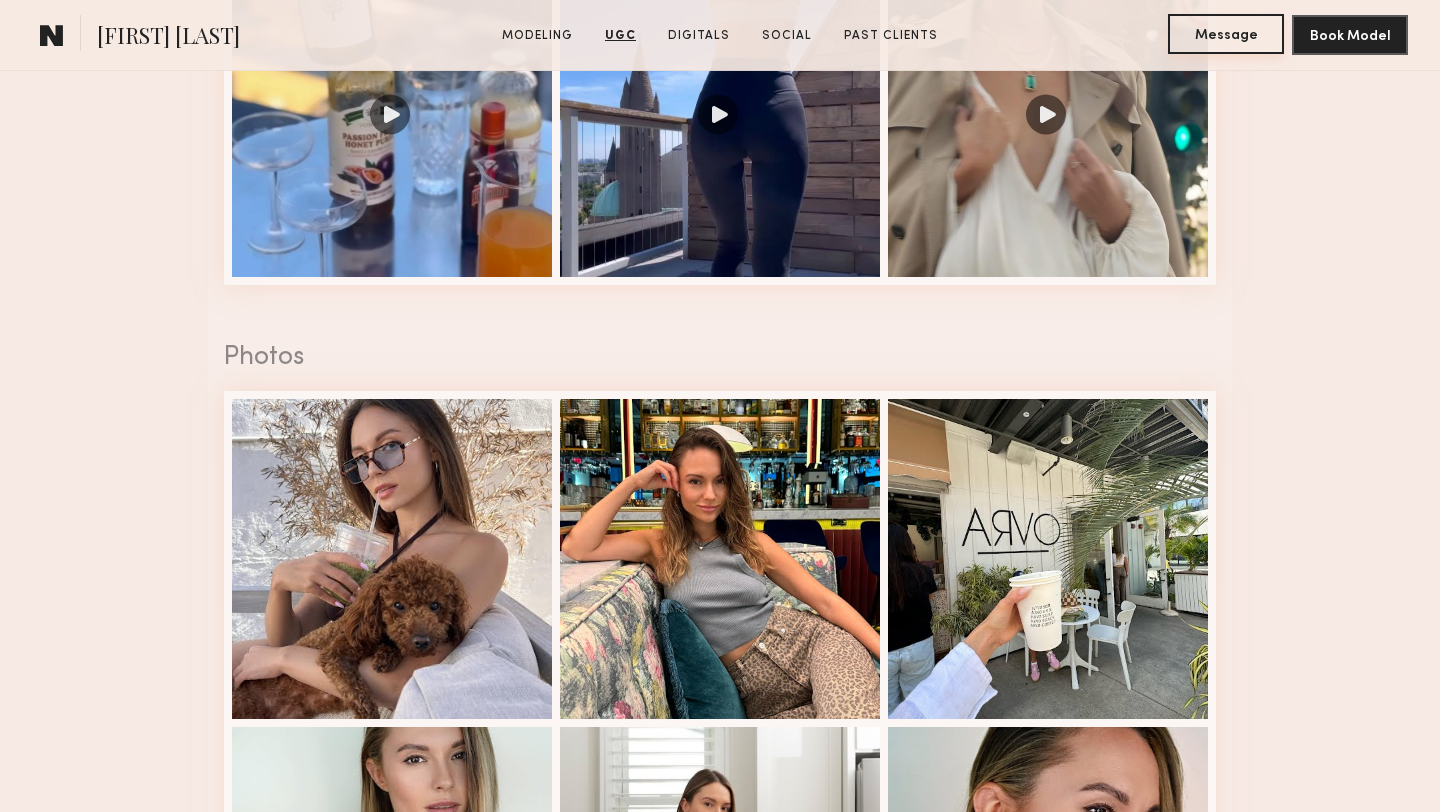 click on "Message" 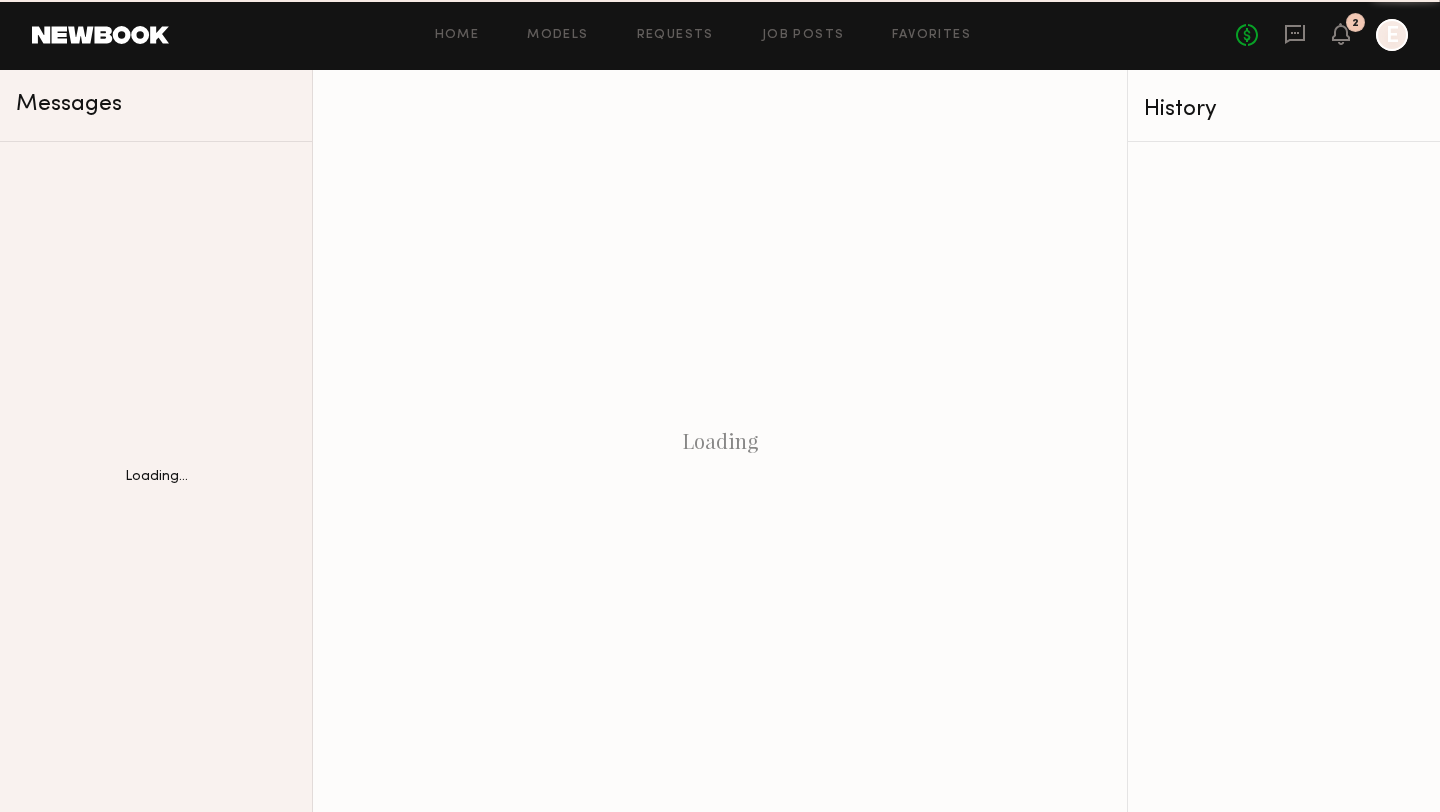 scroll, scrollTop: 0, scrollLeft: 0, axis: both 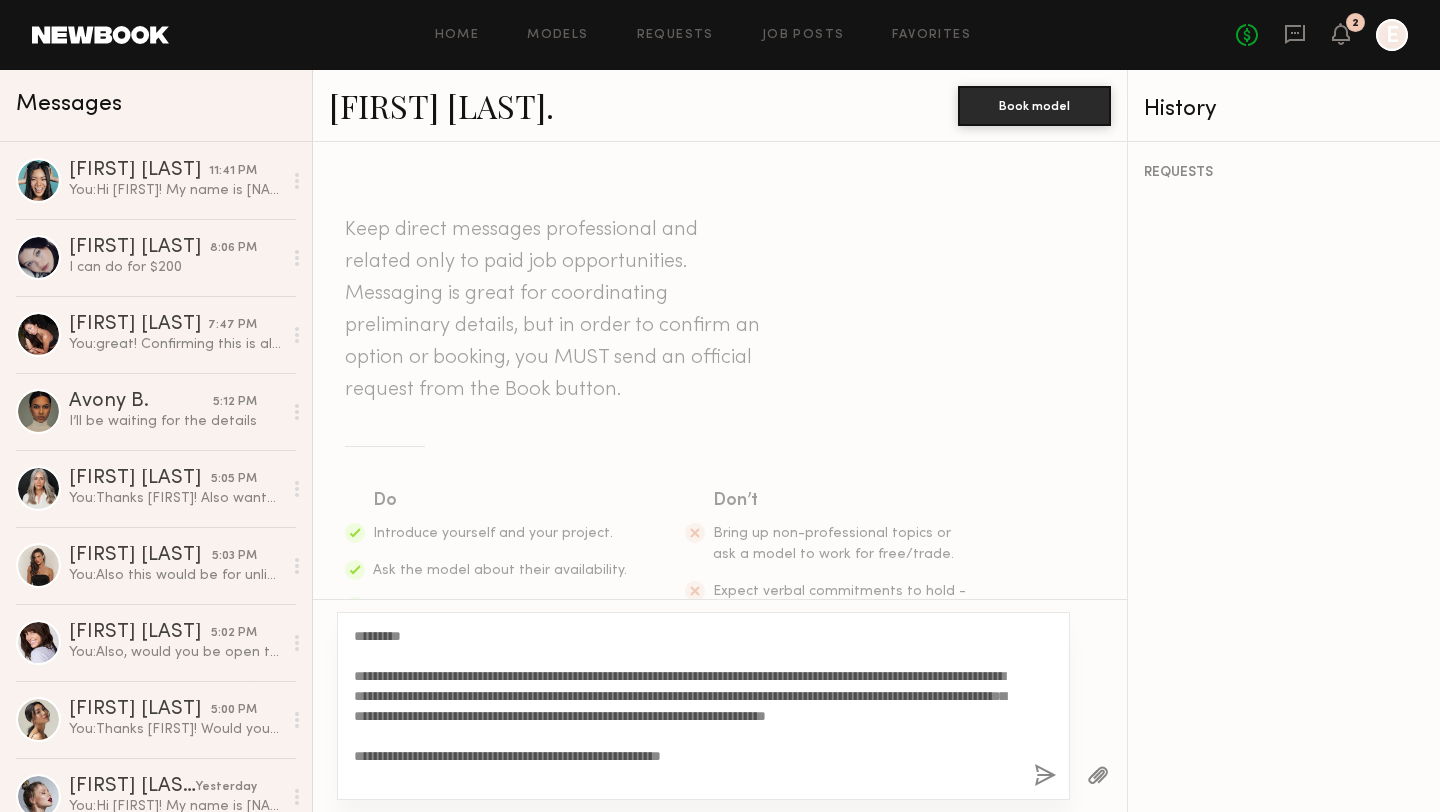drag, startPoint x: 417, startPoint y: 629, endPoint x: 374, endPoint y: 634, distance: 43.289722 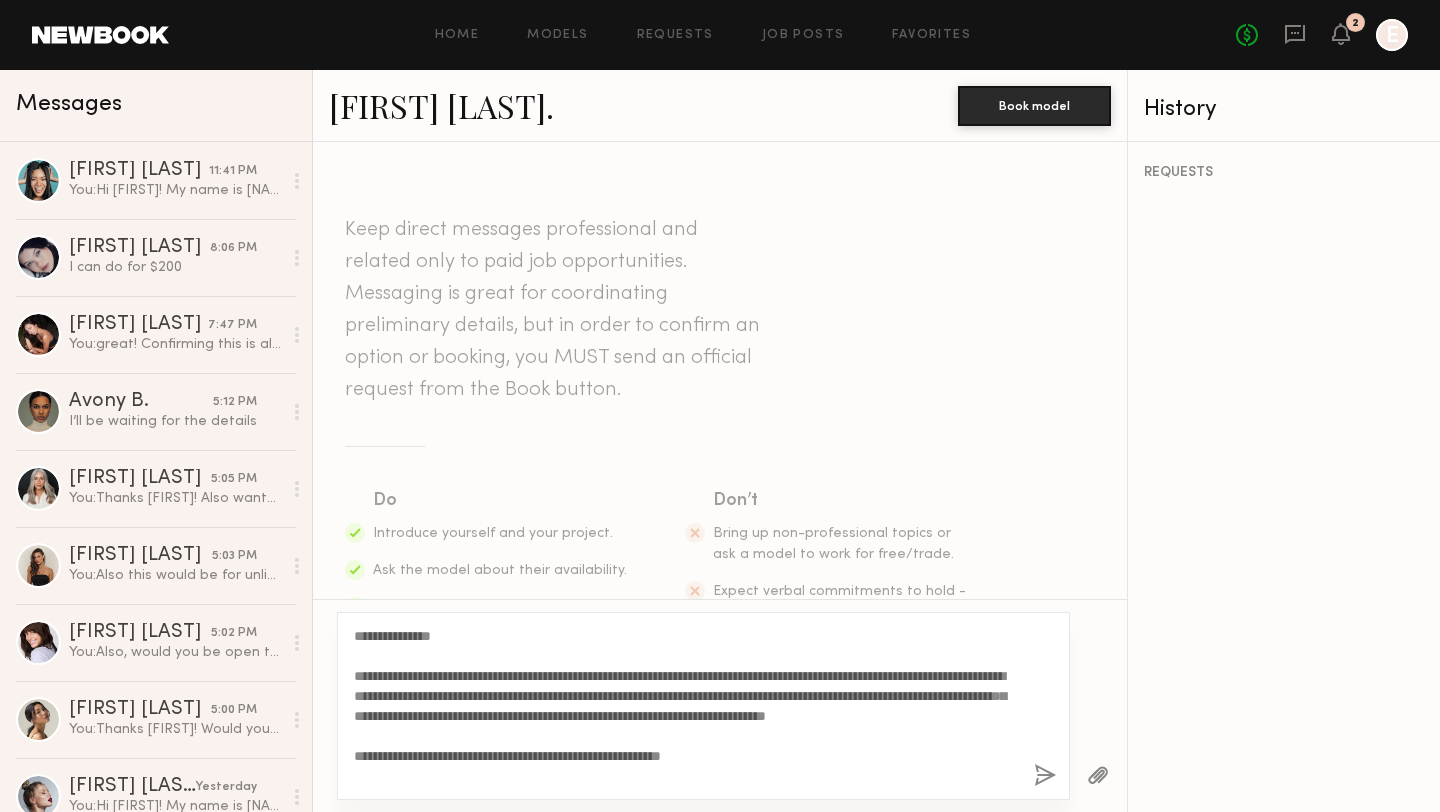 type on "**********" 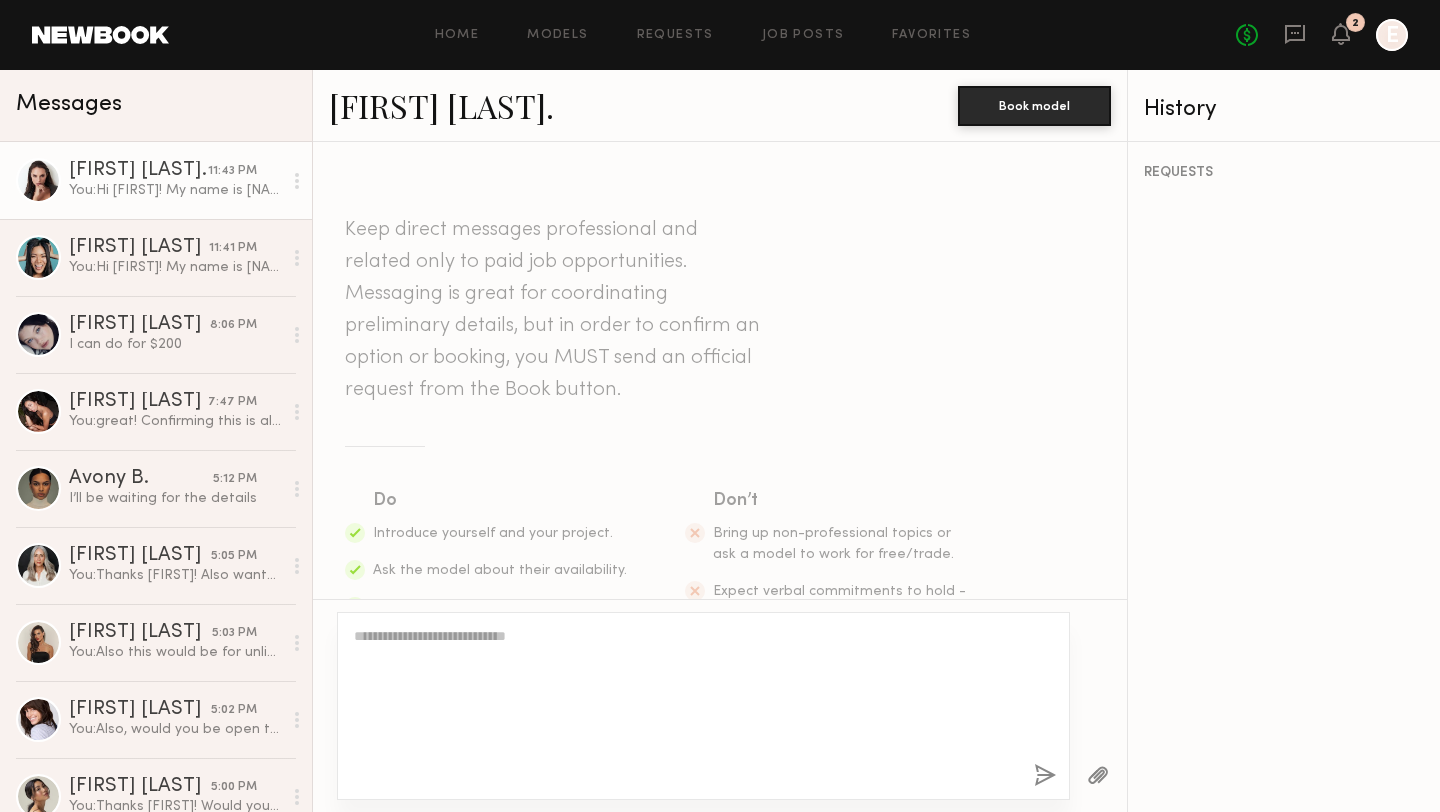 scroll, scrollTop: 543, scrollLeft: 0, axis: vertical 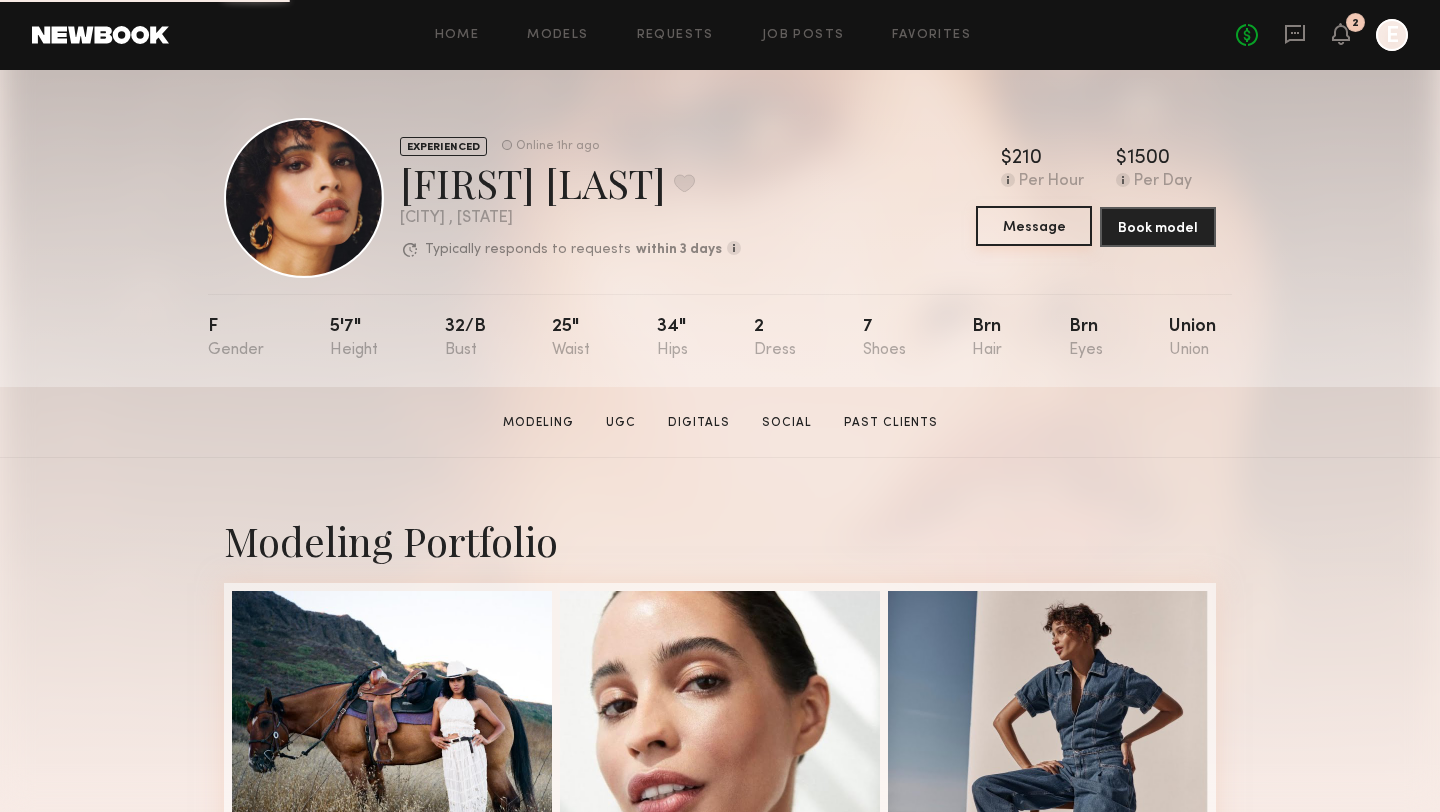 click on "Message" 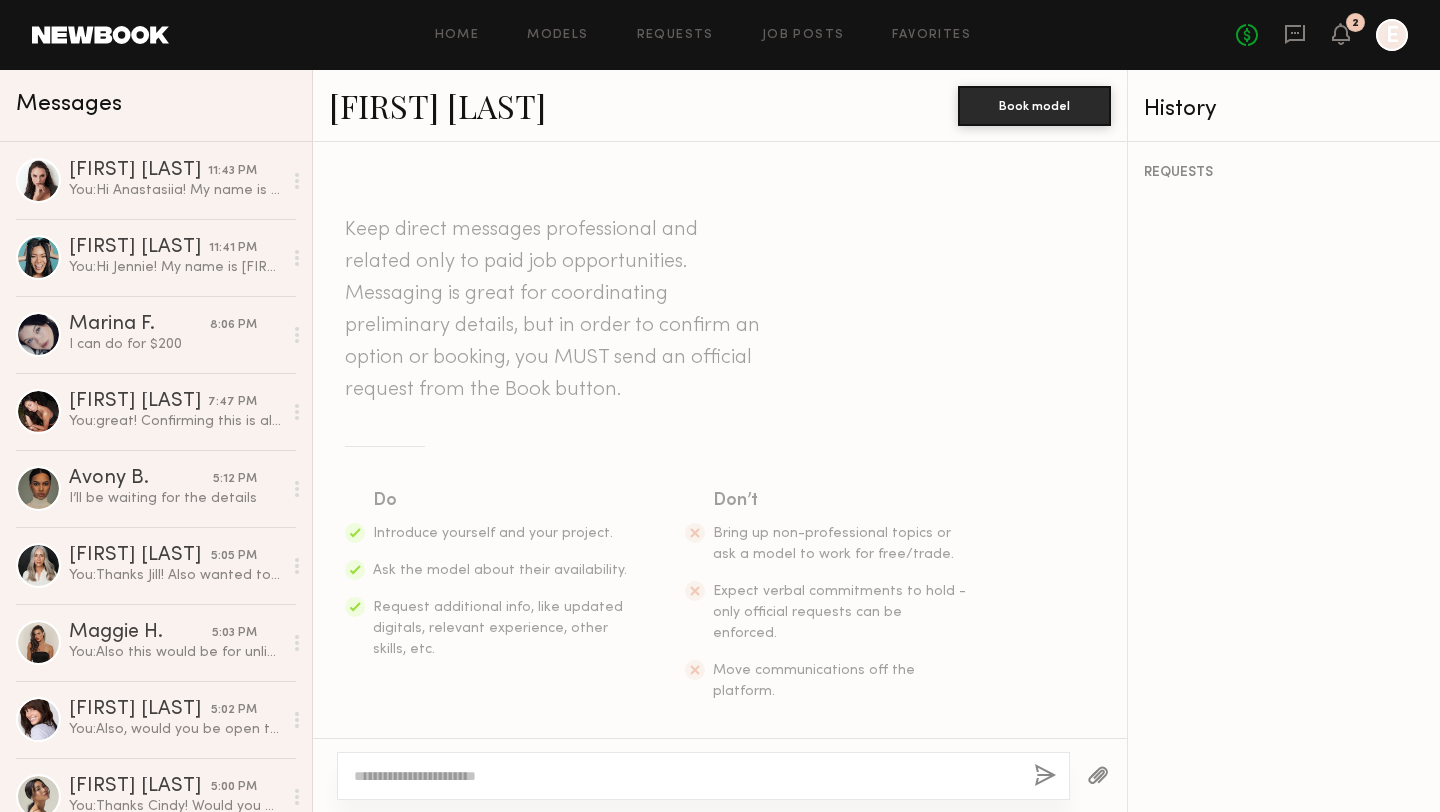 click 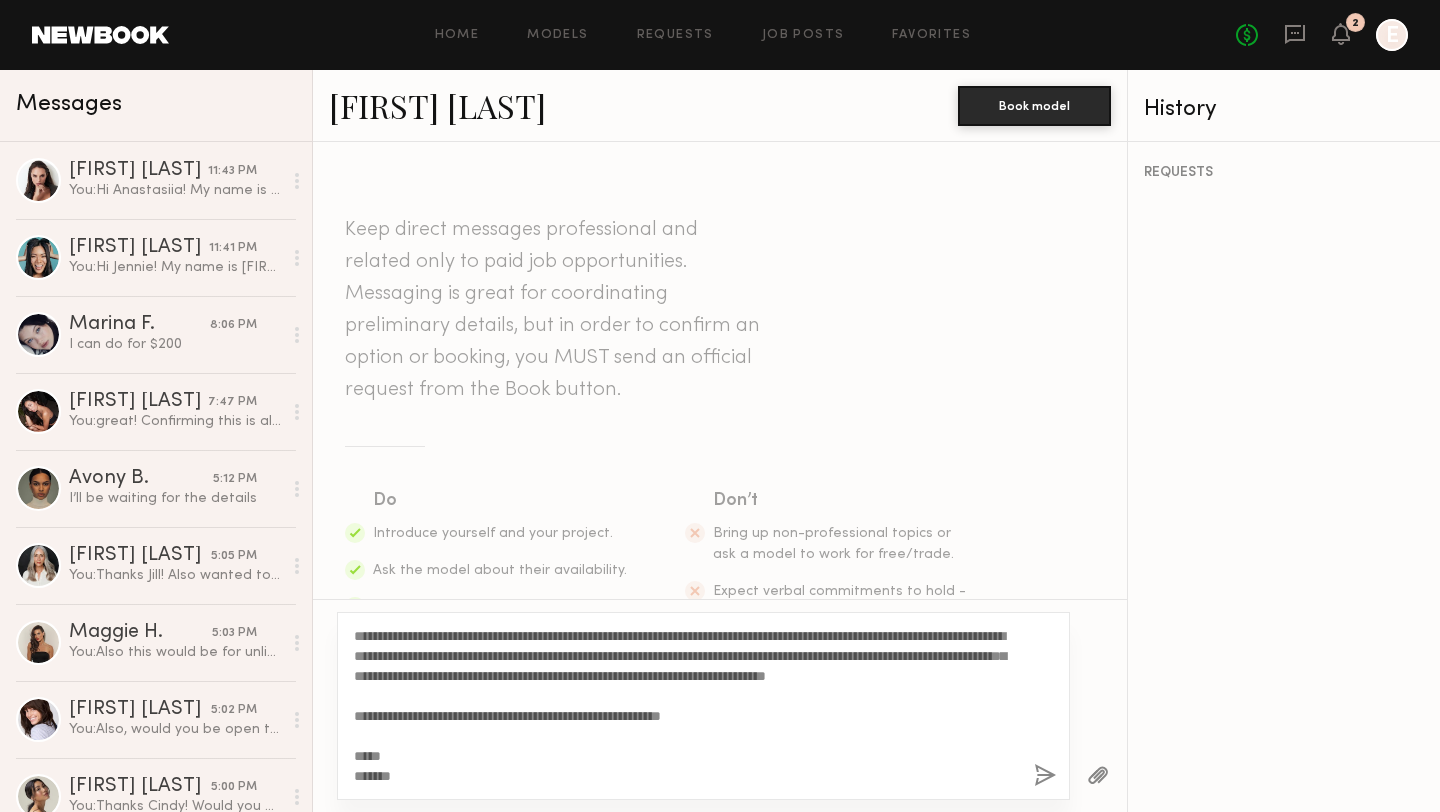 scroll, scrollTop: 0, scrollLeft: 0, axis: both 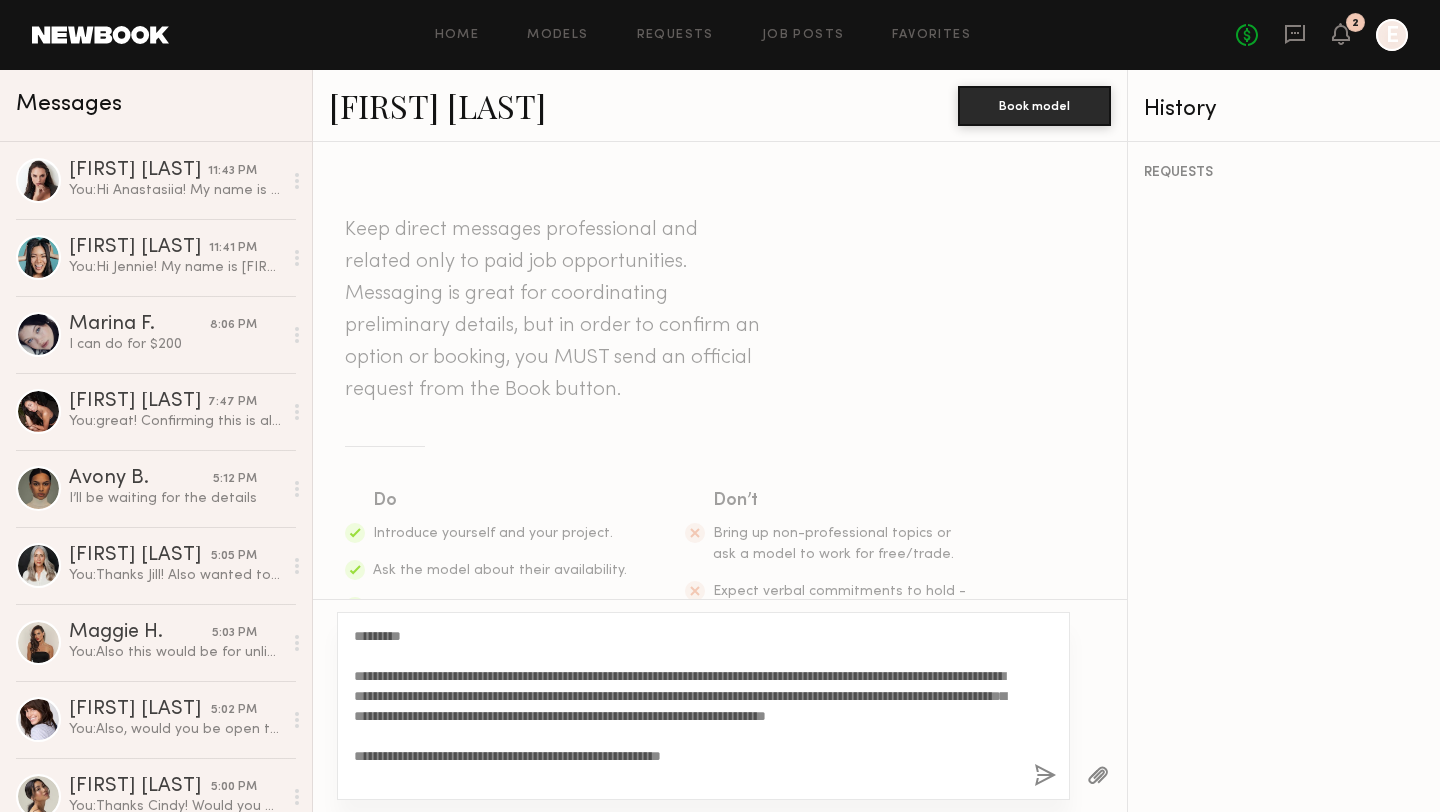 drag, startPoint x: 418, startPoint y: 635, endPoint x: 373, endPoint y: 632, distance: 45.099888 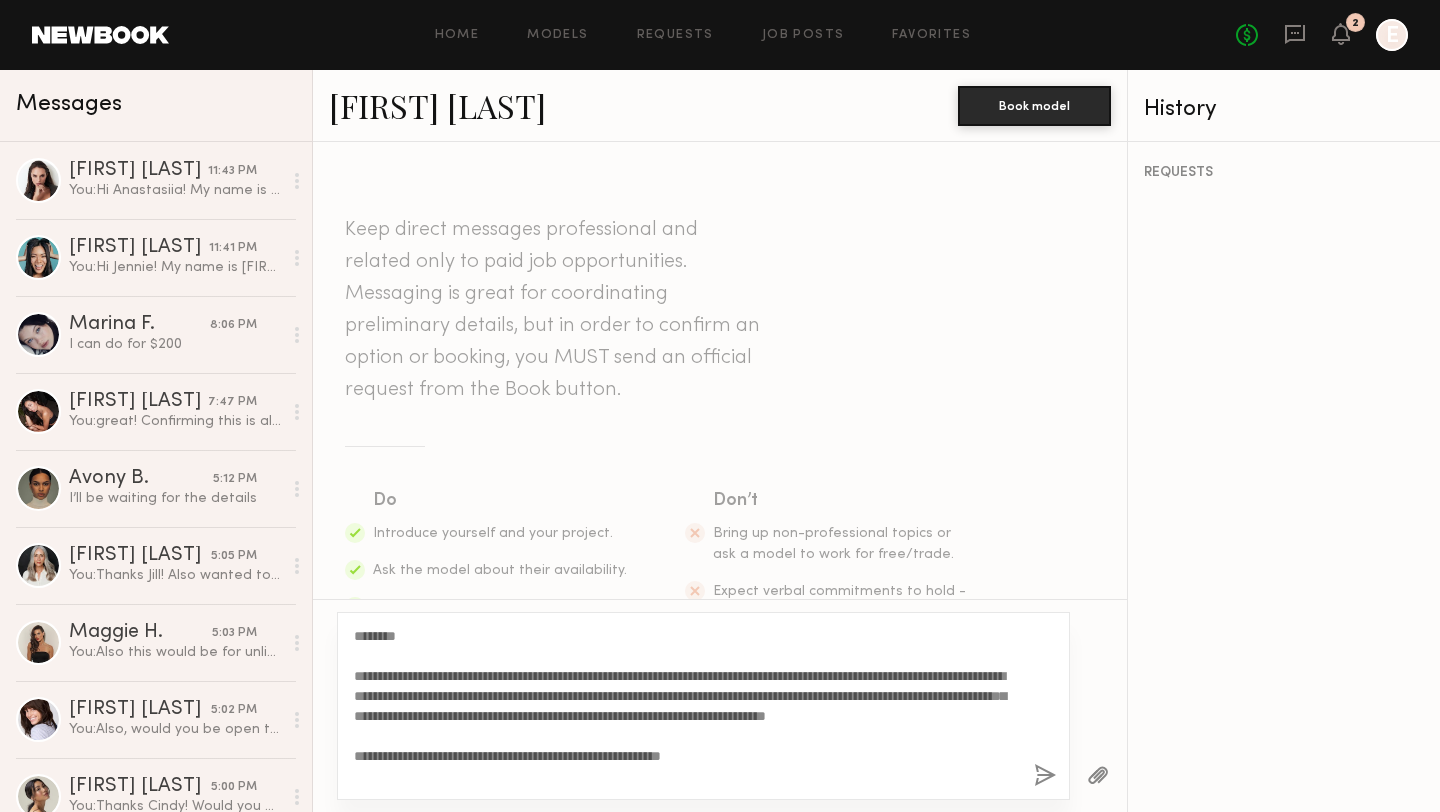 type on "**********" 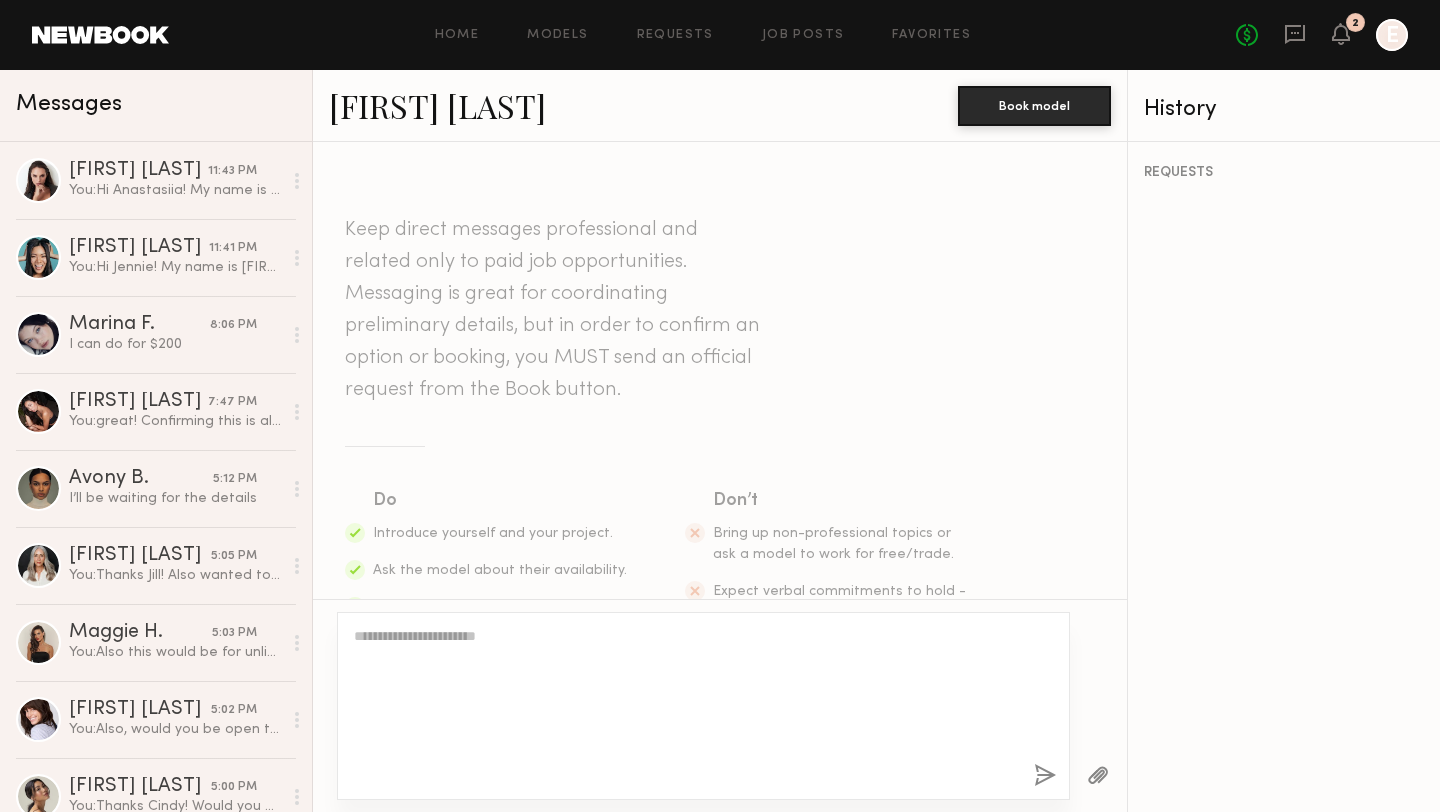scroll, scrollTop: 543, scrollLeft: 0, axis: vertical 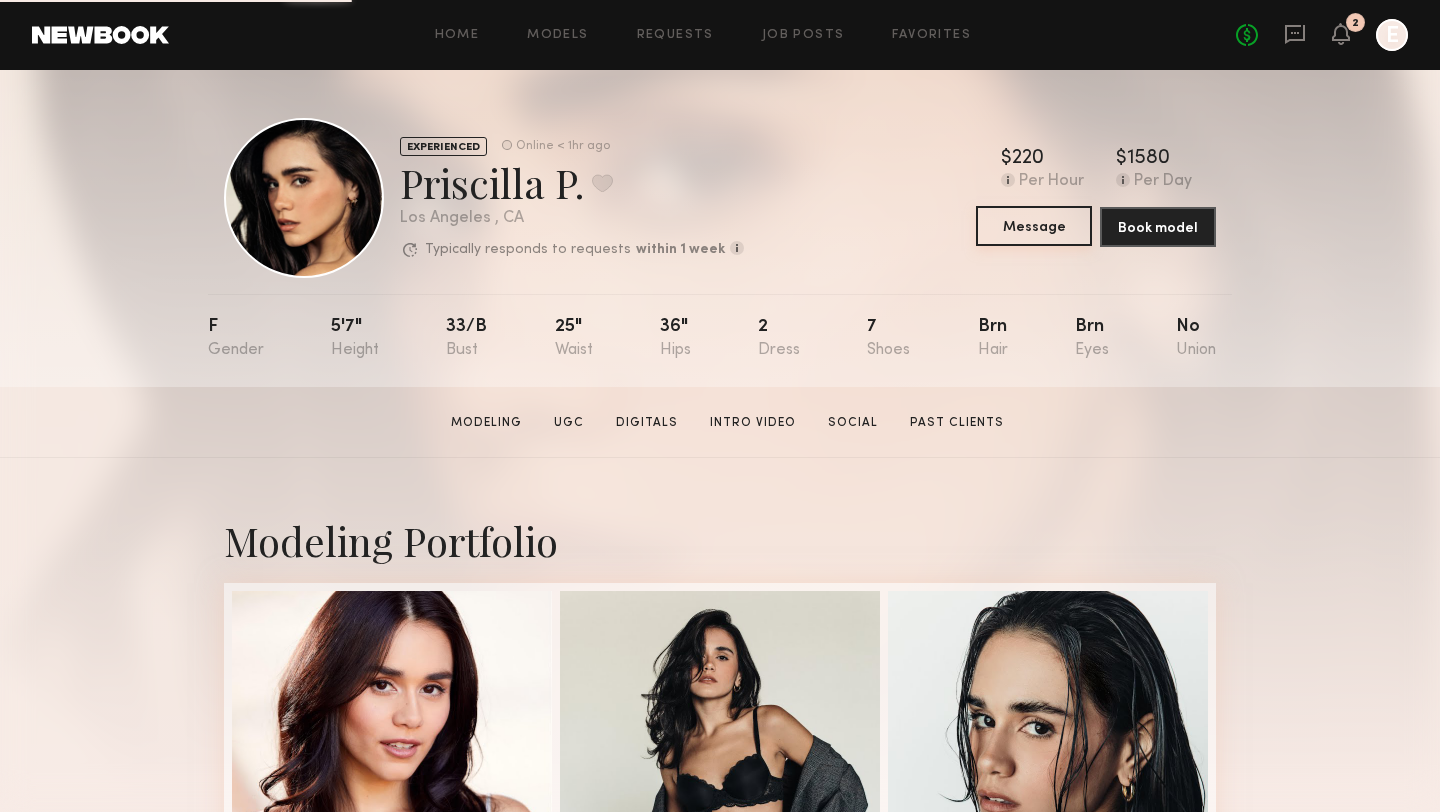 click on "Message" 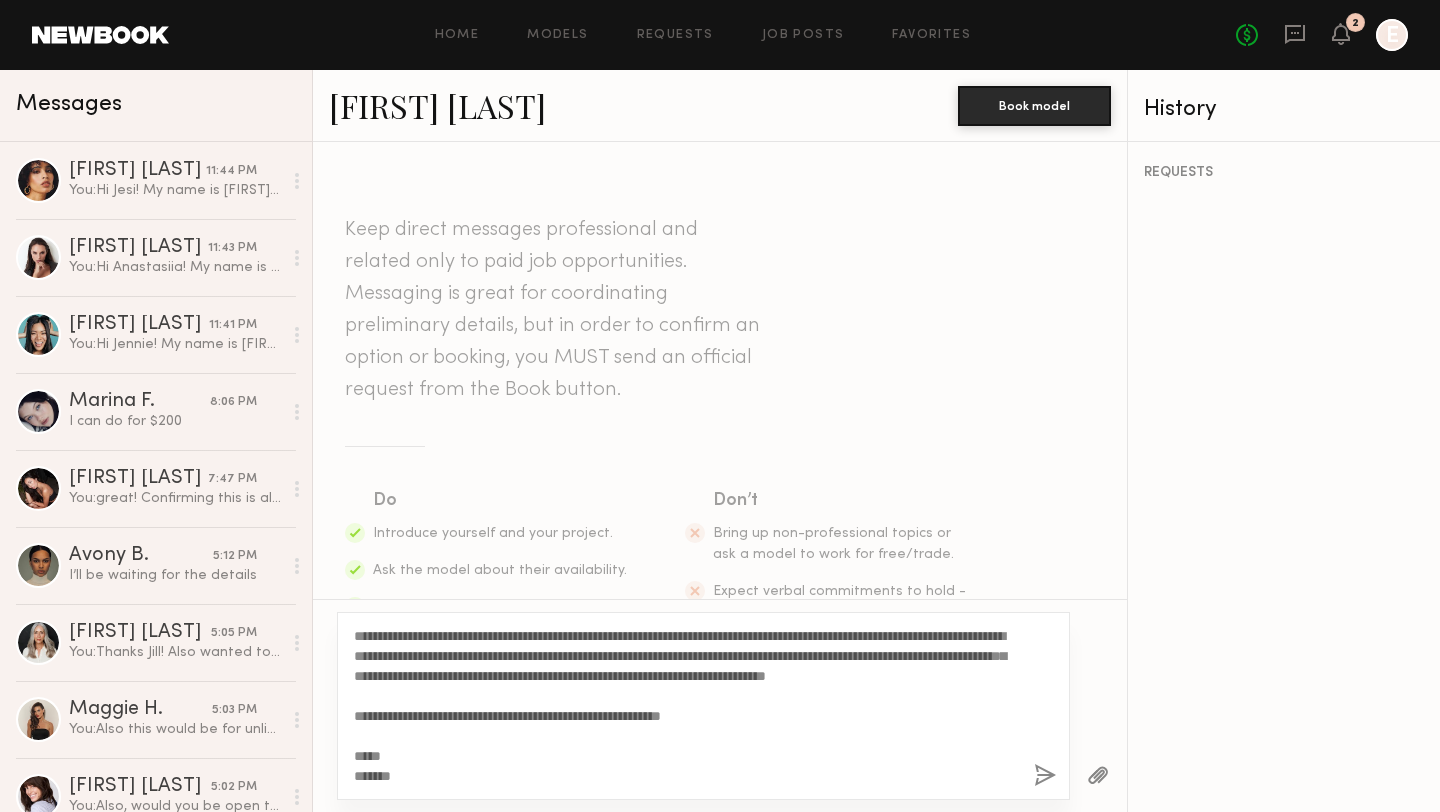 scroll, scrollTop: 0, scrollLeft: 0, axis: both 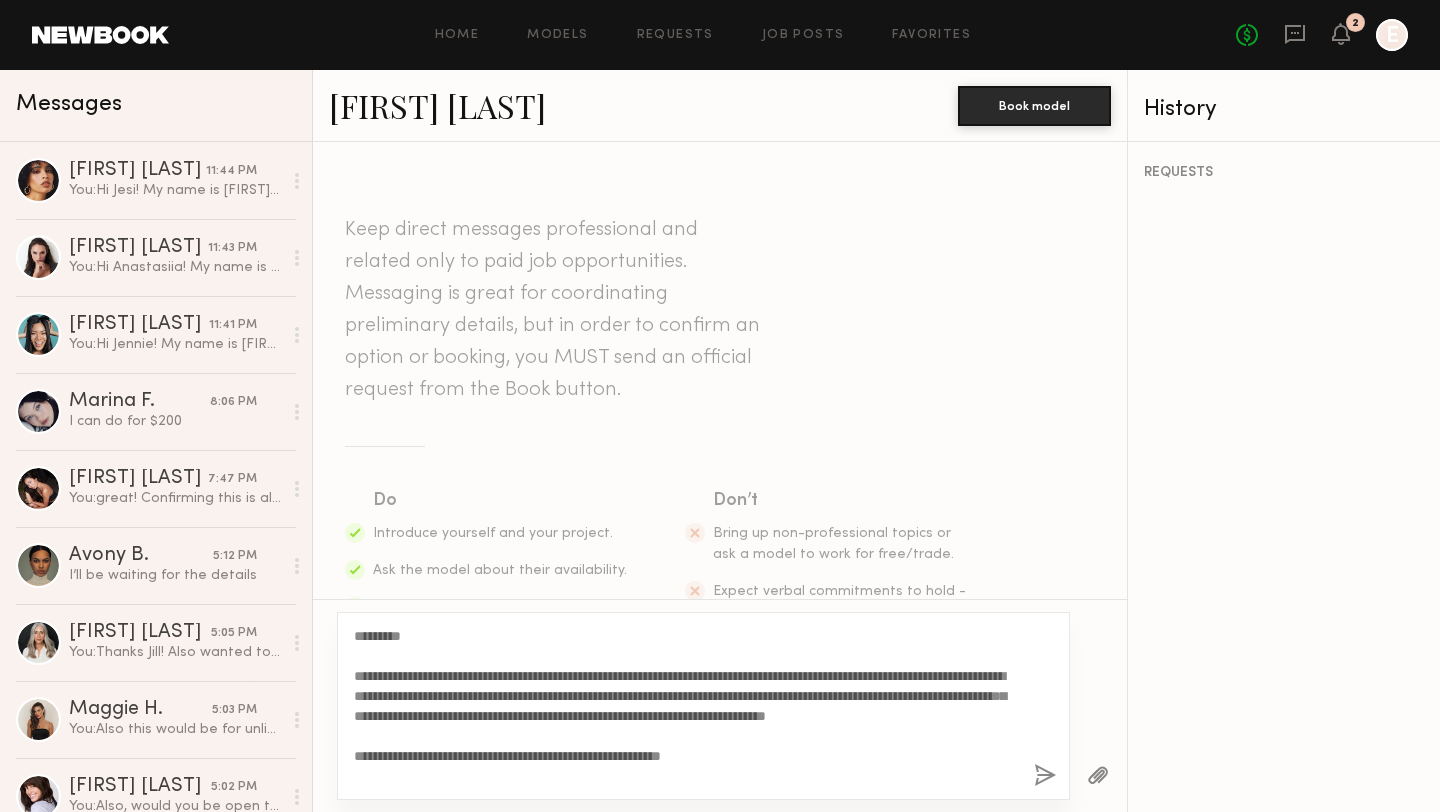 drag, startPoint x: 423, startPoint y: 643, endPoint x: 372, endPoint y: 640, distance: 51.088158 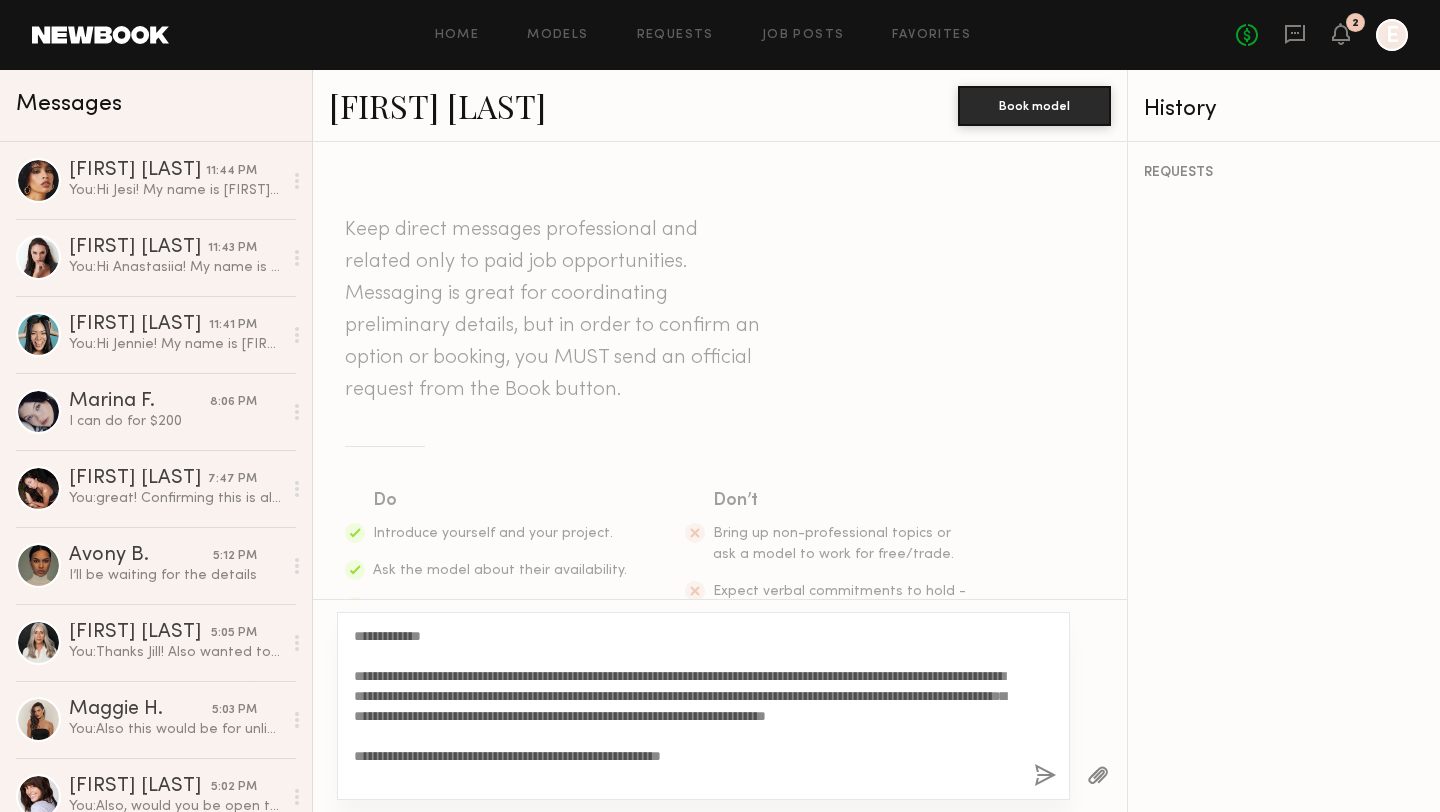 type on "**********" 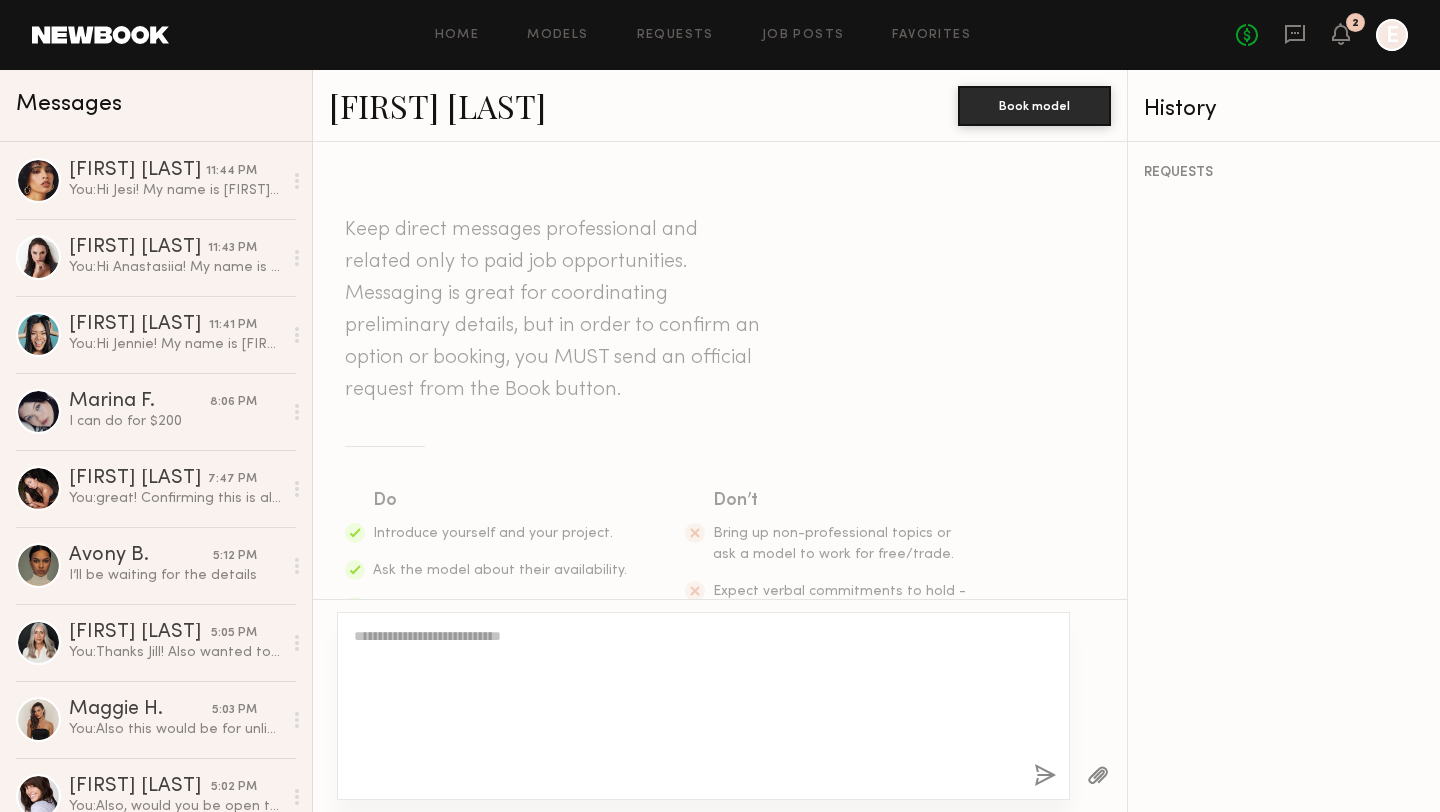 scroll, scrollTop: 543, scrollLeft: 0, axis: vertical 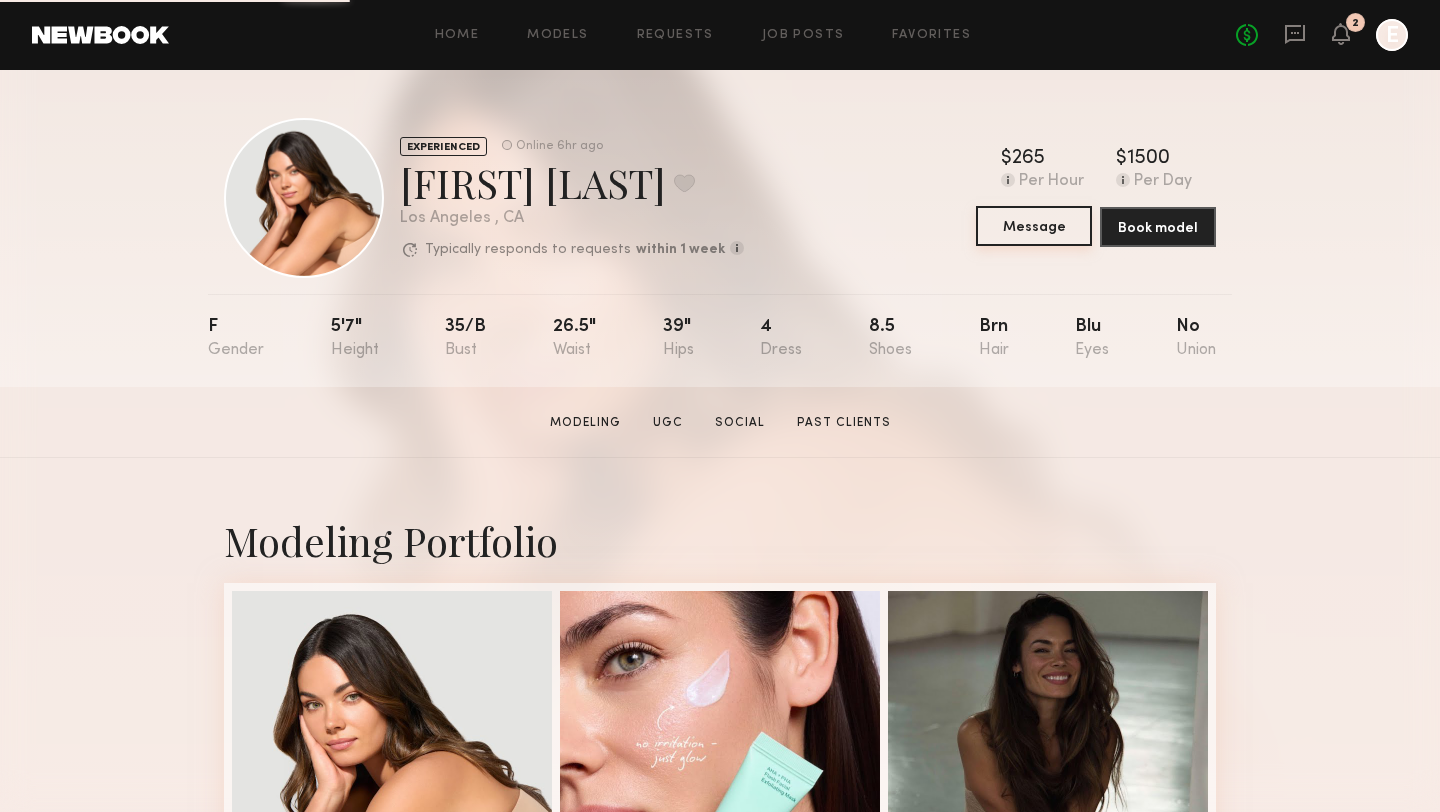 click on "Message" 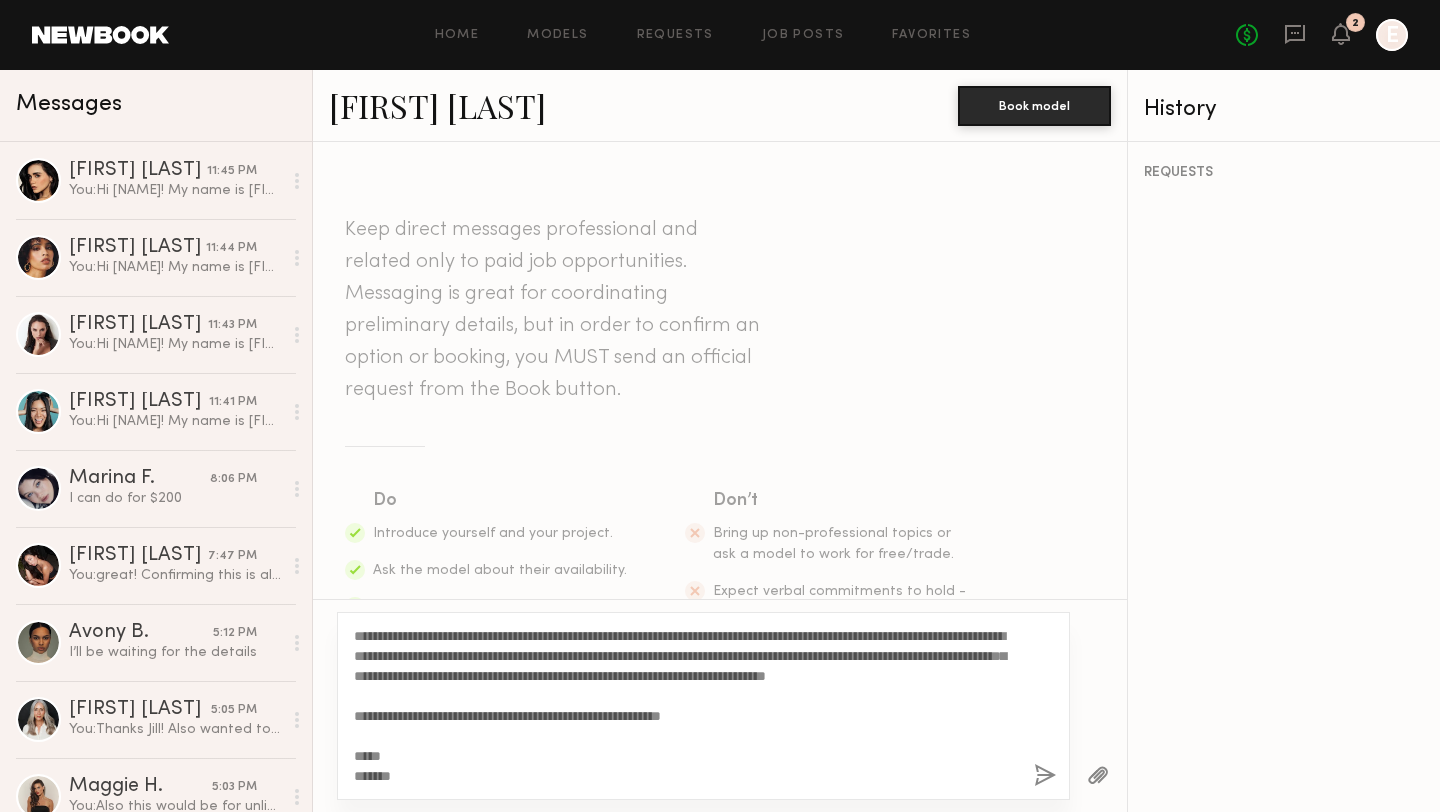 scroll, scrollTop: 0, scrollLeft: 0, axis: both 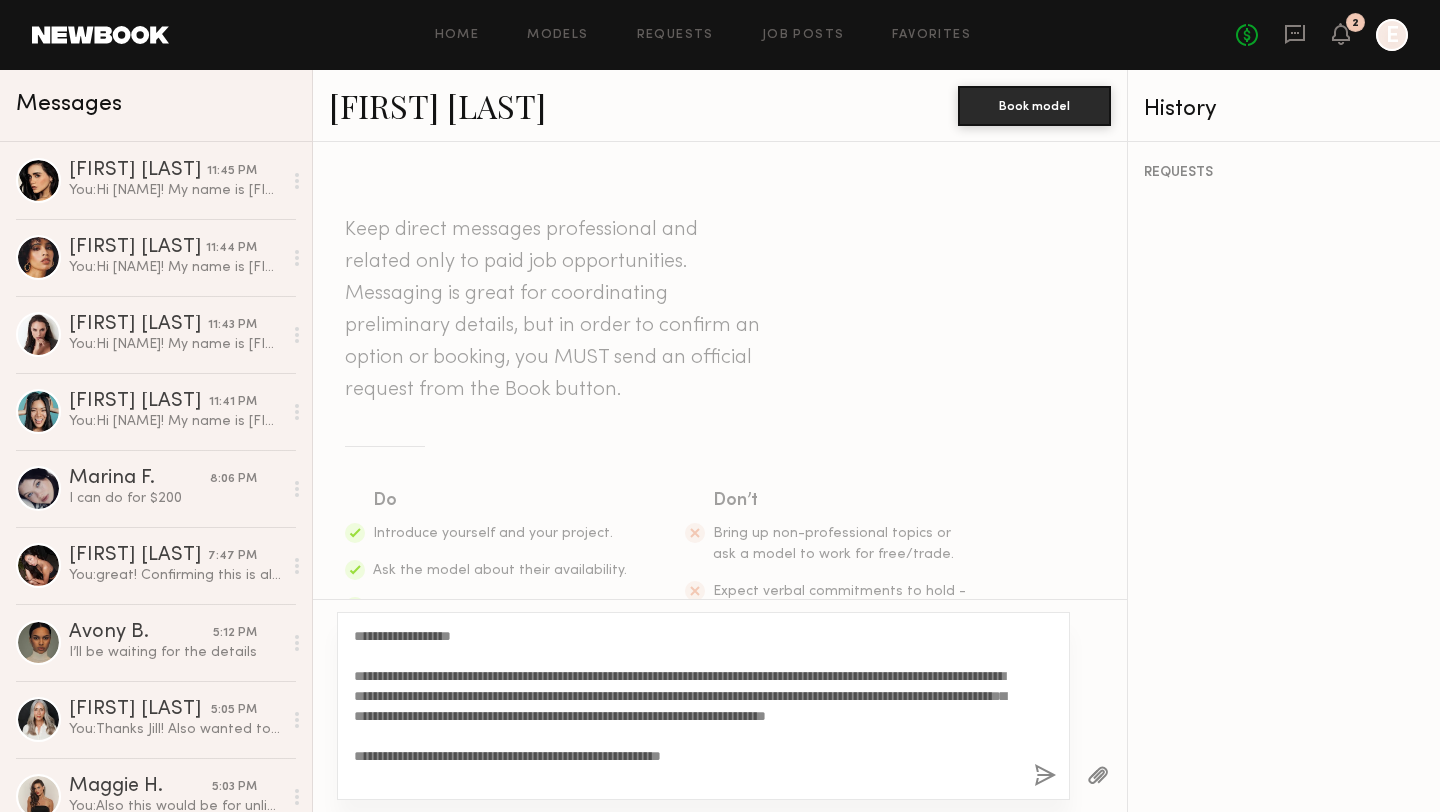 drag, startPoint x: 497, startPoint y: 633, endPoint x: 418, endPoint y: 626, distance: 79.30952 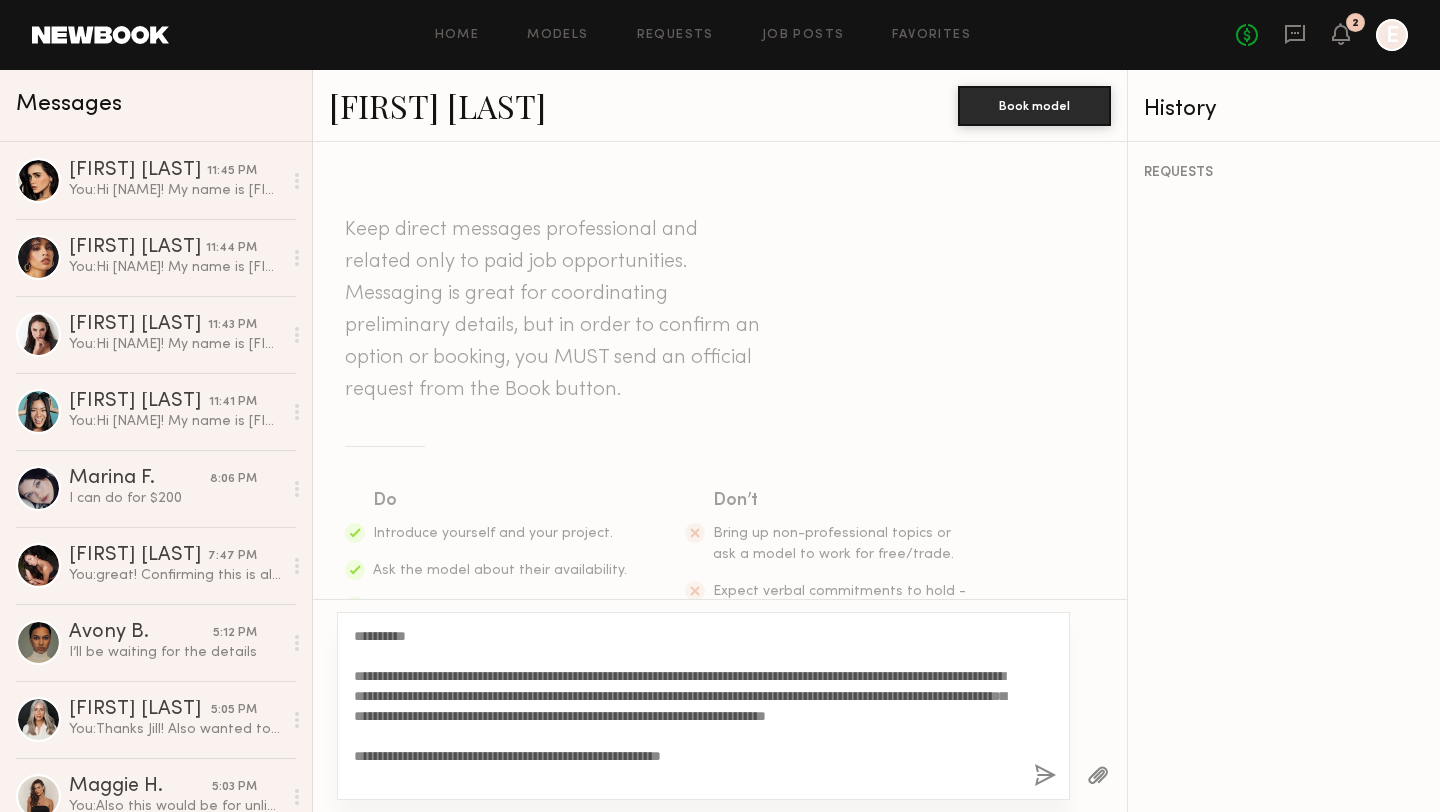type on "**********" 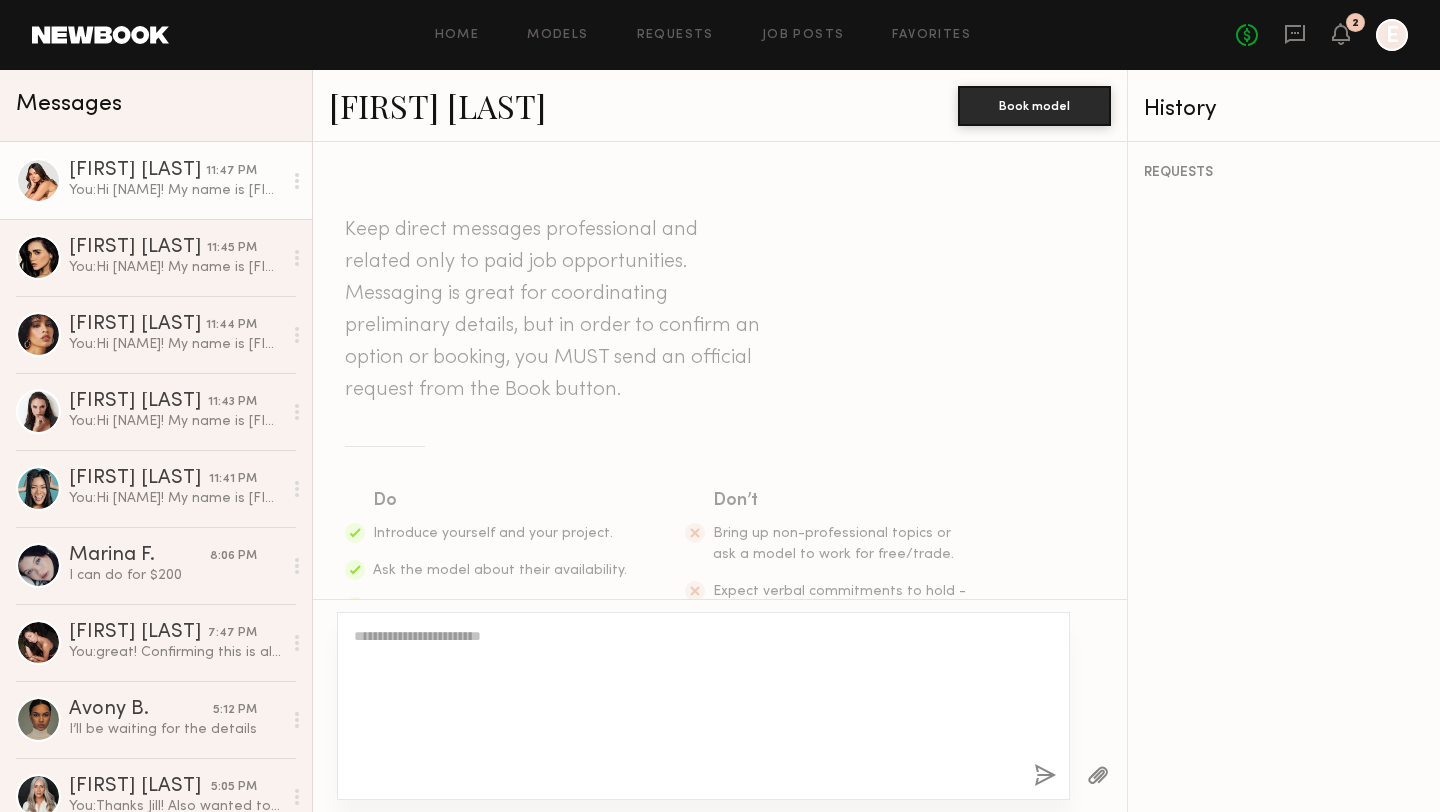 scroll, scrollTop: 543, scrollLeft: 0, axis: vertical 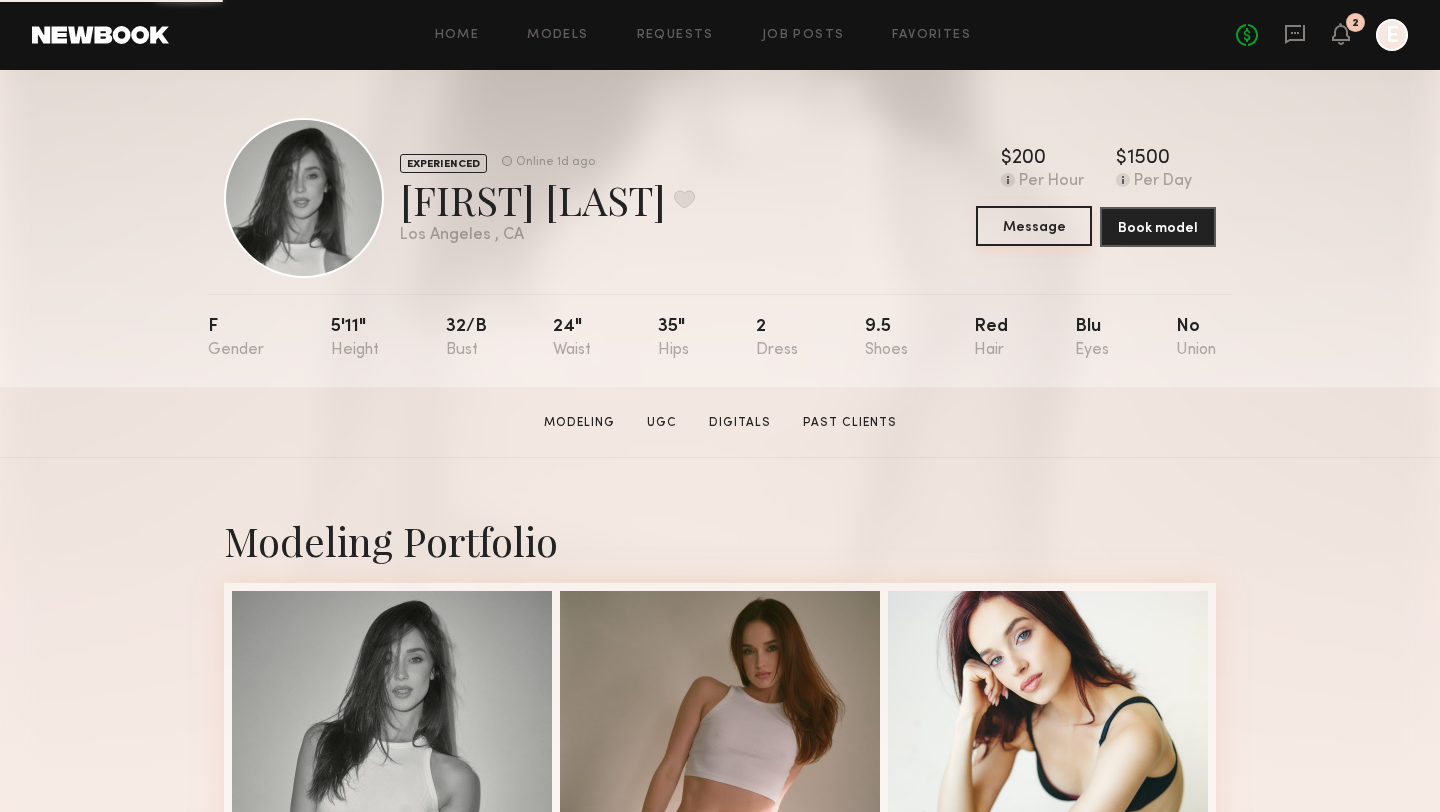 click on "Message" 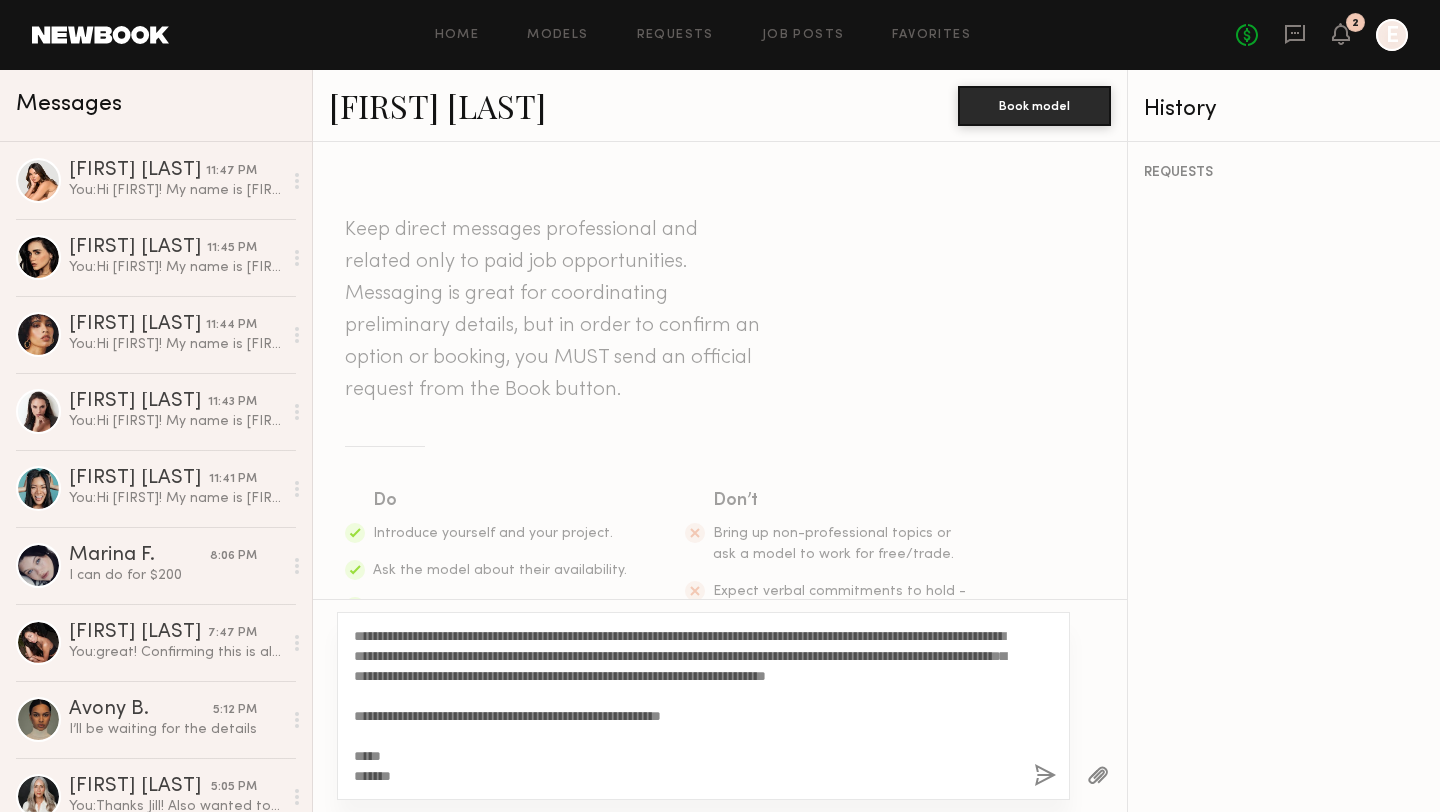 scroll, scrollTop: 0, scrollLeft: 0, axis: both 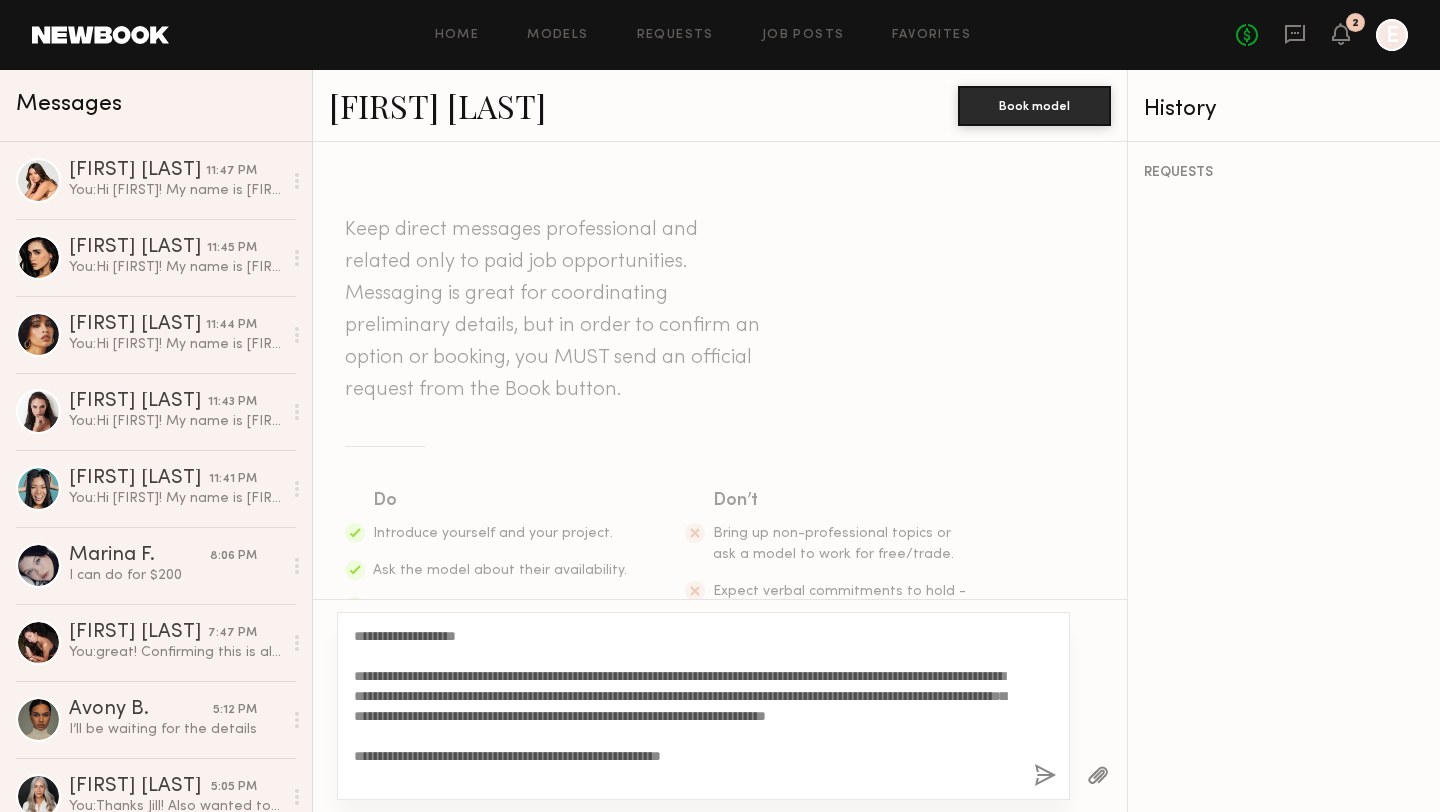 drag, startPoint x: 502, startPoint y: 624, endPoint x: 455, endPoint y: 624, distance: 47 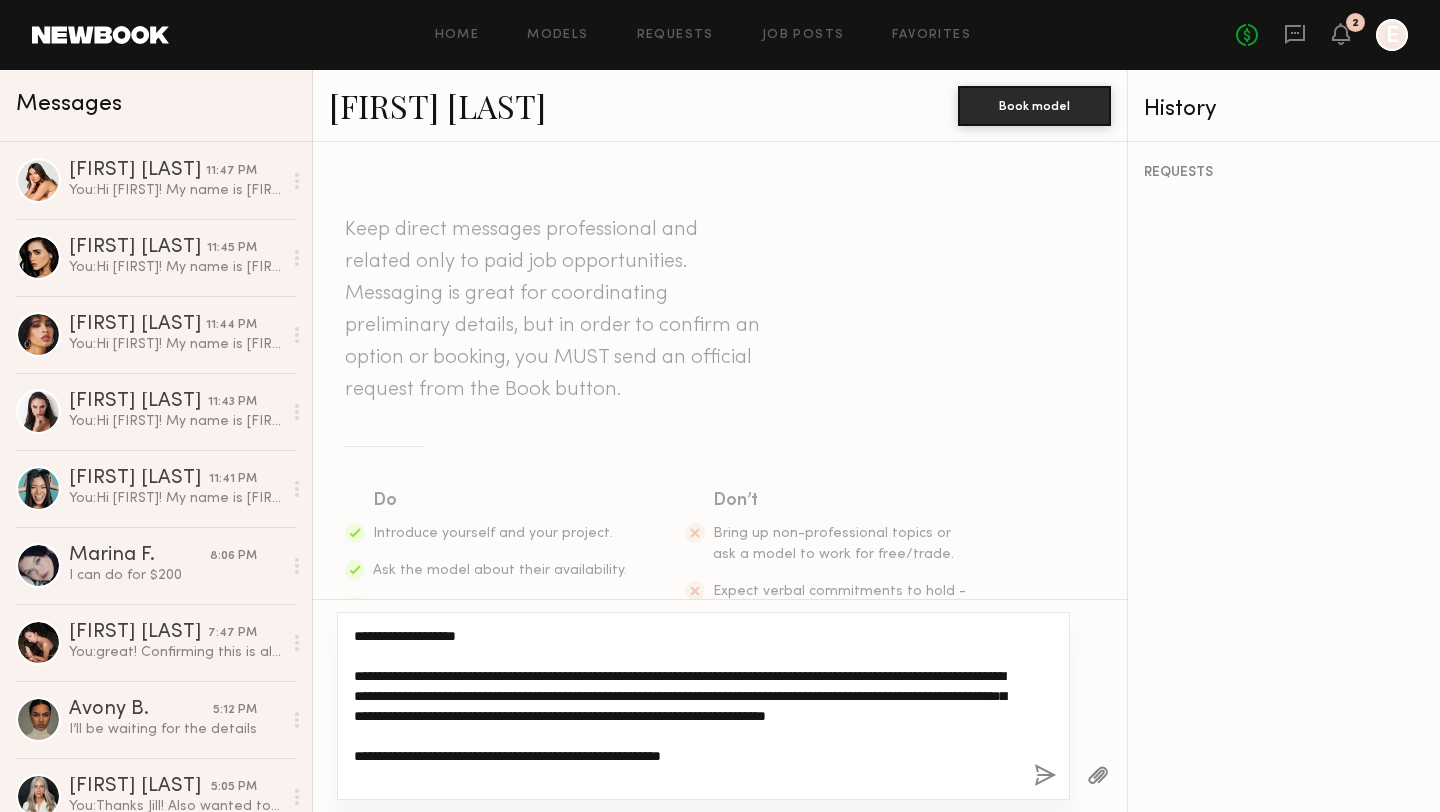 click on "**********" 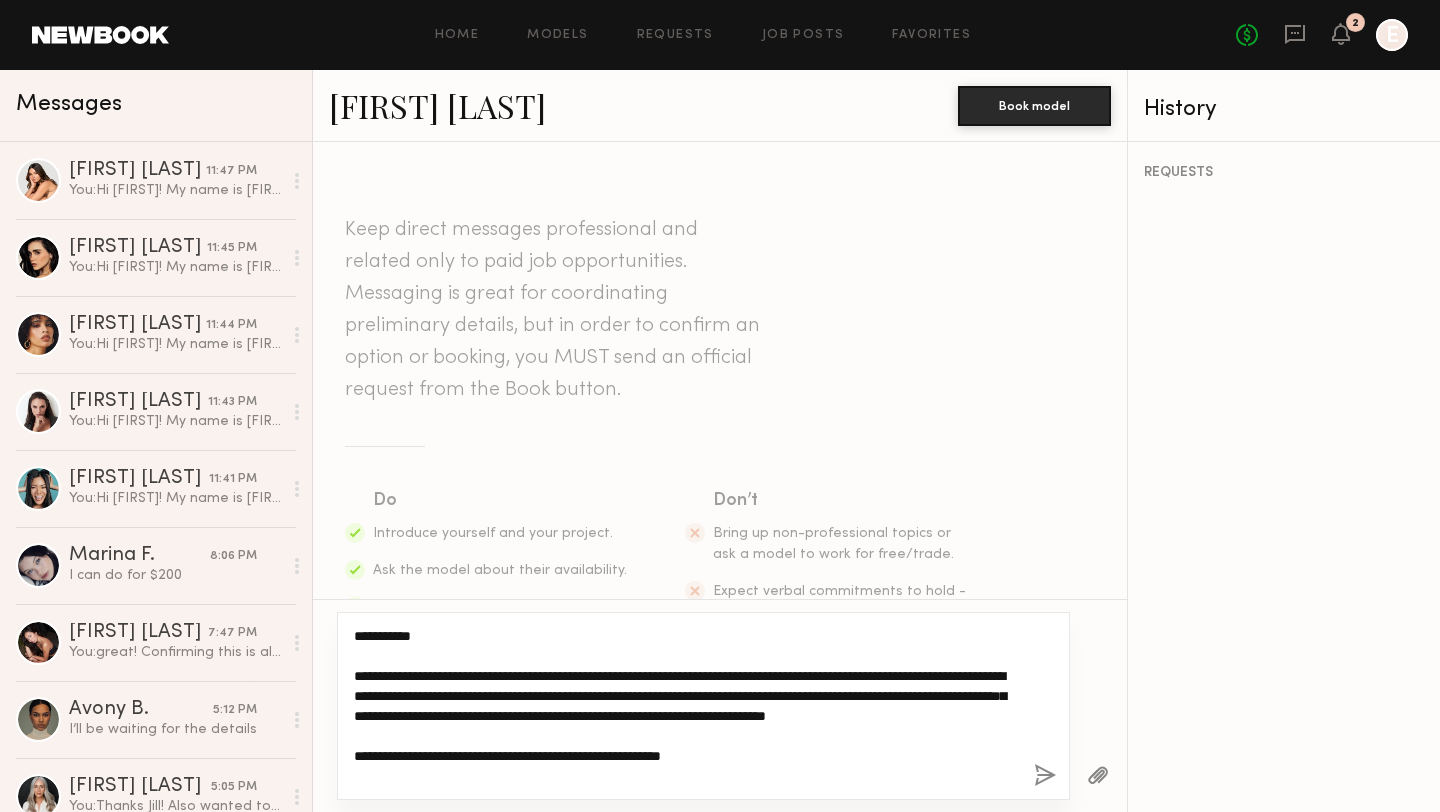 type on "**********" 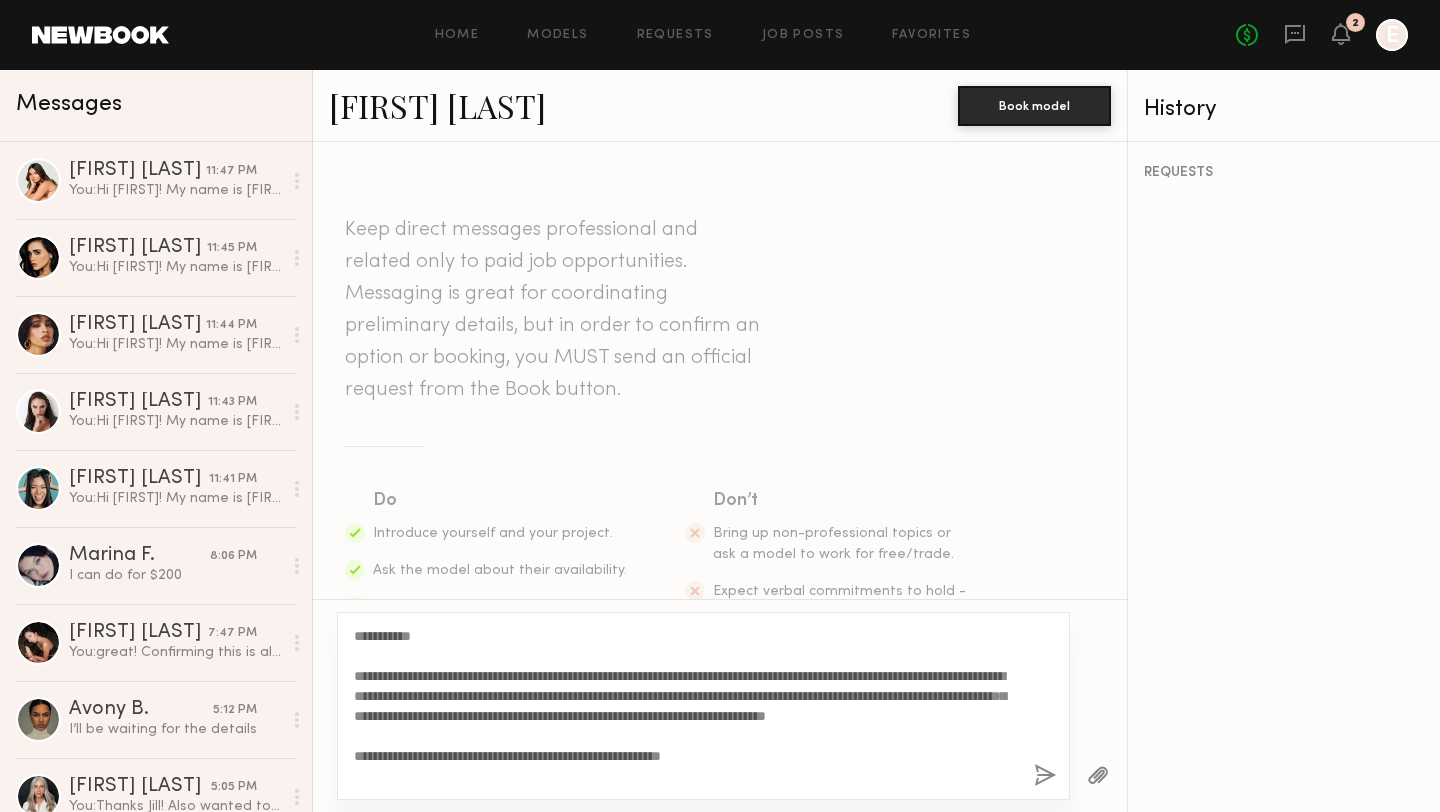 click 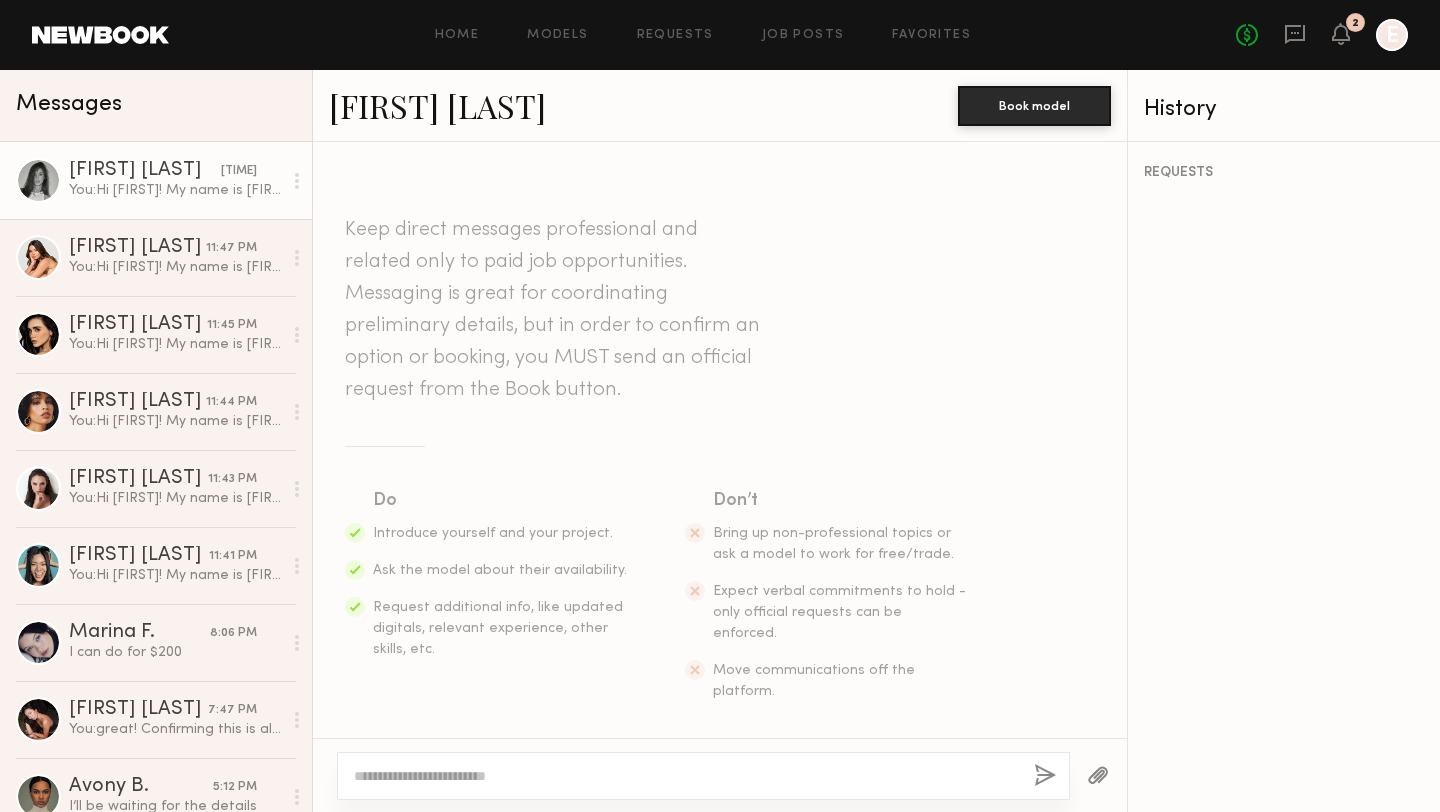 scroll, scrollTop: 543, scrollLeft: 0, axis: vertical 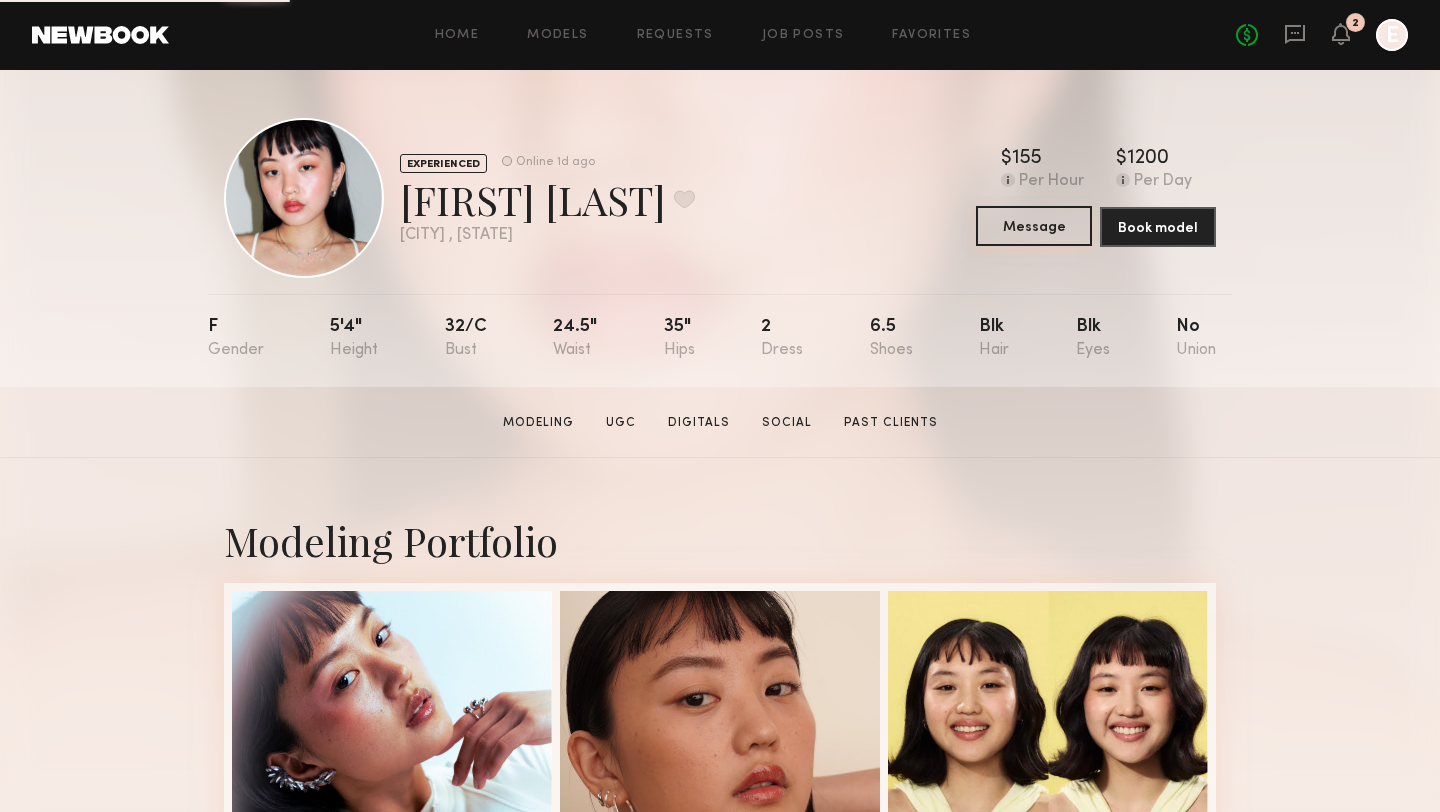 click on "Message" 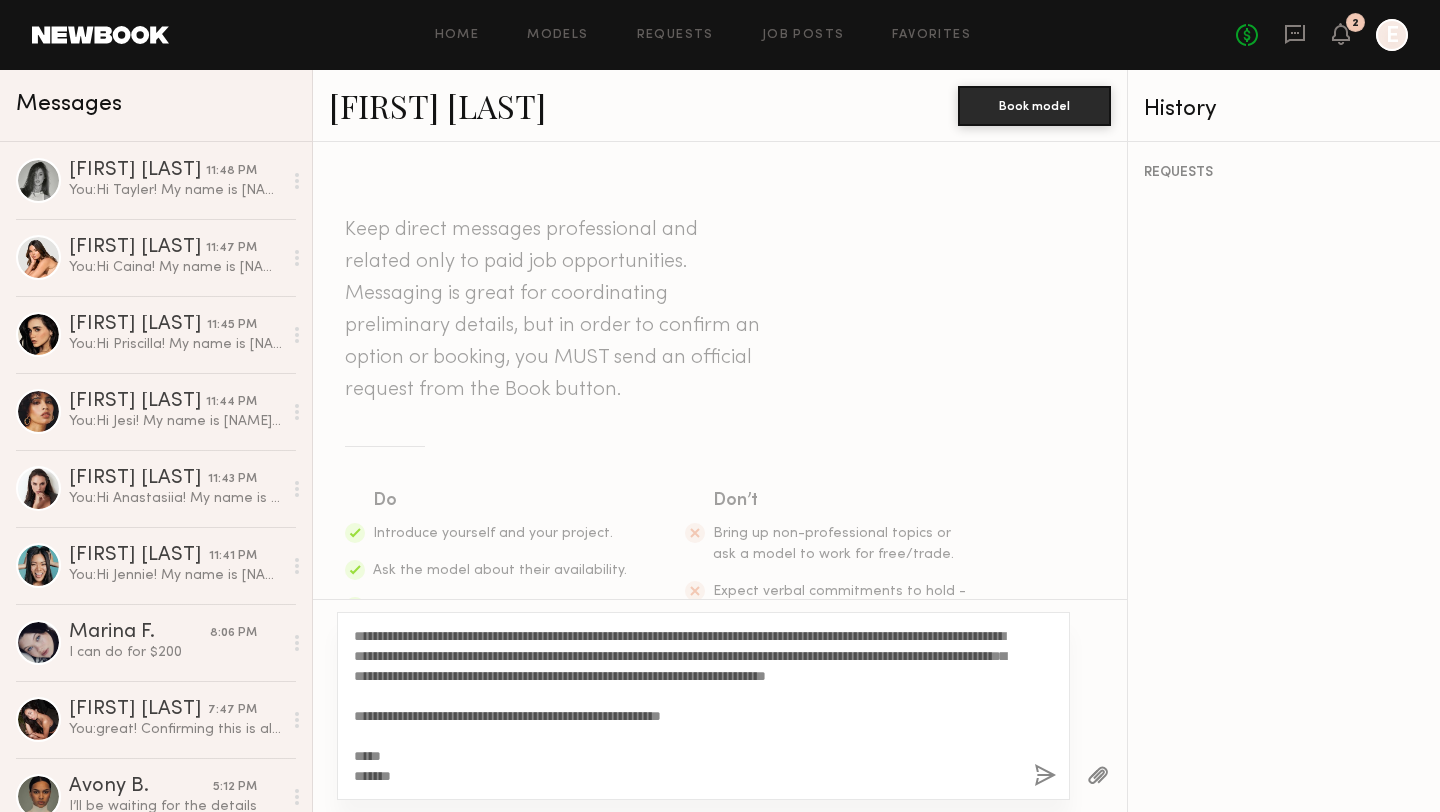scroll, scrollTop: 0, scrollLeft: 0, axis: both 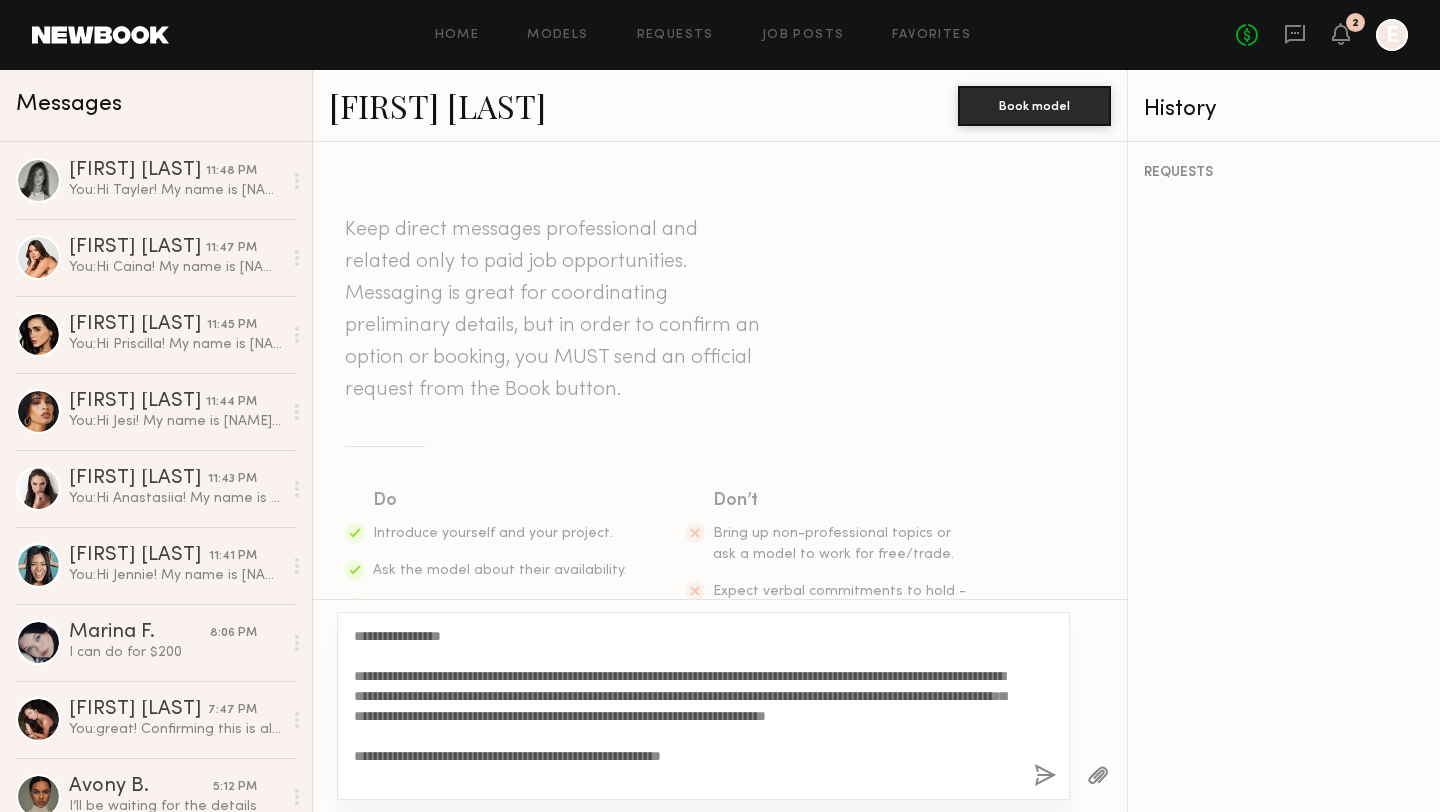 drag, startPoint x: 485, startPoint y: 638, endPoint x: 404, endPoint y: 636, distance: 81.02469 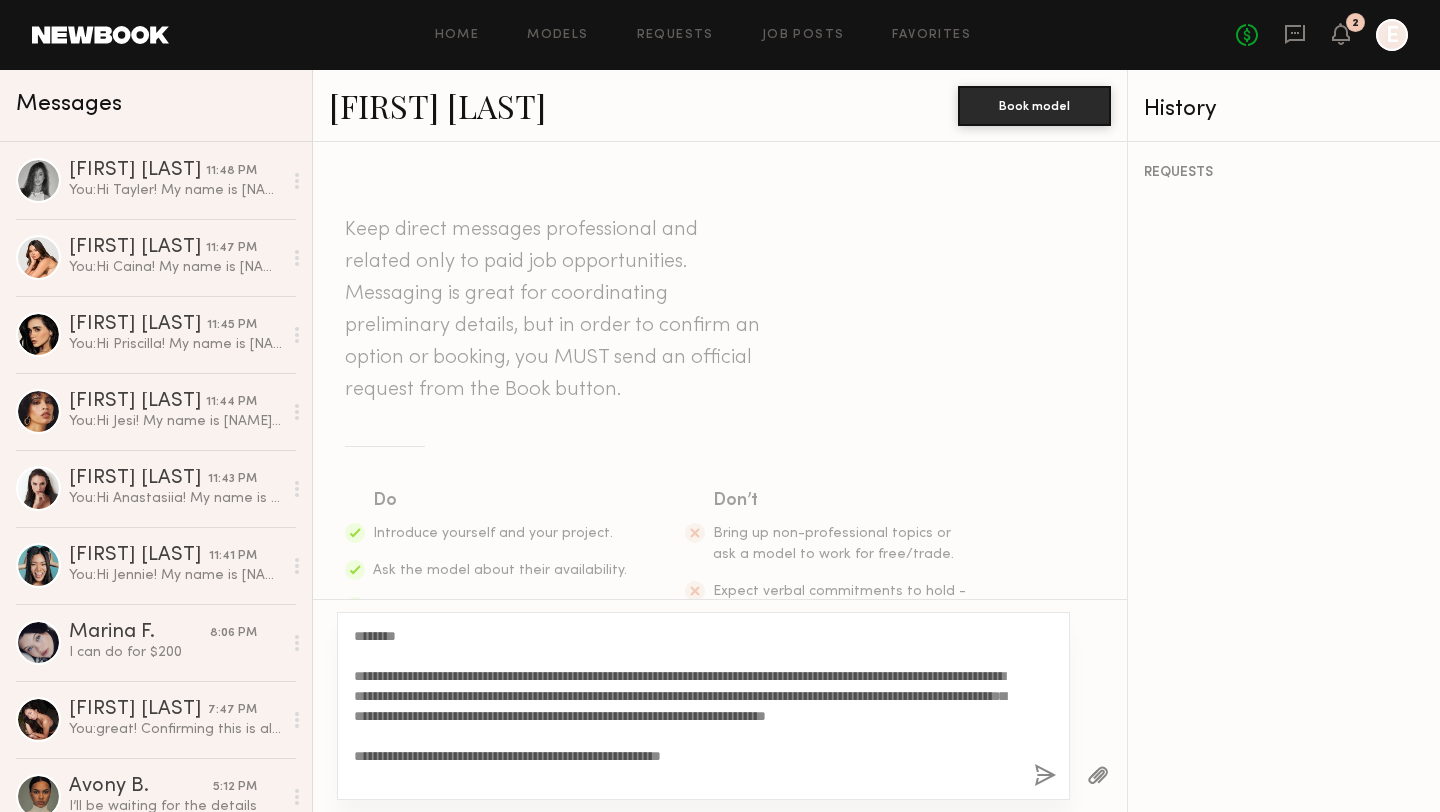 type on "**********" 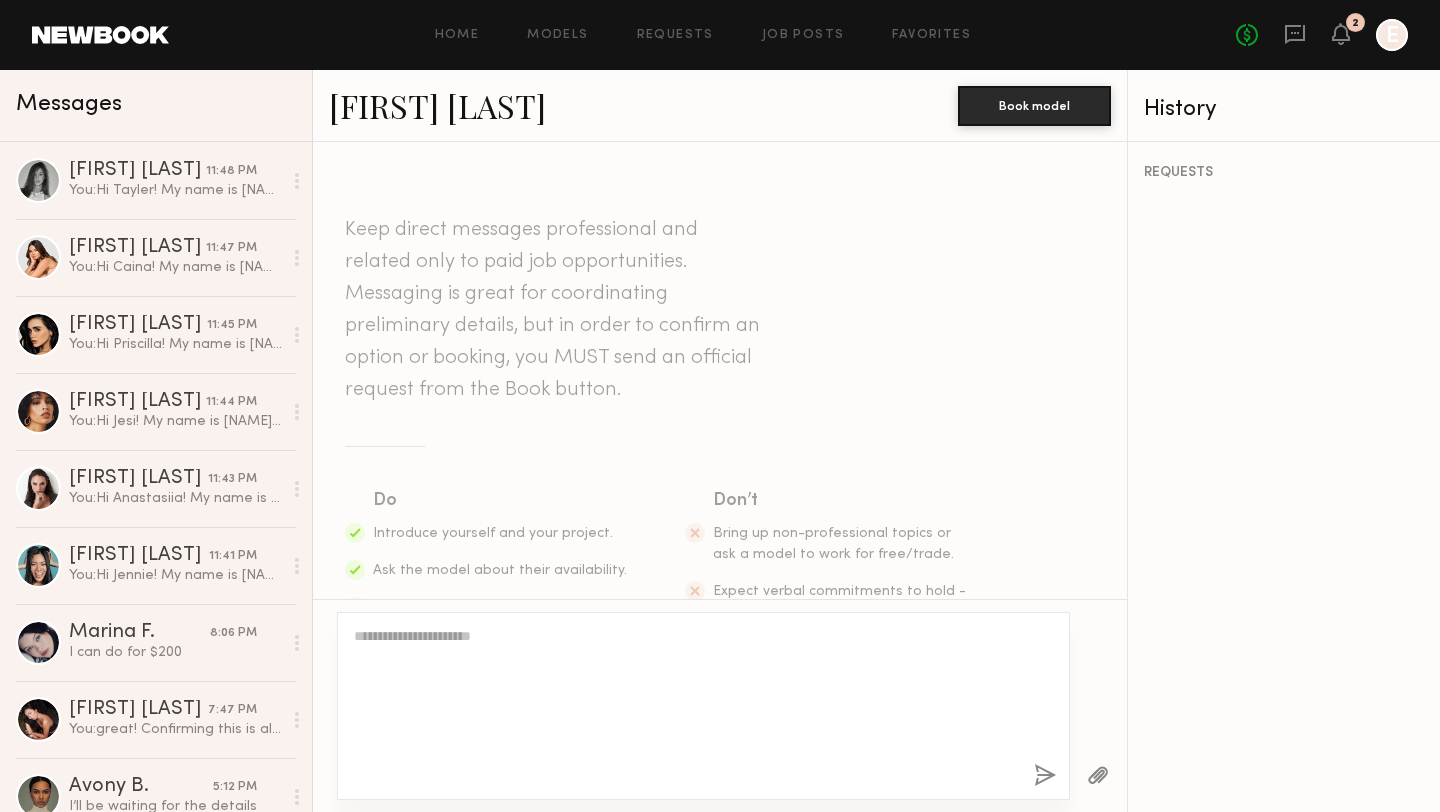 scroll, scrollTop: 543, scrollLeft: 0, axis: vertical 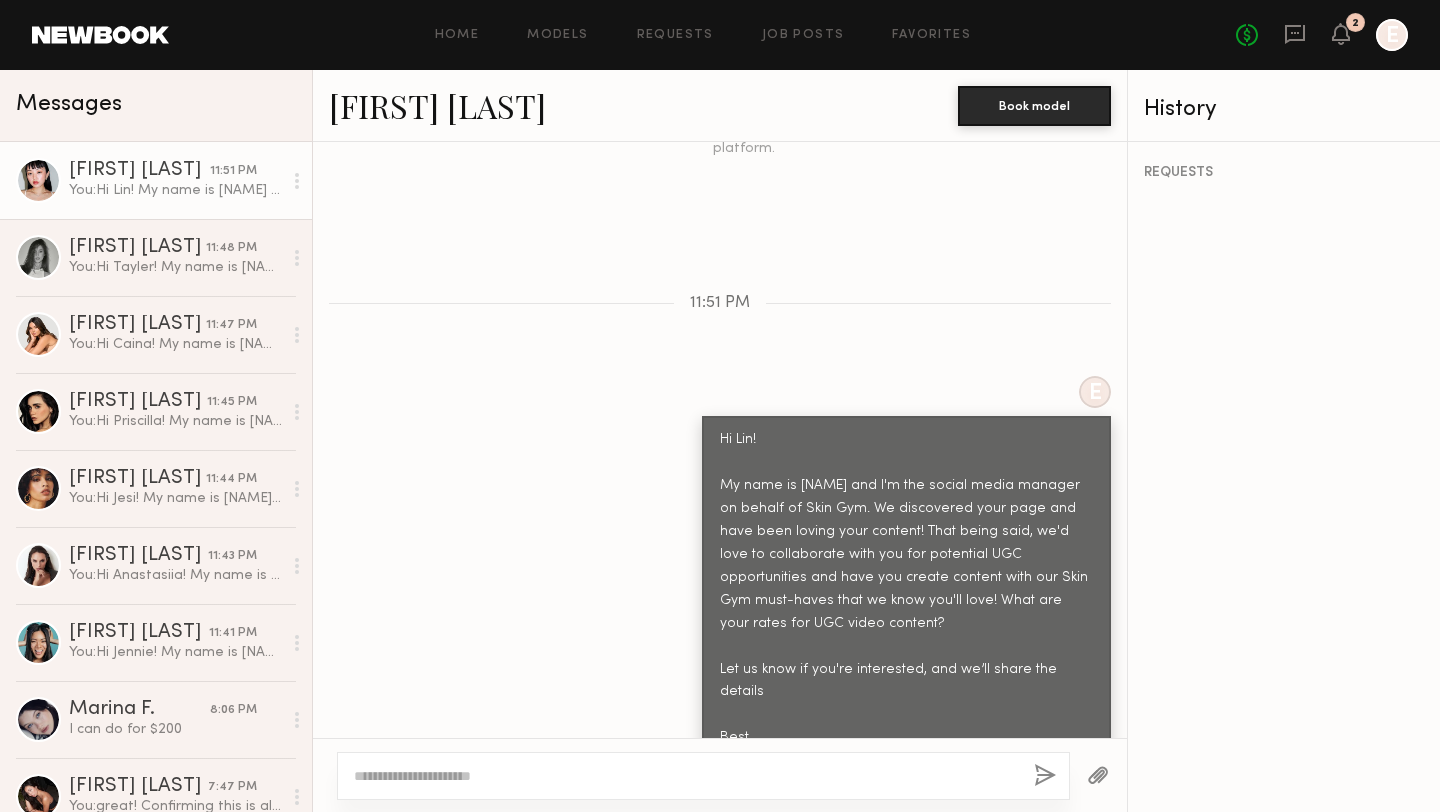click on "Lin M." 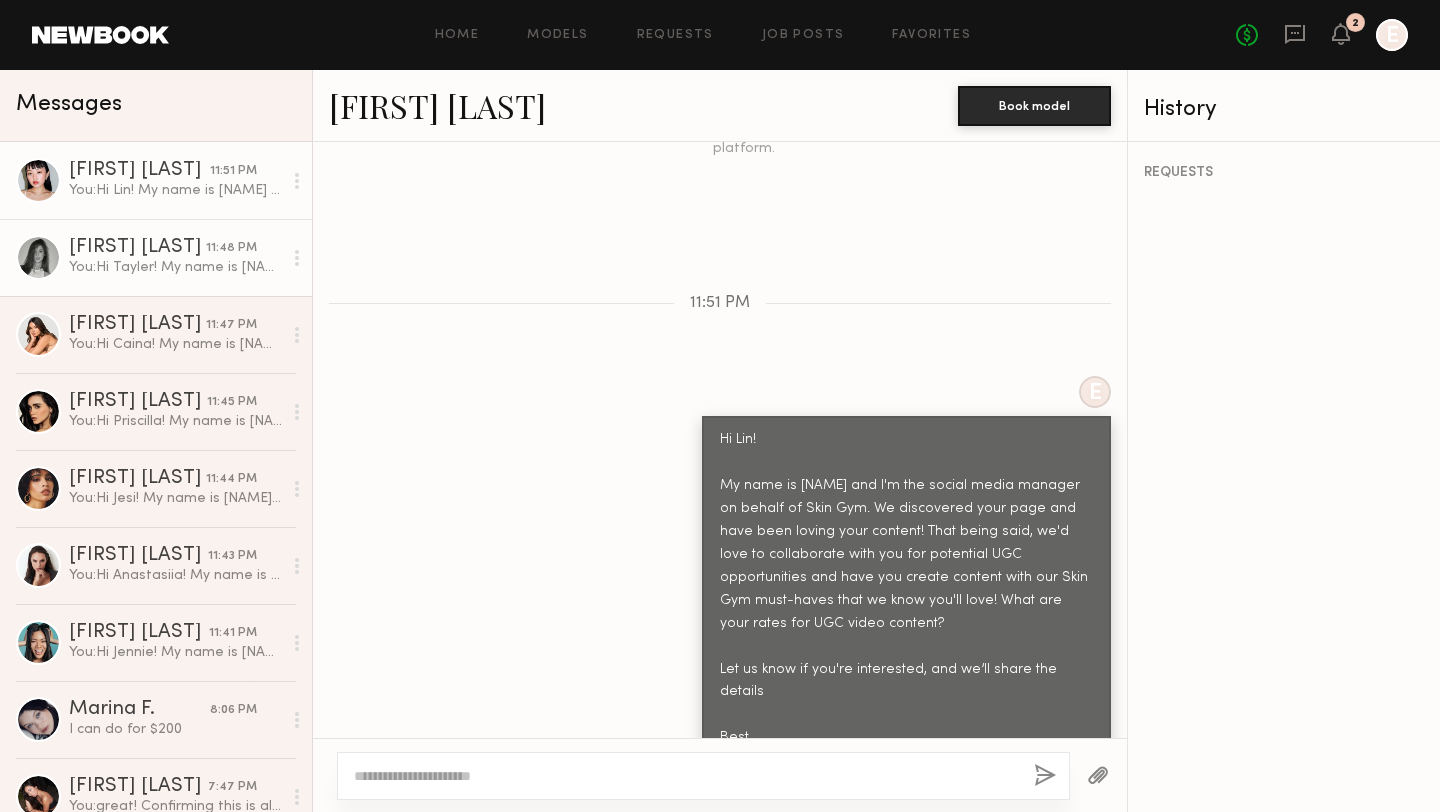 click on "You:  Hi Tayler!
My name is Krishna and I'm the social media manager on behalf of Skin Gym. We discovered your page and have been loving your content! That being said, we'd love to collaborate with you for potential UGC opportunities and have you create content with our Skin Gym must-haves that we know you'll love! What are your rates for UGC video content?
Let us know if you're interested, and we’ll share the details
Best,
Krishna" 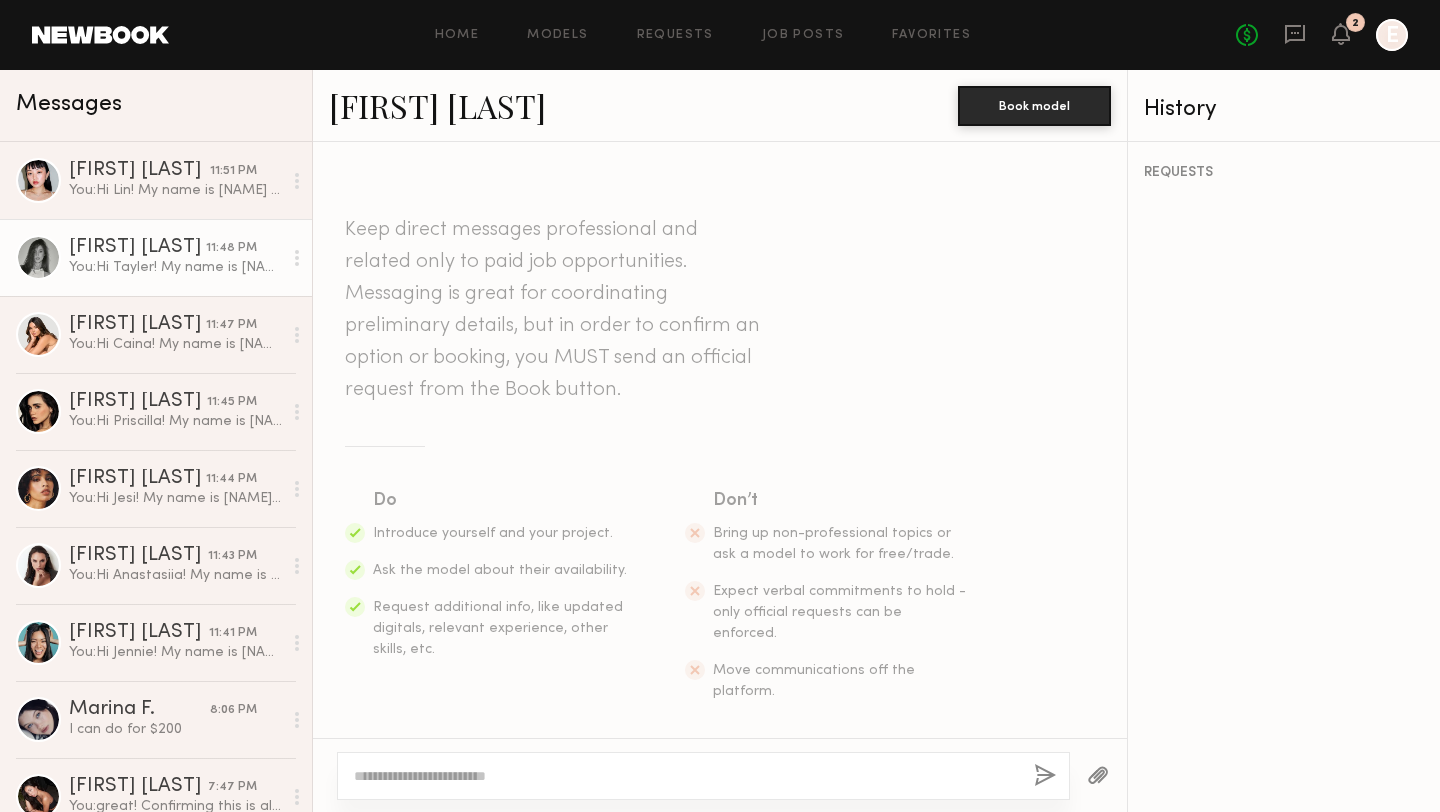 scroll, scrollTop: 543, scrollLeft: 0, axis: vertical 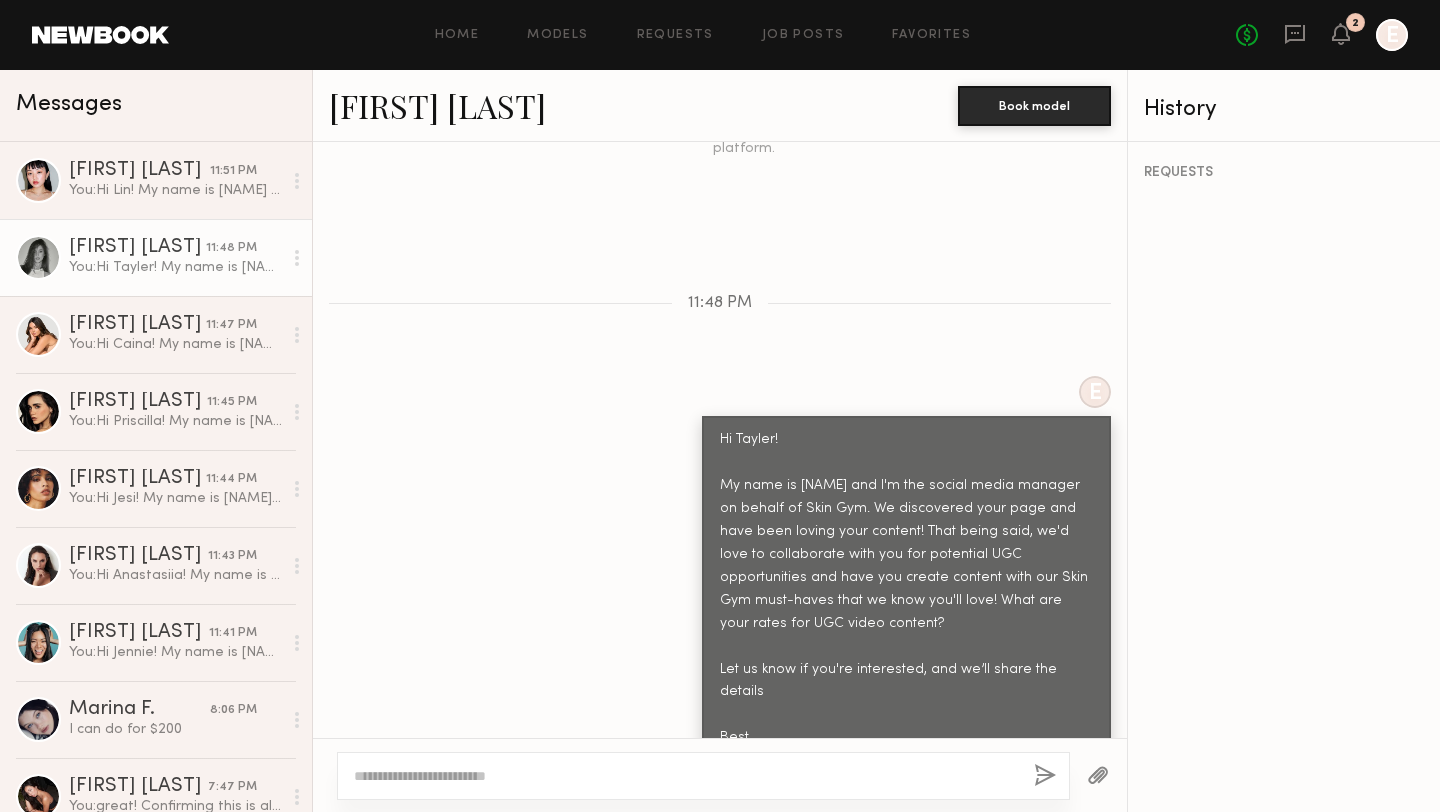 click on "[FIRST] [LAST]" 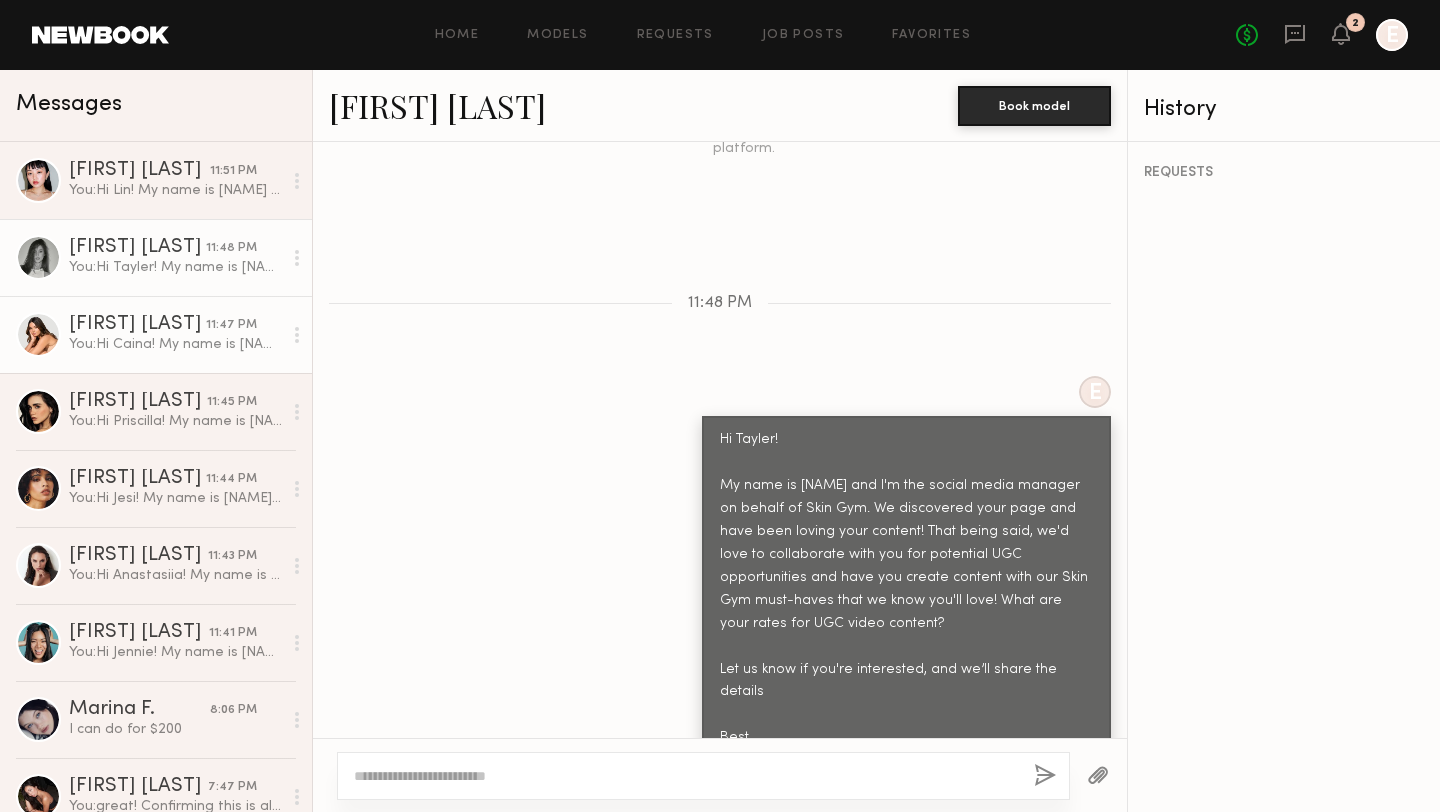 click on "You:  Hi Caina!
My name is Krishna and I'm the social media manager on behalf of Skin Gym. We discovered your page and have been loving your content! That being said, we'd love to collaborate with you for potential UGC opportunities and have you create content with our Skin Gym must-haves that we know you'll love! What are your rates for UGC video content?
Let us know if you're interested, and we’ll share the details
Best,
Krishna" 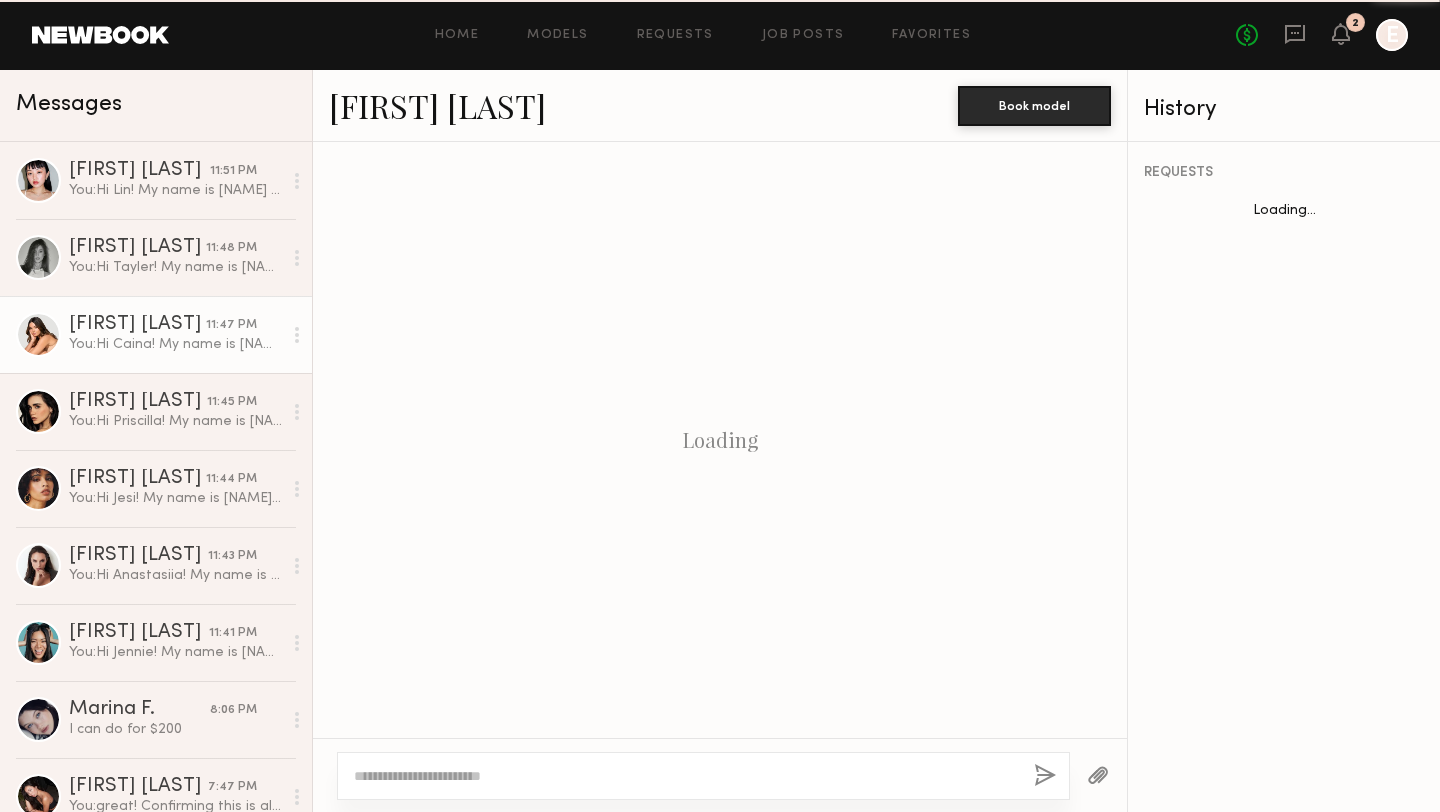 scroll, scrollTop: 543, scrollLeft: 0, axis: vertical 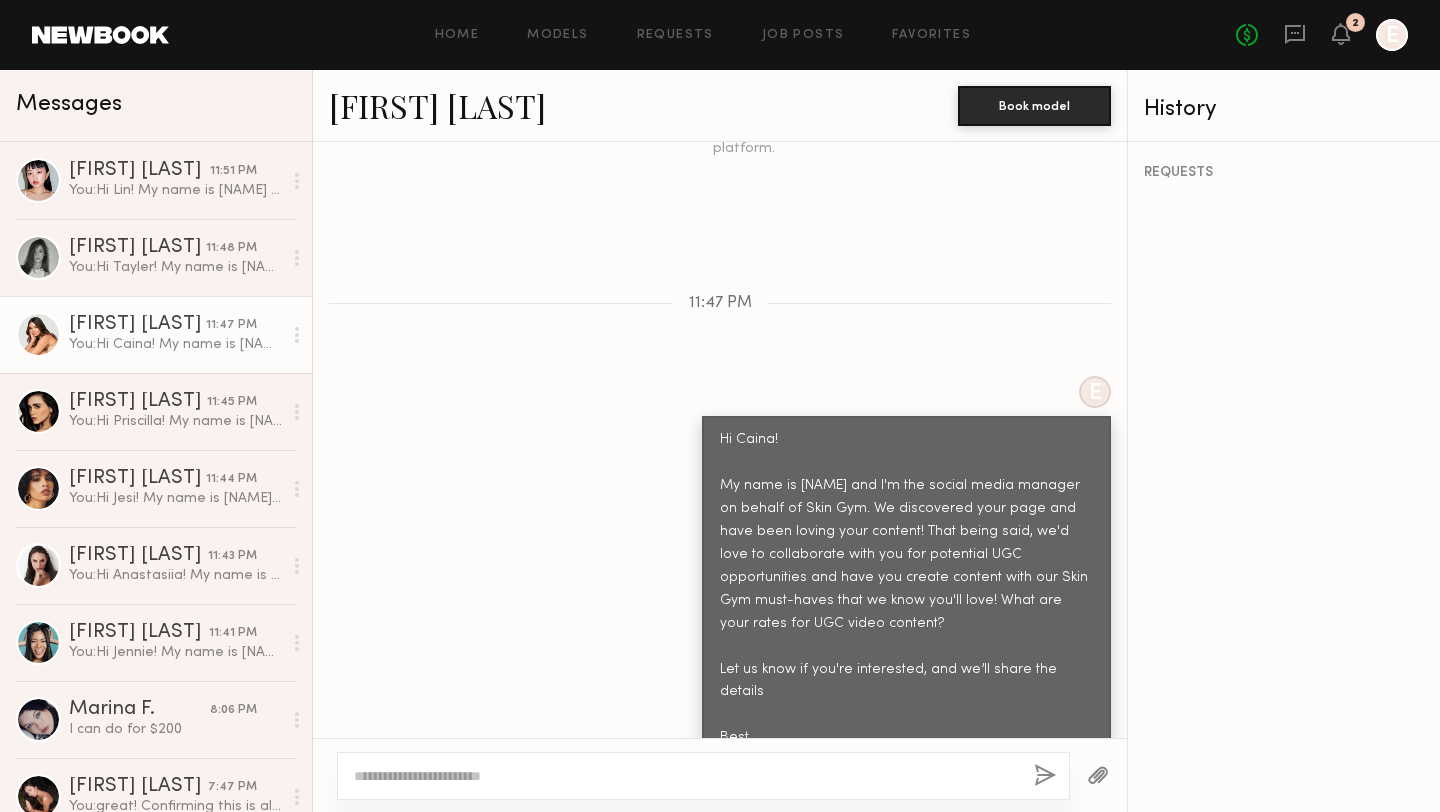 click on "[FIRST] [LAST]" 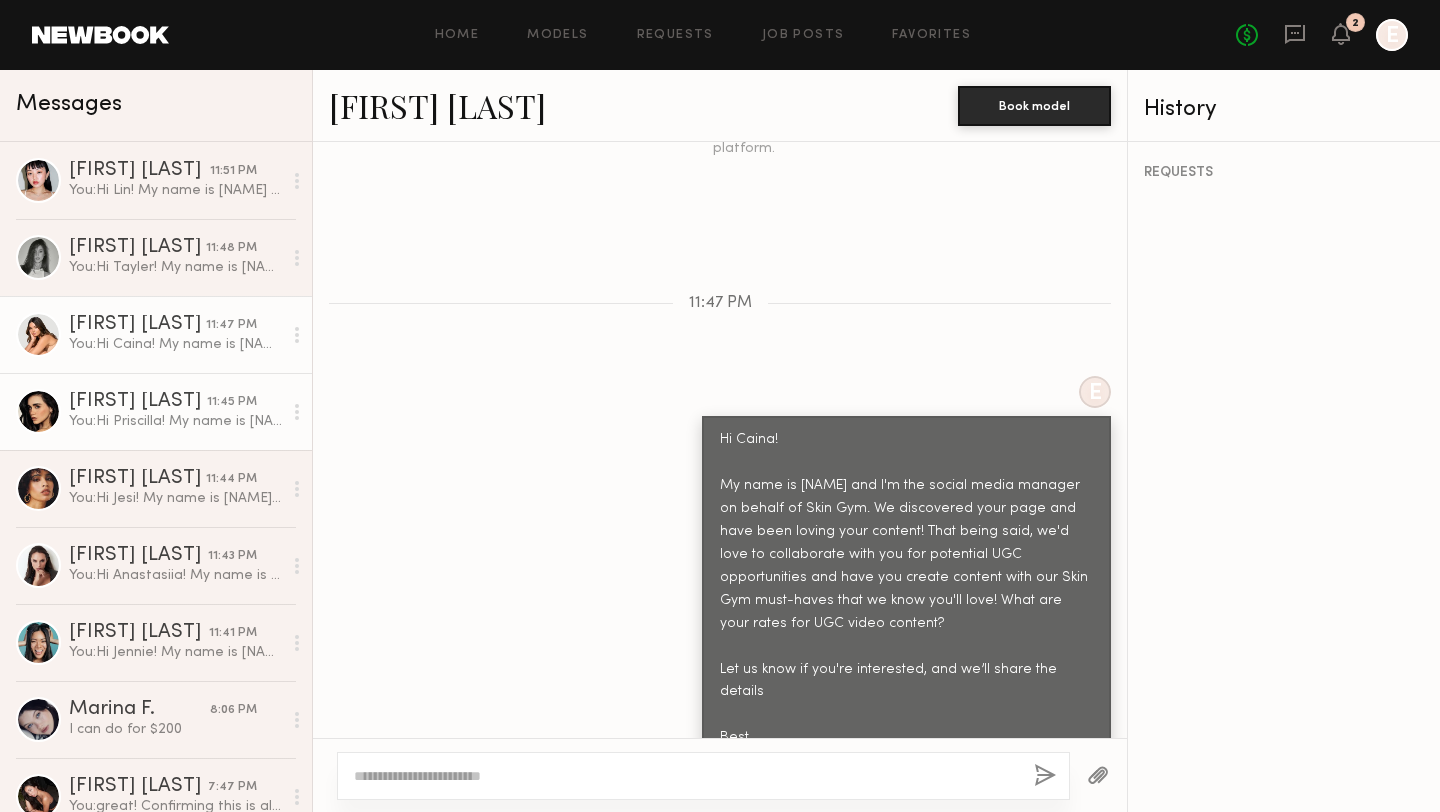 click on "[FIRST] [LAST]" 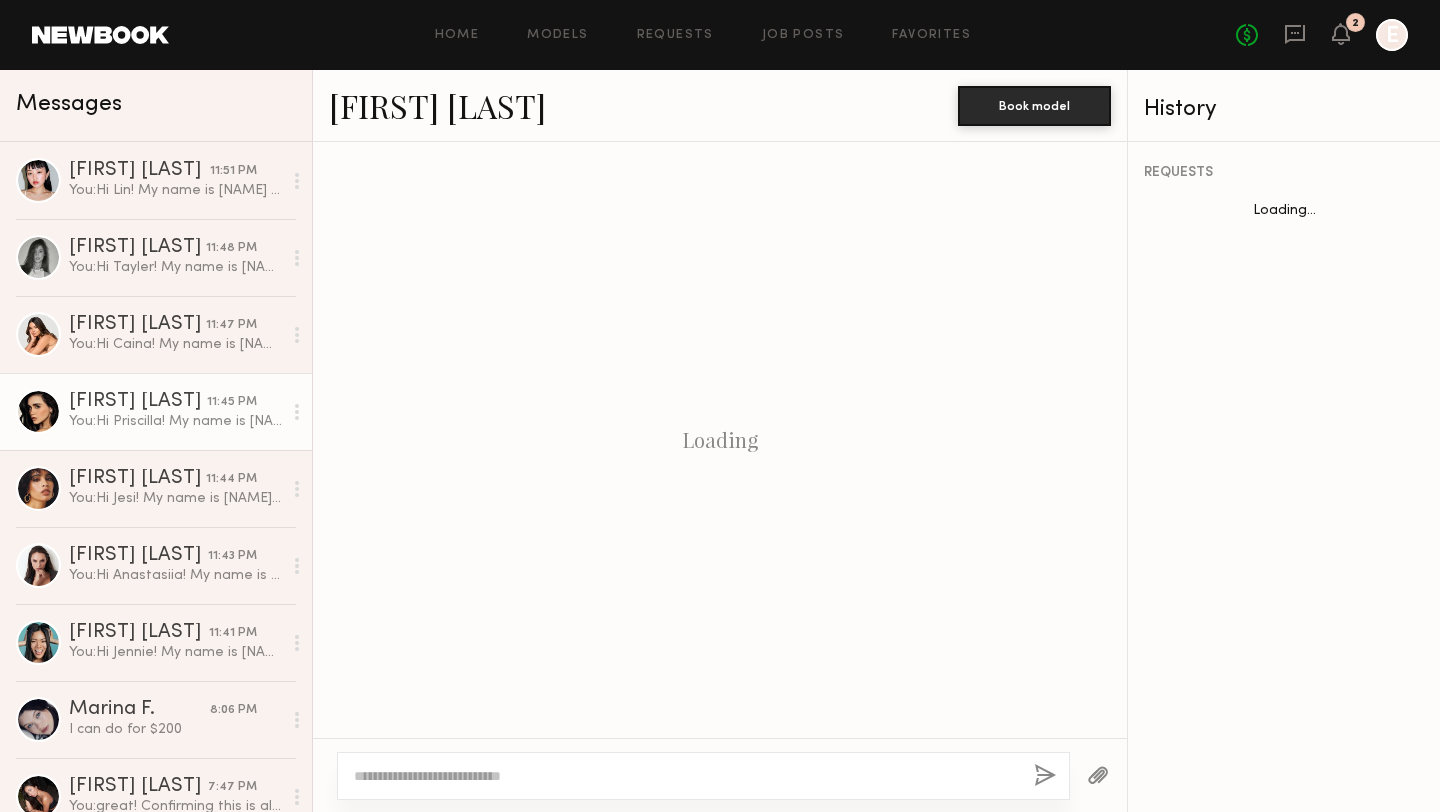 scroll, scrollTop: 543, scrollLeft: 0, axis: vertical 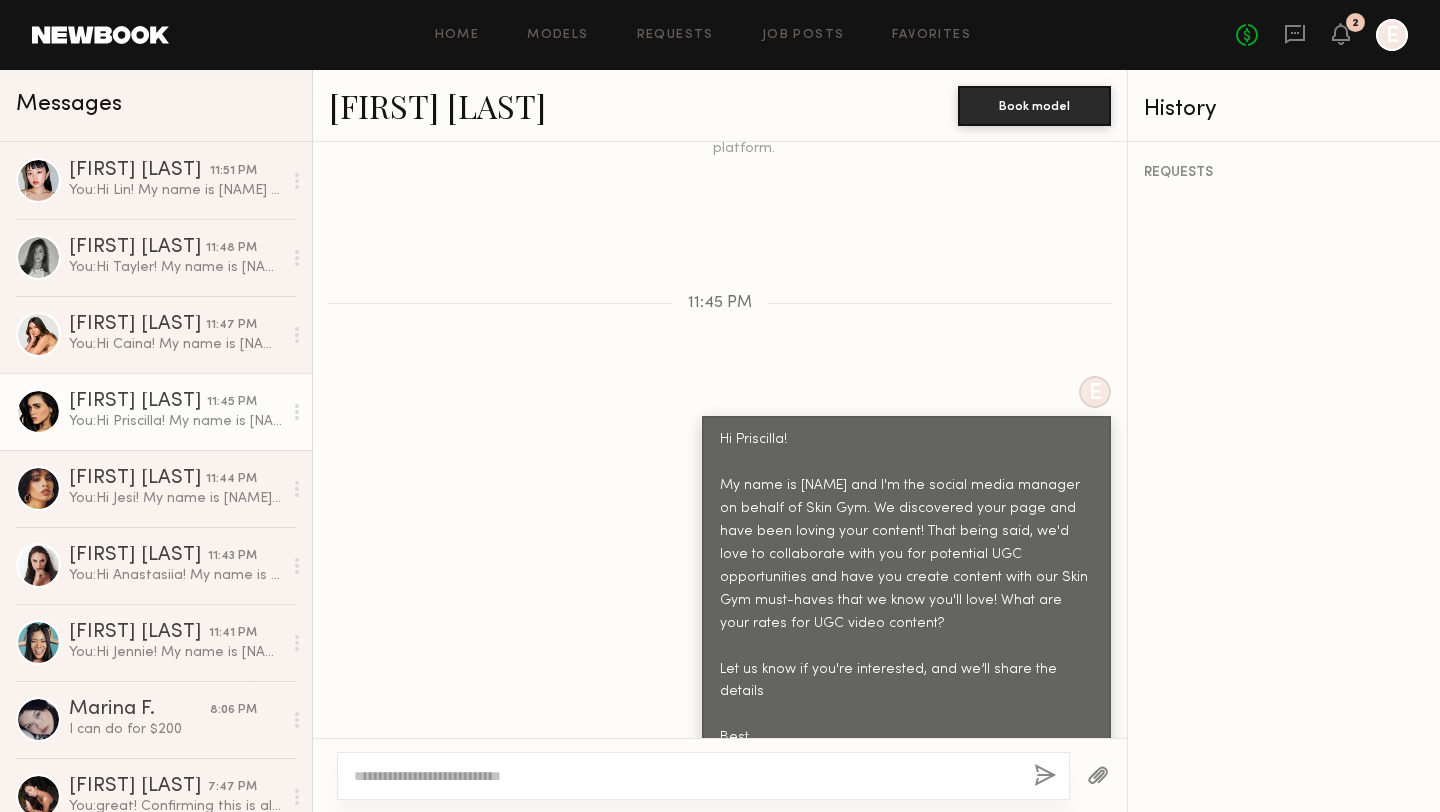 click on "[FIRST] [LAST]" 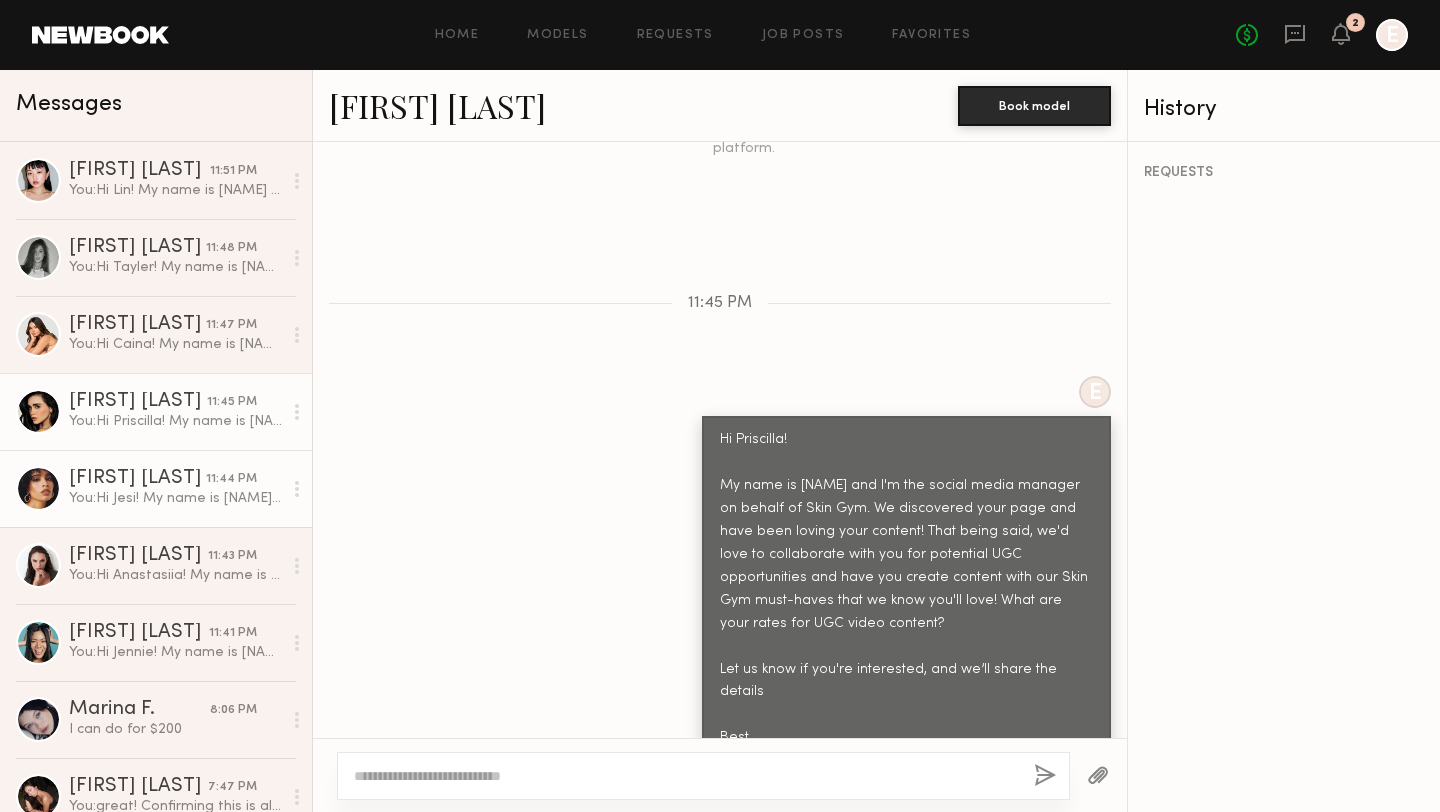 click on "You:  Hi Jesi!
My name is Krishna and I'm the social media manager on behalf of Skin Gym. We discovered your page and have been loving your content! That being said, we'd love to collaborate with you for potential UGC opportunities and have you create content with our Skin Gym must-haves that we know you'll love! What are your rates for UGC video content?
Let us know if you're interested, and we’ll share the details
Best,
Krishna" 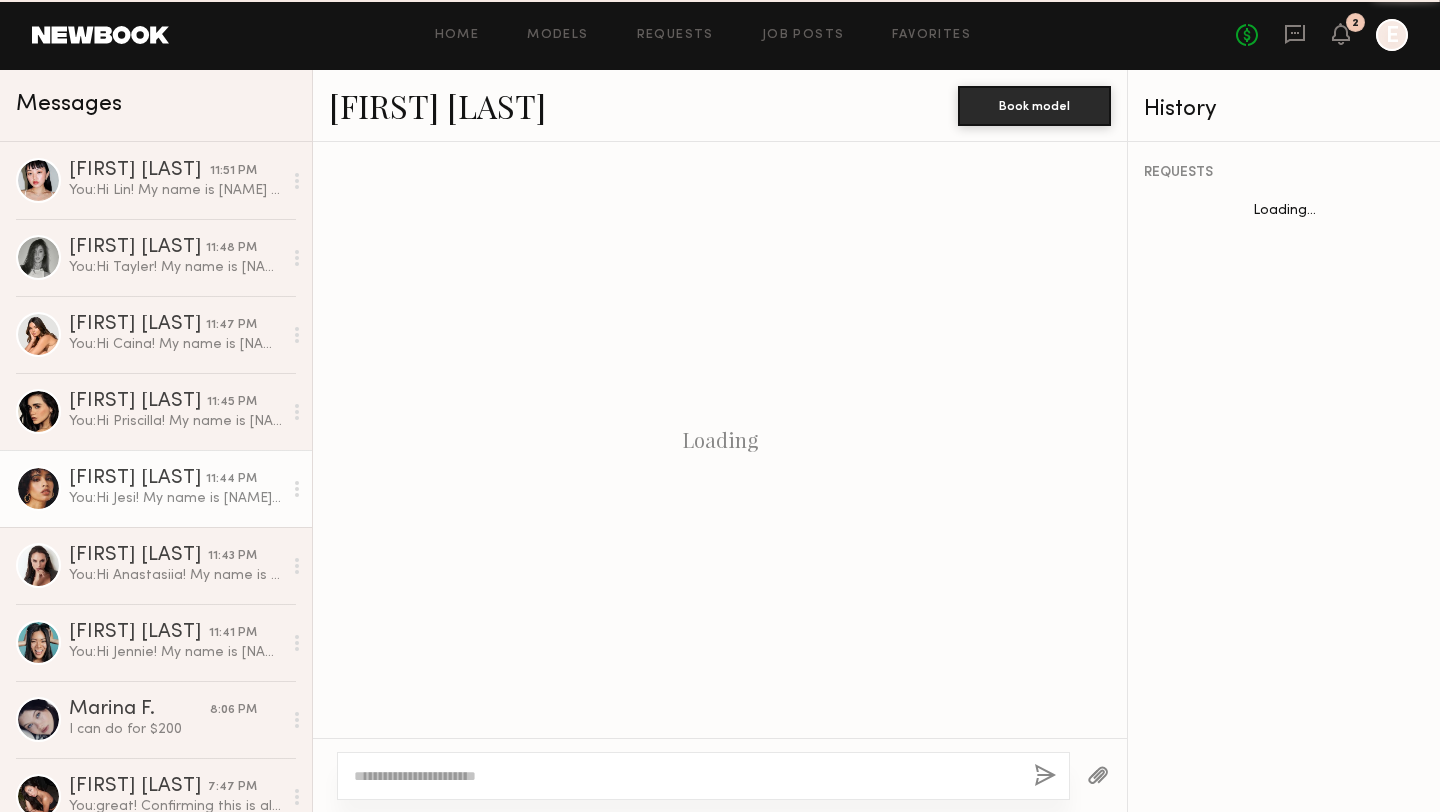 scroll, scrollTop: 543, scrollLeft: 0, axis: vertical 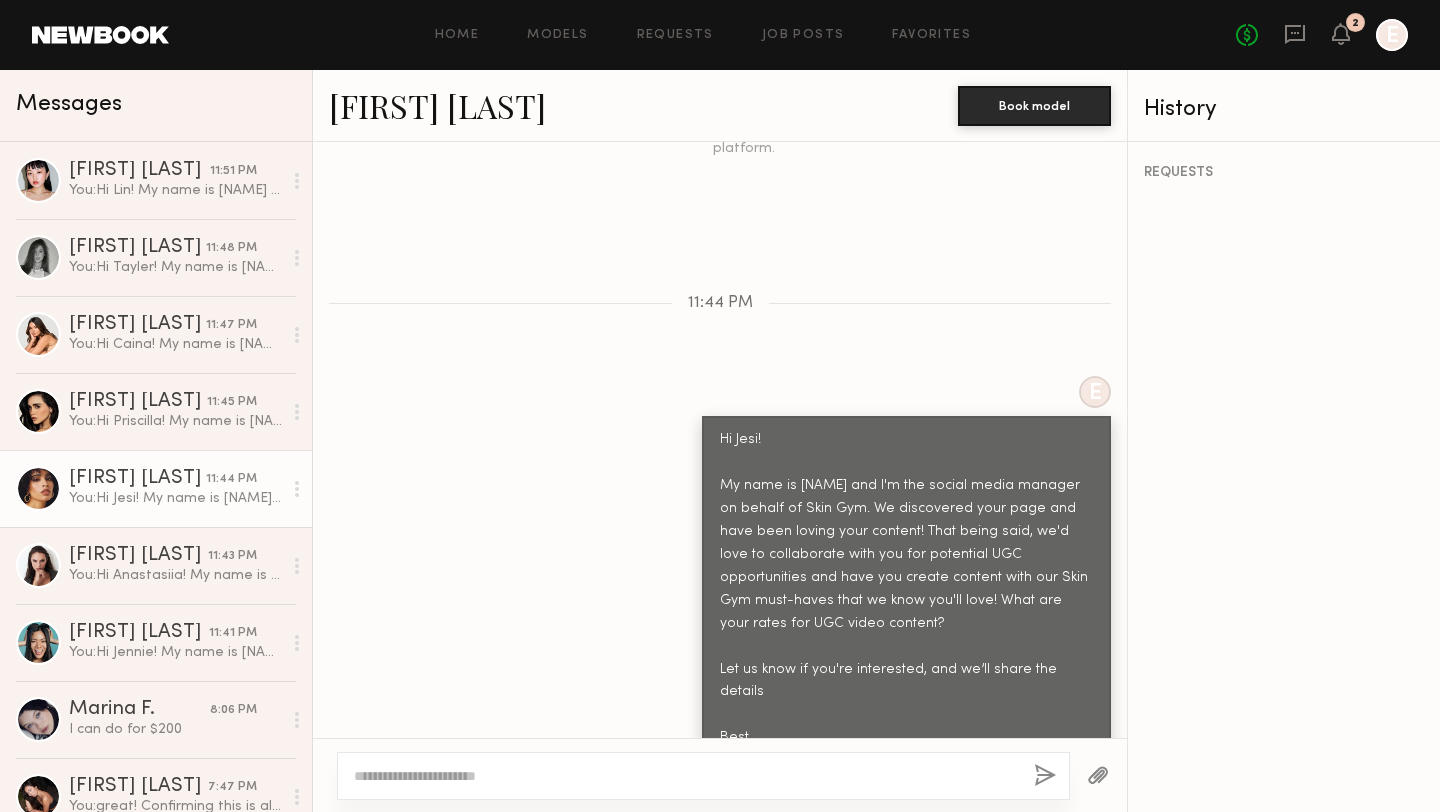 click on "[FIRST] [LAST]" 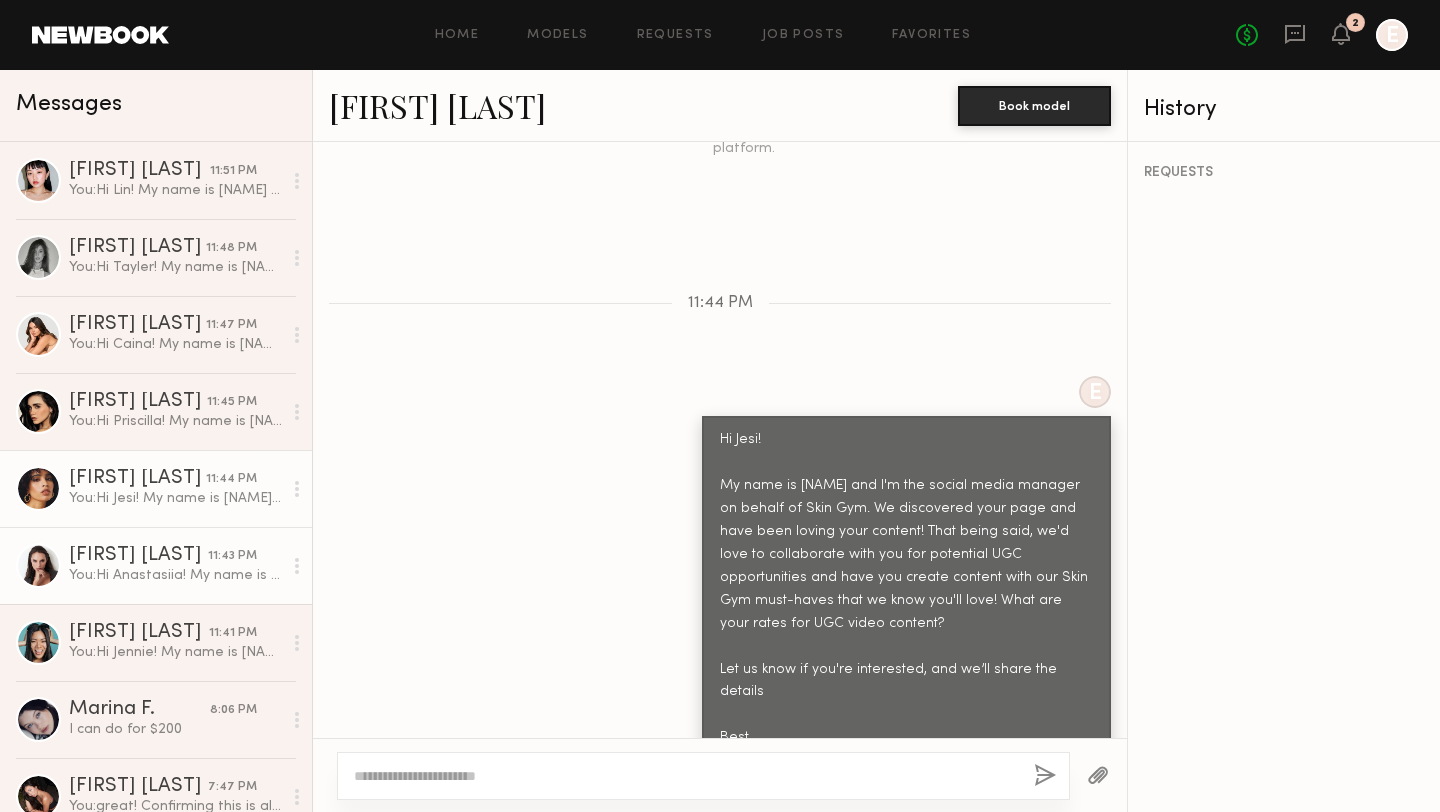 click on "You:  Hi Anastasiia!
My name is Krishna and I'm the social media manager on behalf of Skin Gym. We discovered your page and have been loving your content! That being said, we'd love to collaborate with you for potential UGC opportunities and have you create content with our Skin Gym must-haves that we know you'll love! What are your rates for UGC video content?
Let us know if you're interested, and we’ll share the details
Best,
Krishna" 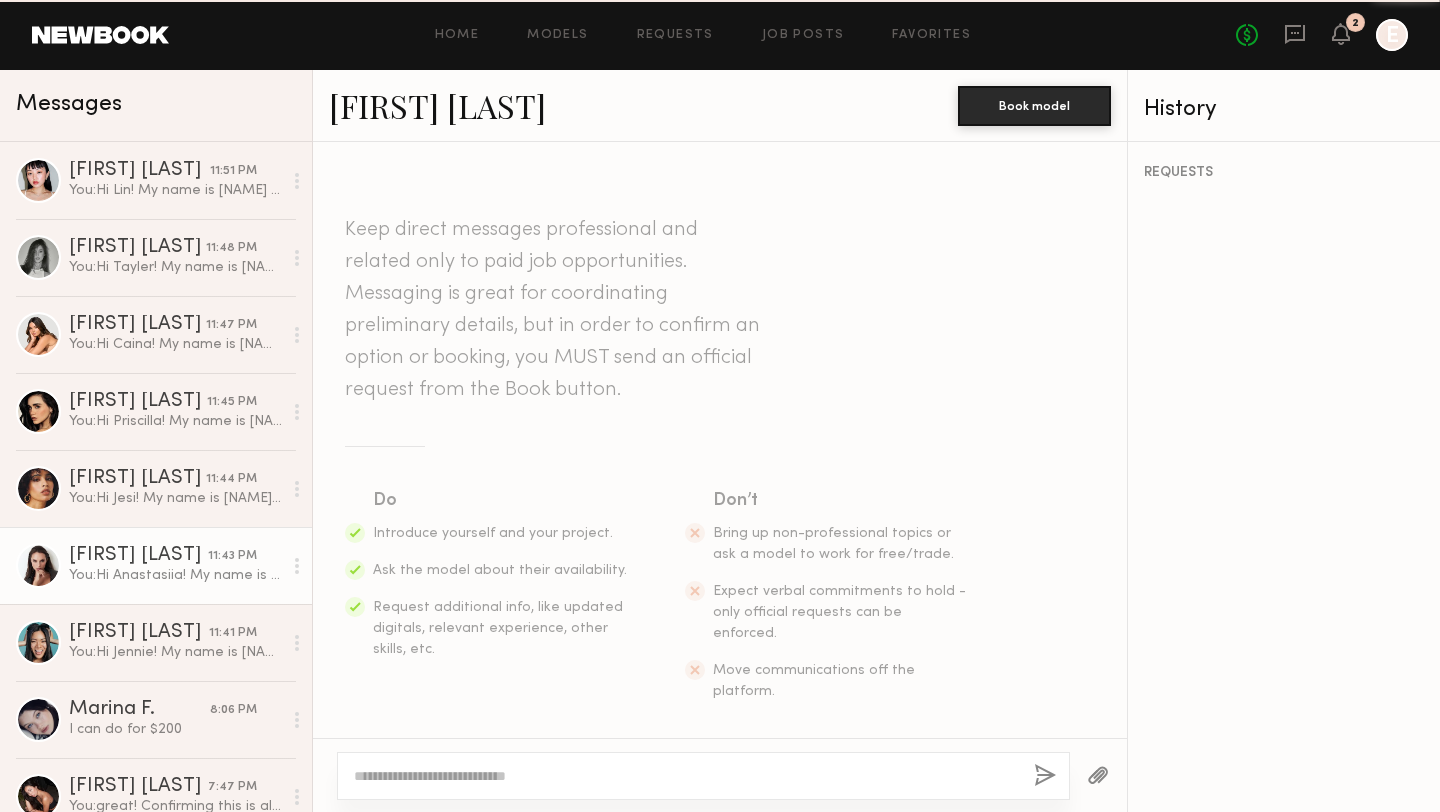 scroll, scrollTop: 543, scrollLeft: 0, axis: vertical 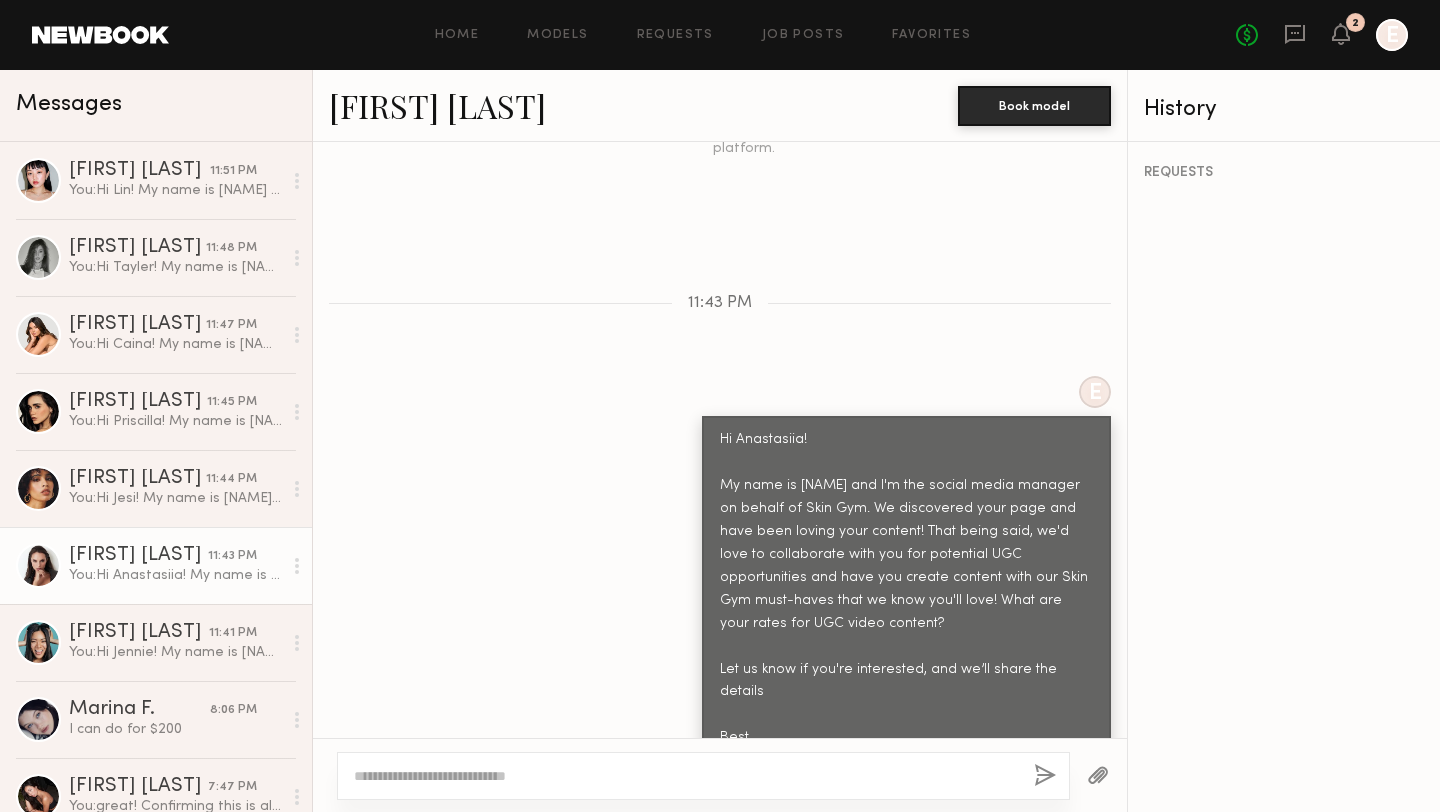 click on "[FIRST] [LAST]" 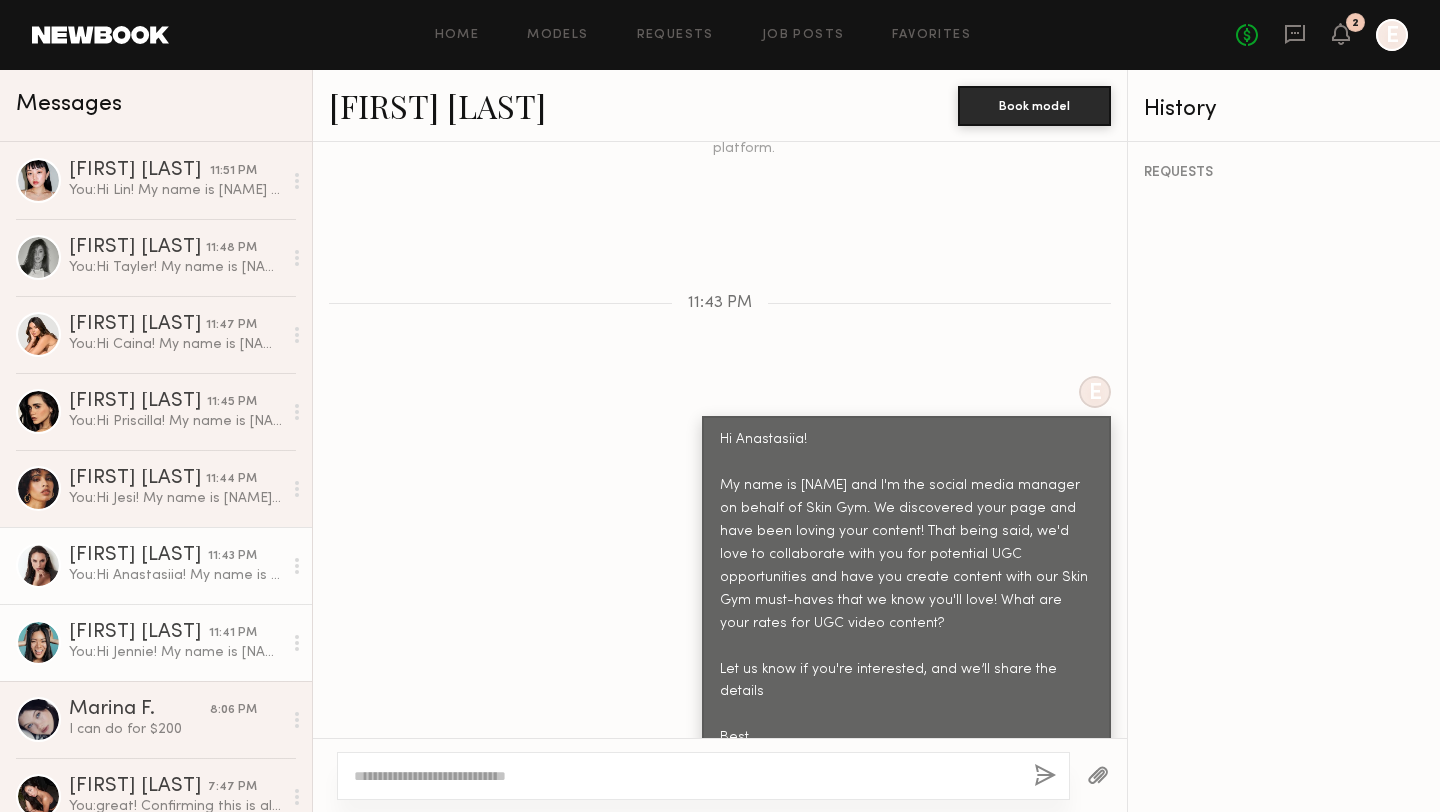 click on "[FIRST] [LAST]" 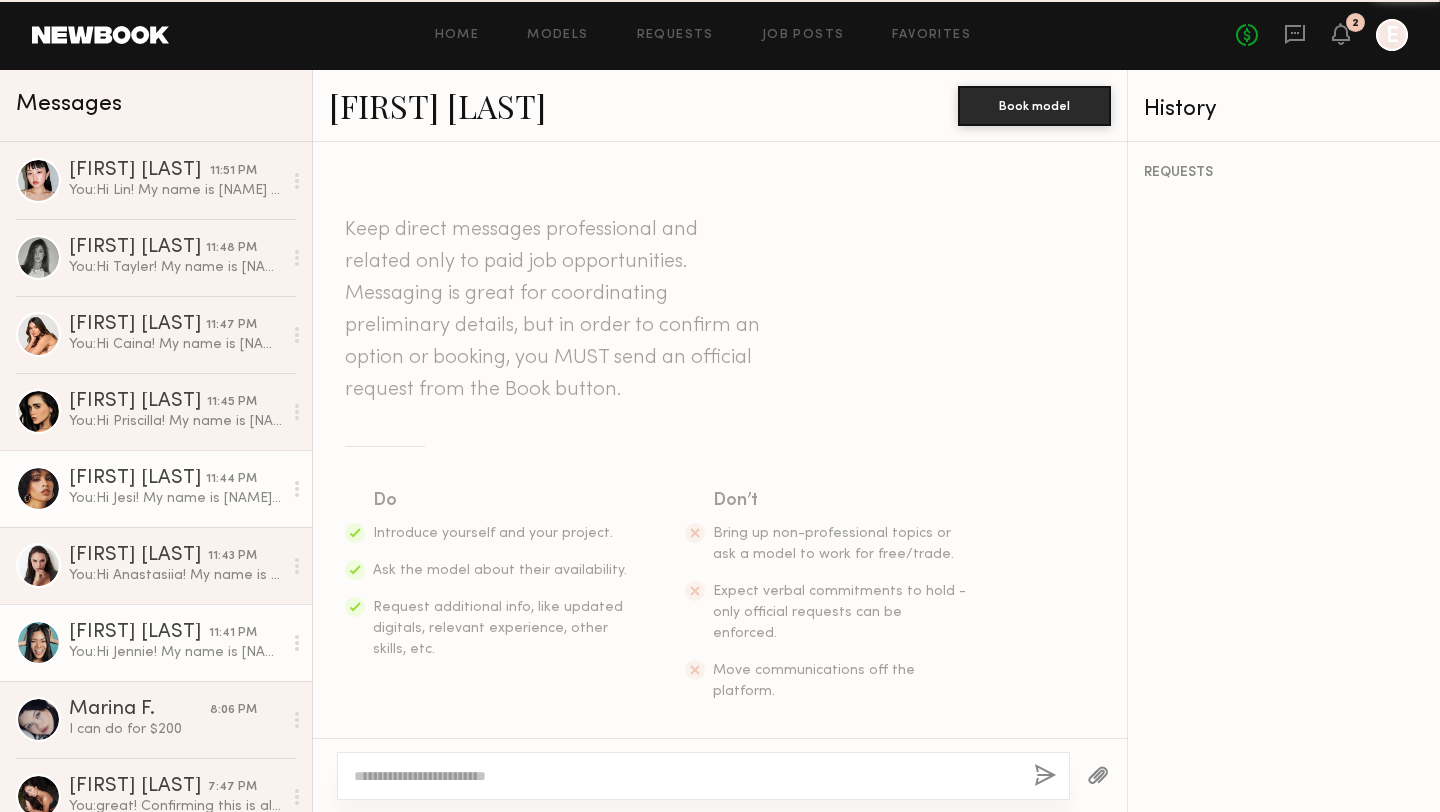 scroll, scrollTop: 543, scrollLeft: 0, axis: vertical 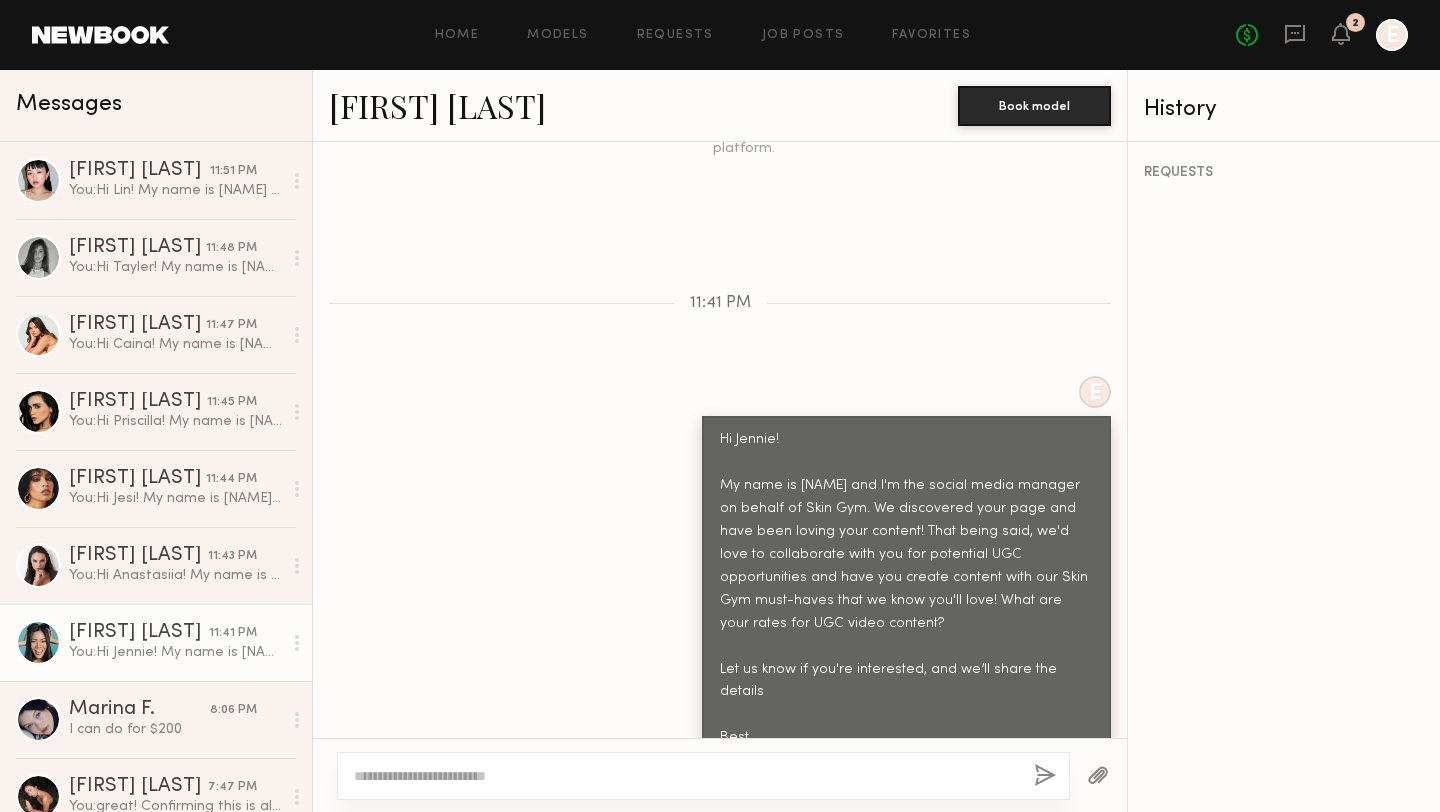 click on "[FIRST] [LAST]" 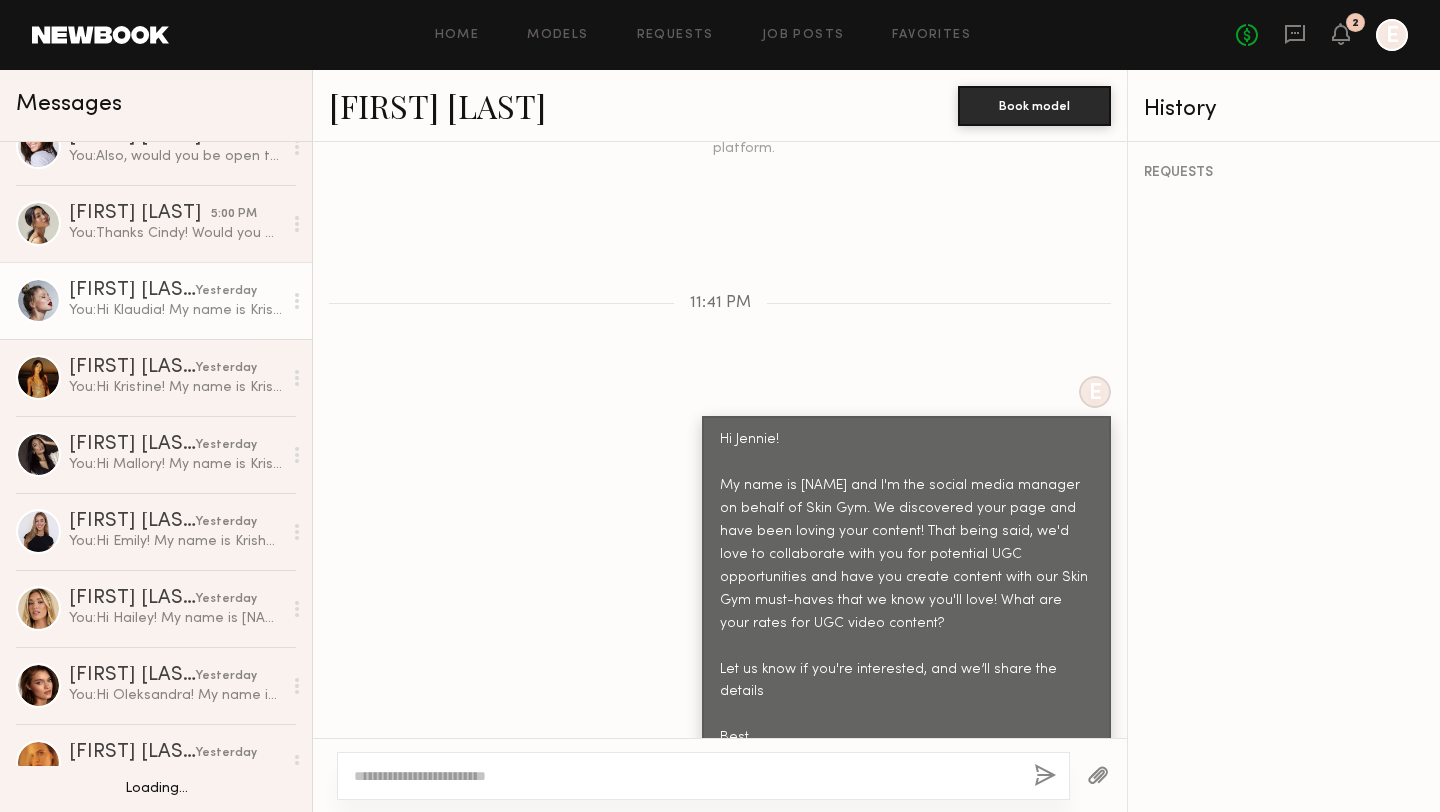 scroll, scrollTop: 960, scrollLeft: 0, axis: vertical 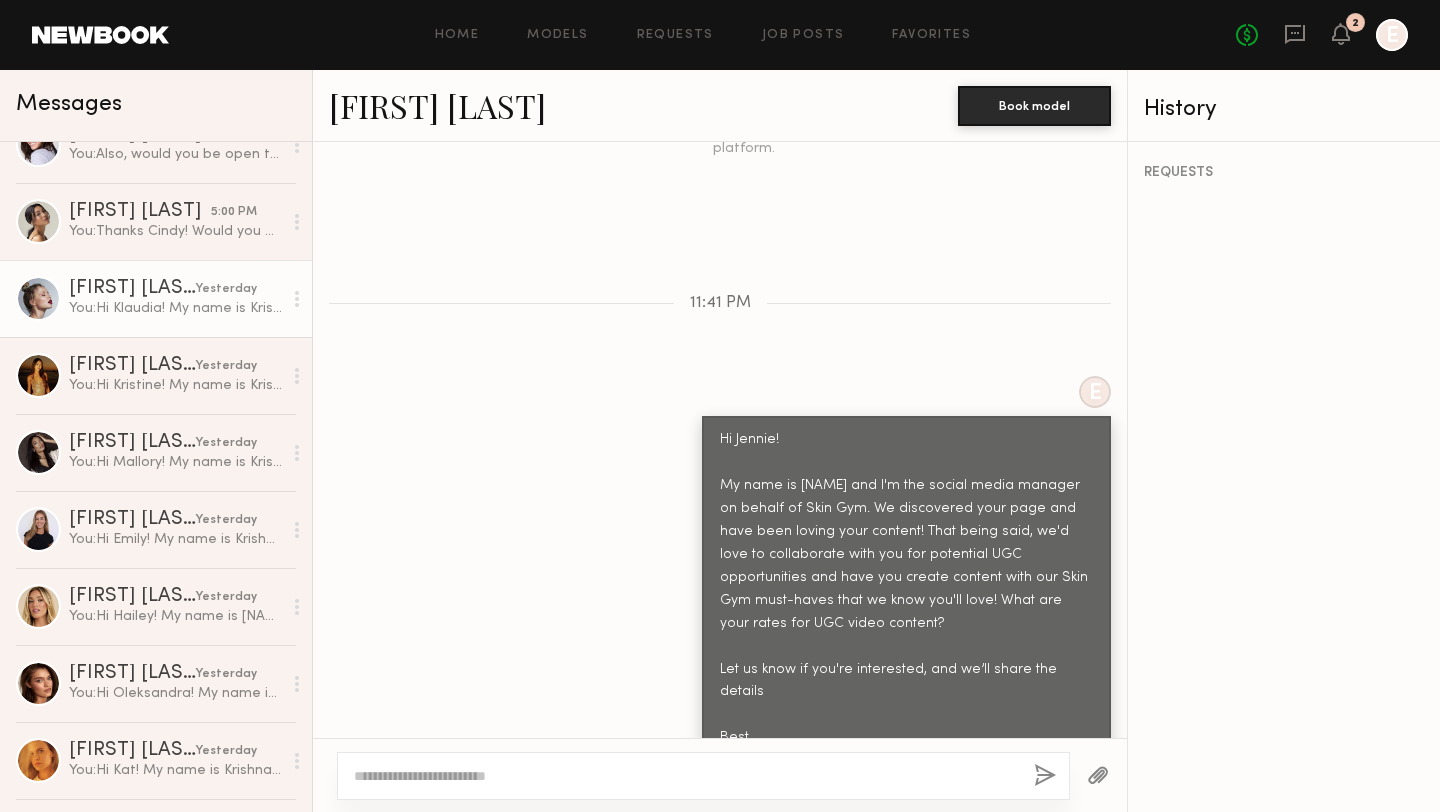 click on "[FIRST] [LAST]" 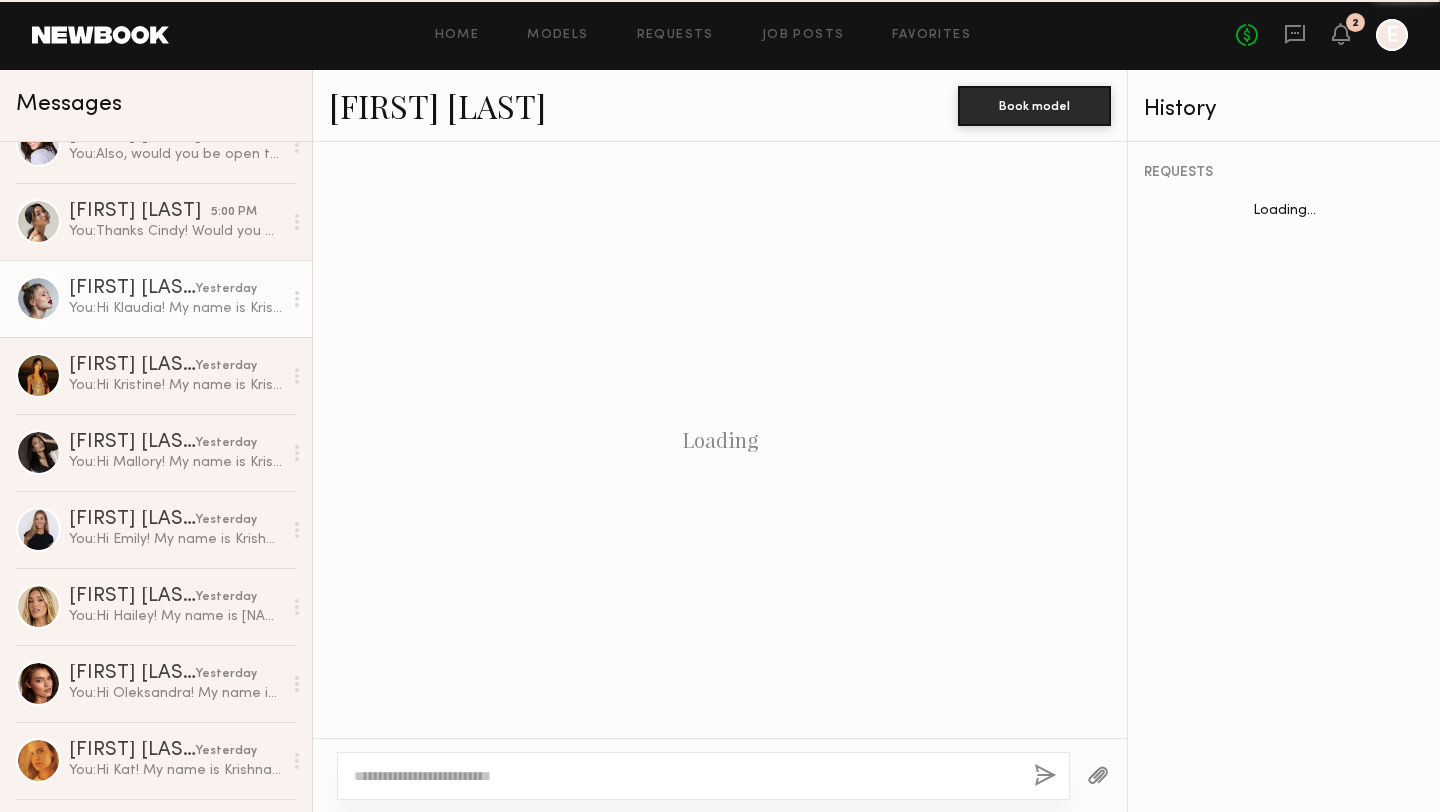 scroll, scrollTop: 566, scrollLeft: 0, axis: vertical 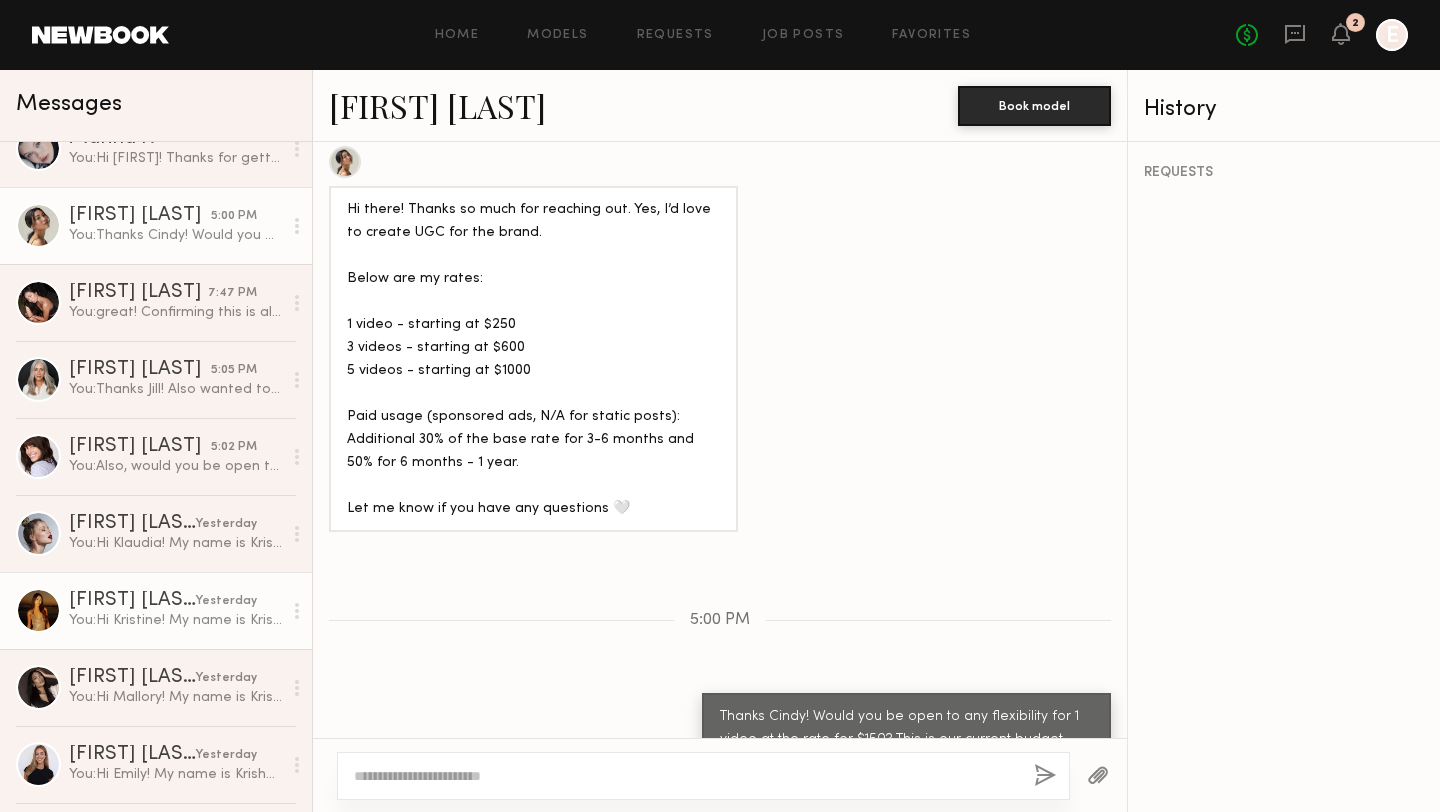 click on "You:  Hi [FIRST]!
My name is [FIRST] and I'm the social media manager on behalf of Skin Gym. We discovered your page and have been loving your content! That being said, we'd love to collaborate with you for potential UGC opportunities and have you create content with our Skin Gym must-haves that we know you'll love! What are your rates for UGC video content?
Let us know if you're interested, and we’ll share the details :sparkling_heart:
Best,
[FIRST]" 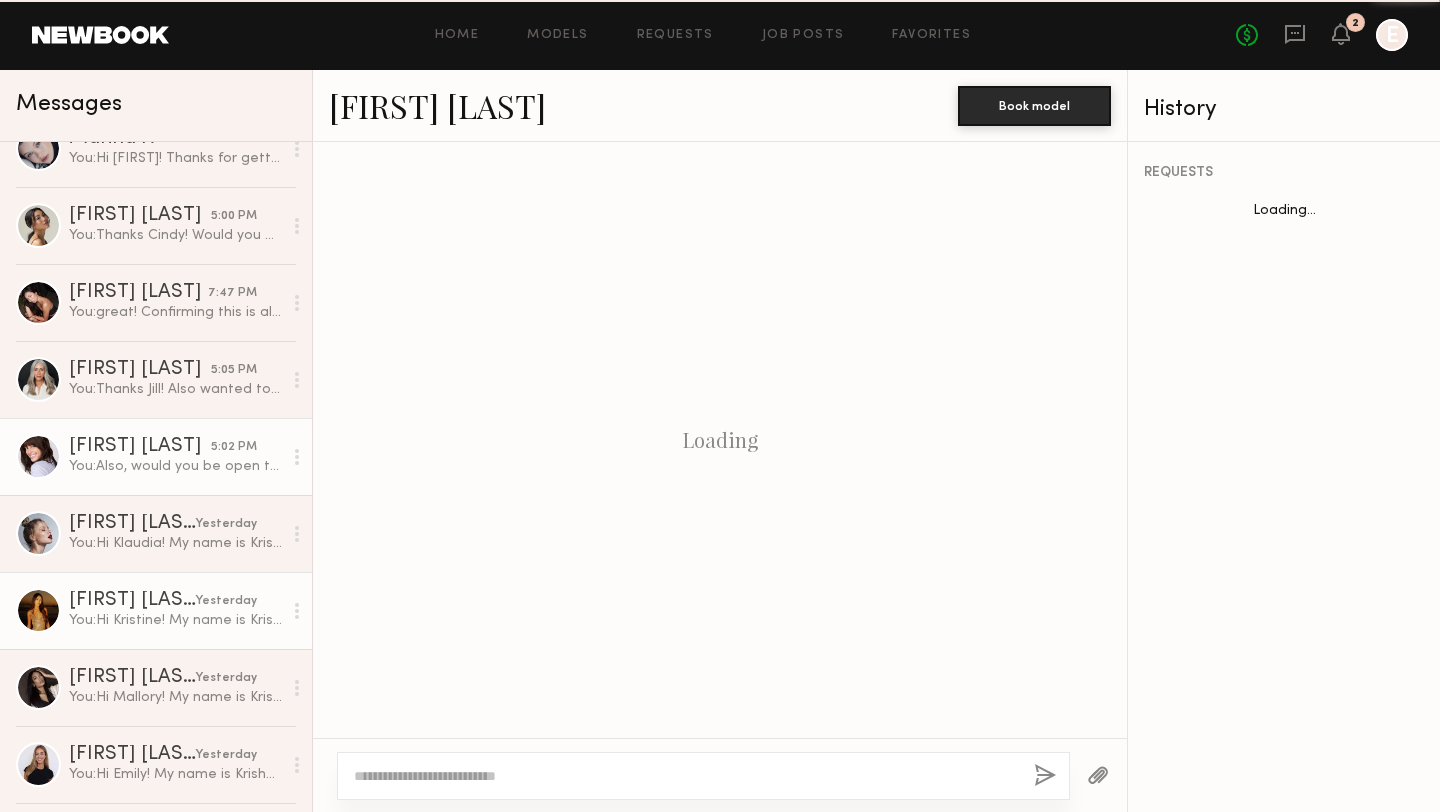 scroll, scrollTop: 566, scrollLeft: 0, axis: vertical 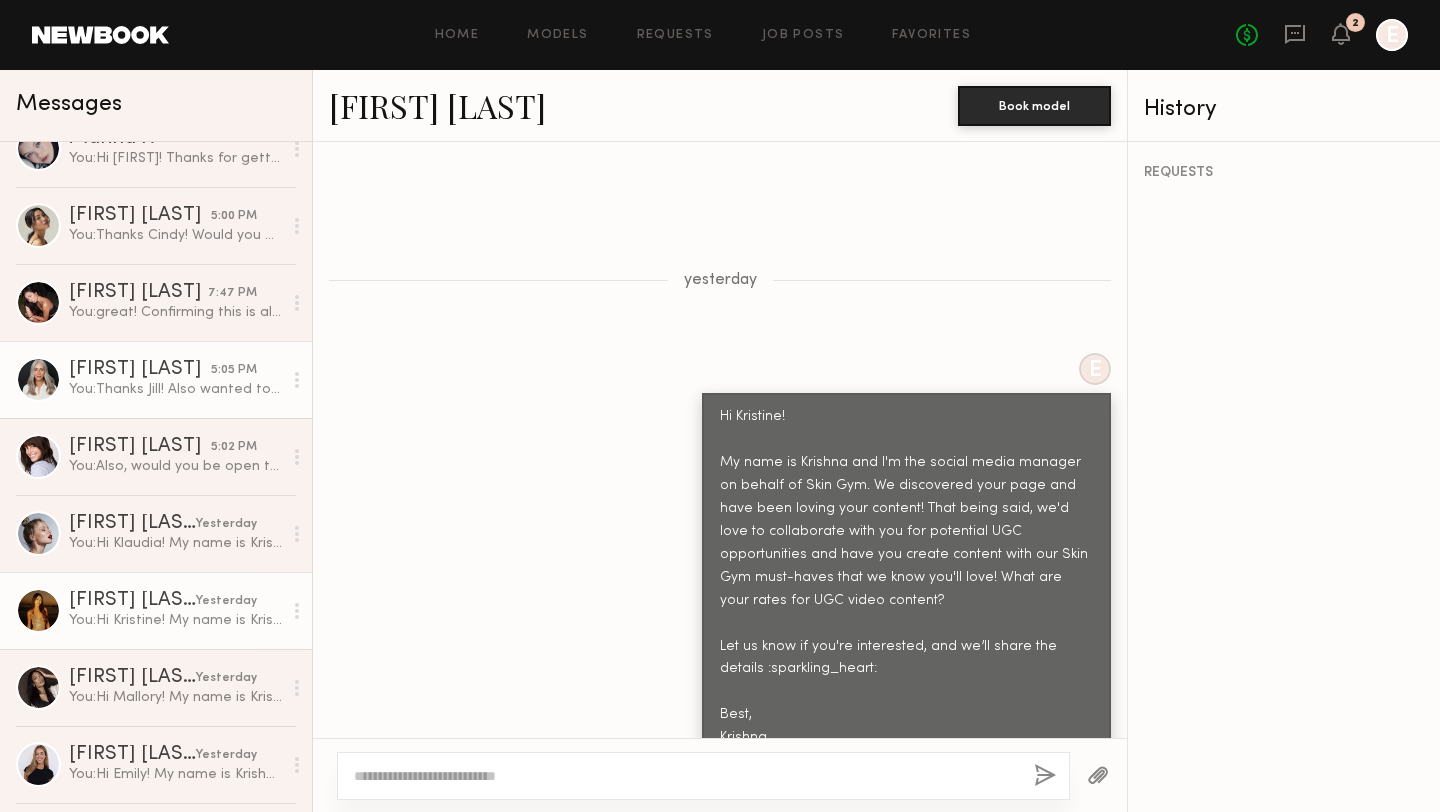 click on "You:  Thanks Jill! Also wanted to ask if you would be open to any flexibility for 1 video at the rate for $150? This is our current budget" 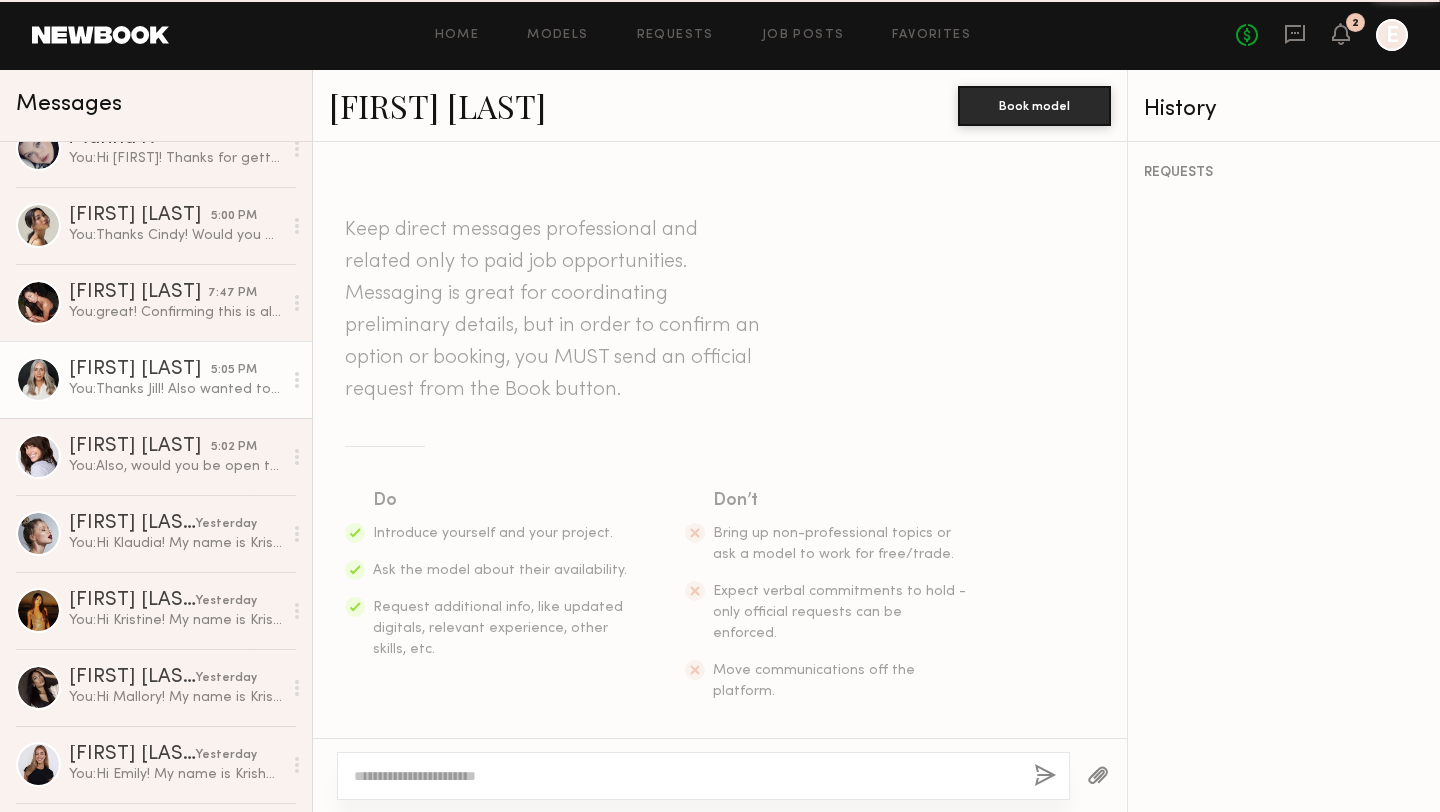 scroll, scrollTop: 1499, scrollLeft: 0, axis: vertical 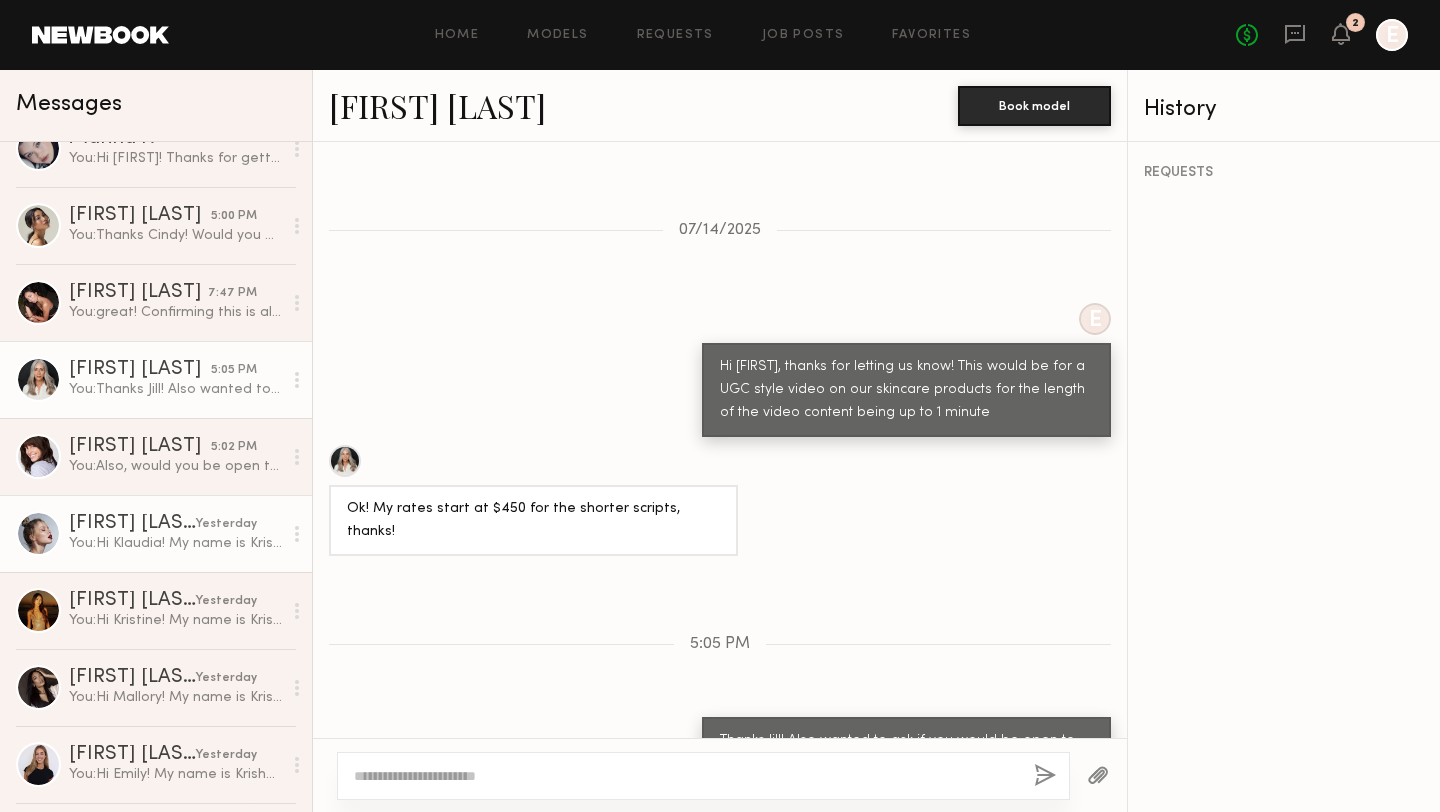 click on "Klaudia S." 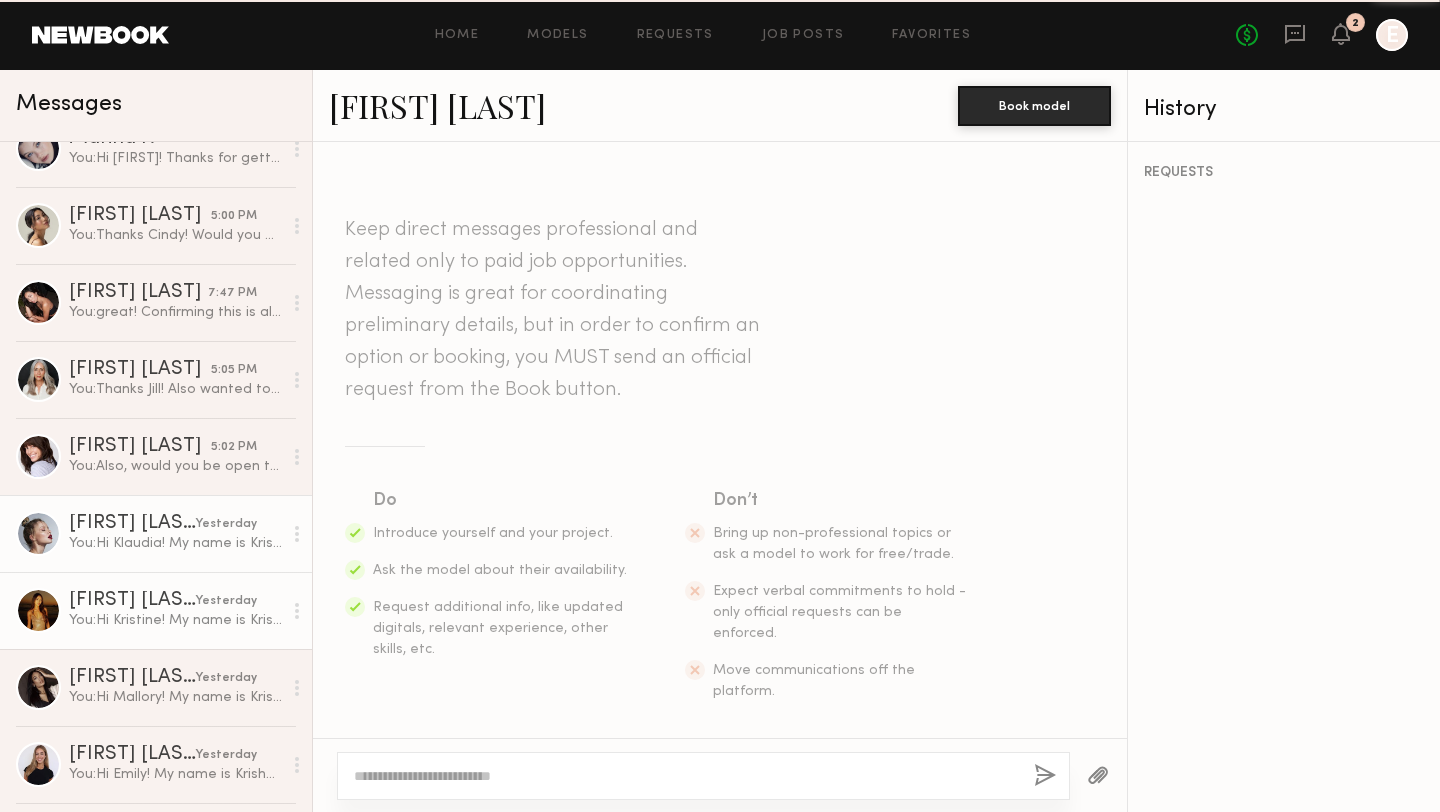 scroll, scrollTop: 566, scrollLeft: 0, axis: vertical 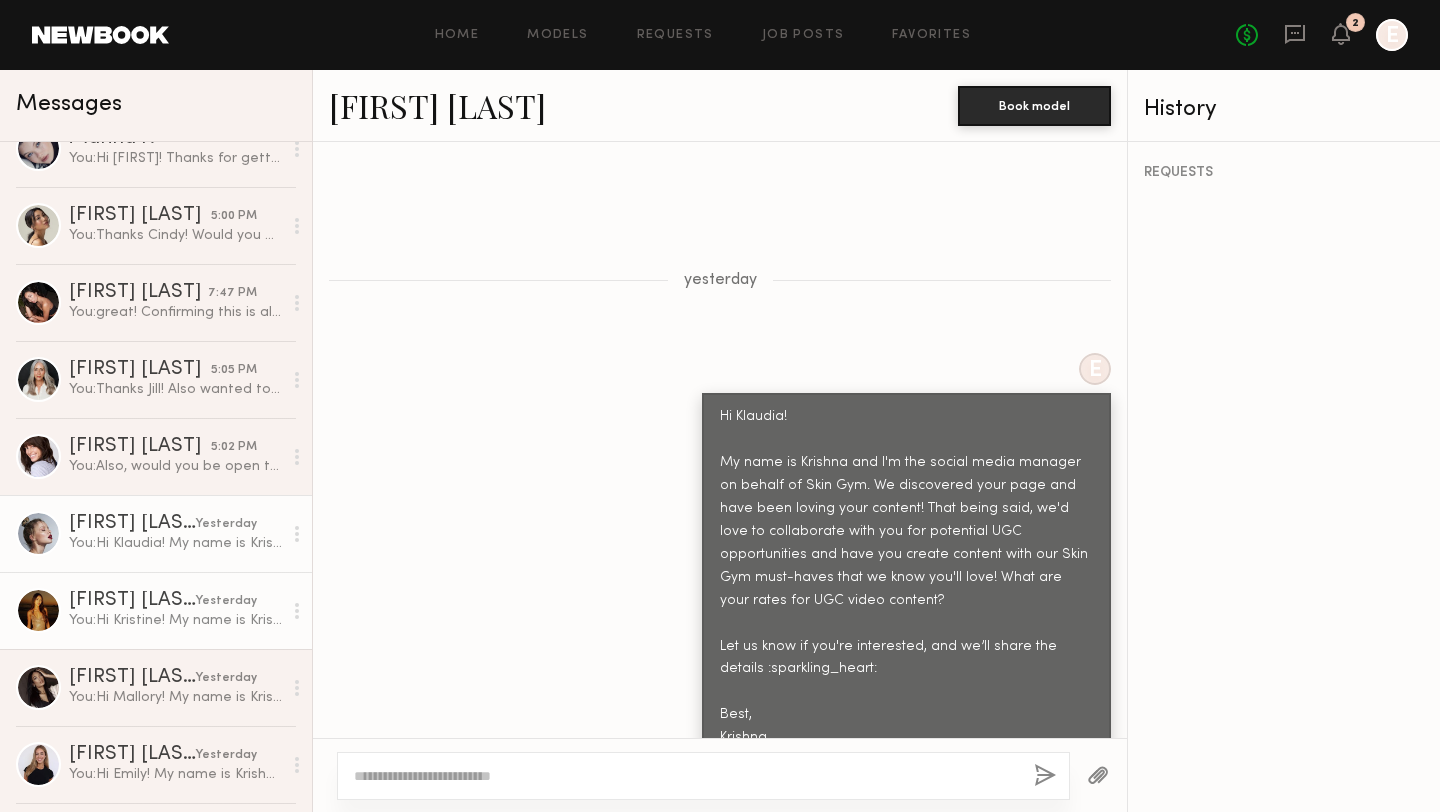 click on "You:  Hi Kristine!
My name is Krishna and I'm the social media manager on behalf of Skin Gym. We discovered your page and have been loving your content! That being said, we'd love to collaborate with you for potential UGC opportunities and have you create content with our Skin Gym must-haves that we know you'll love! What are your rates for UGC video content?
Let us know if you're interested, and we’ll share the details :sparkling_heart:
Best,
Krishna" 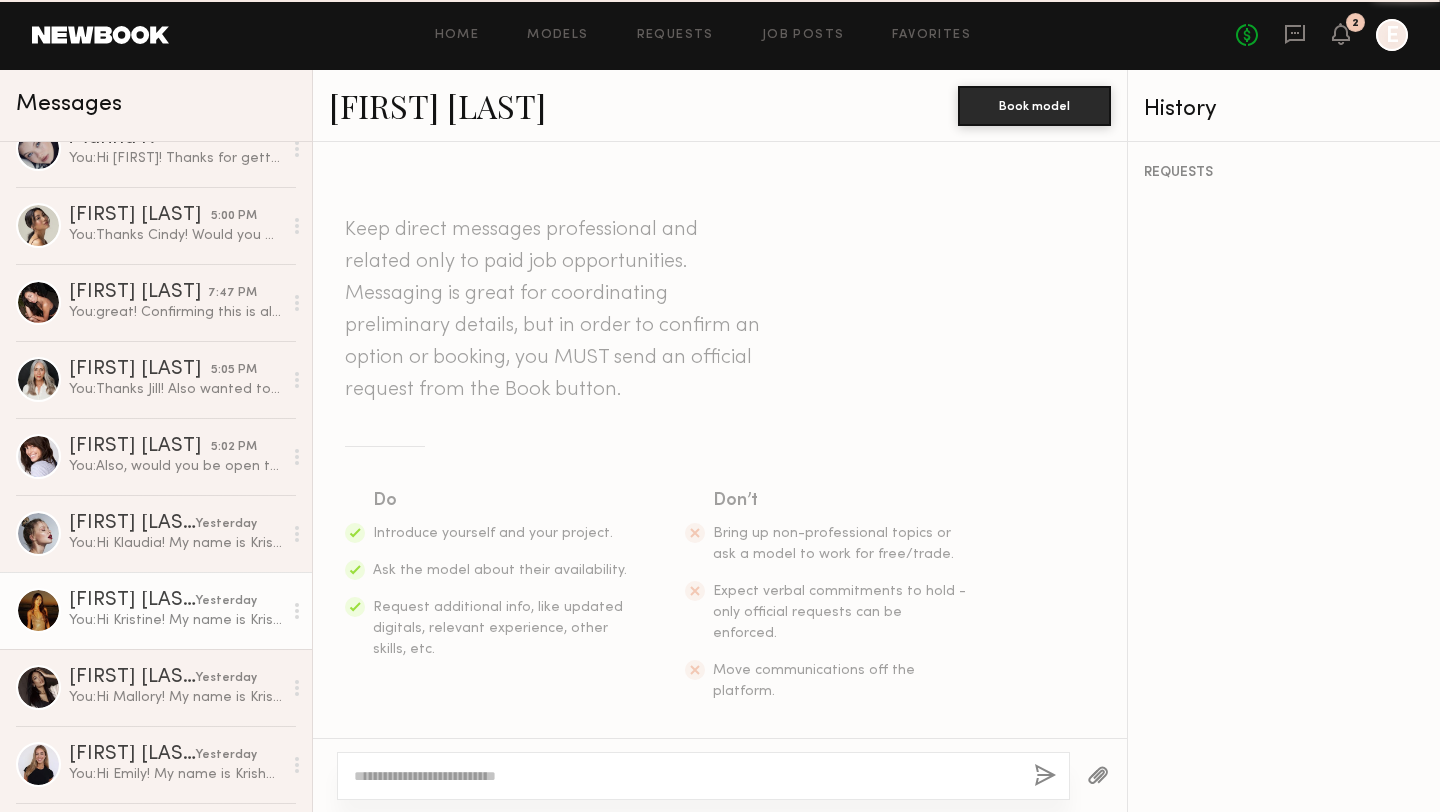 scroll, scrollTop: 566, scrollLeft: 0, axis: vertical 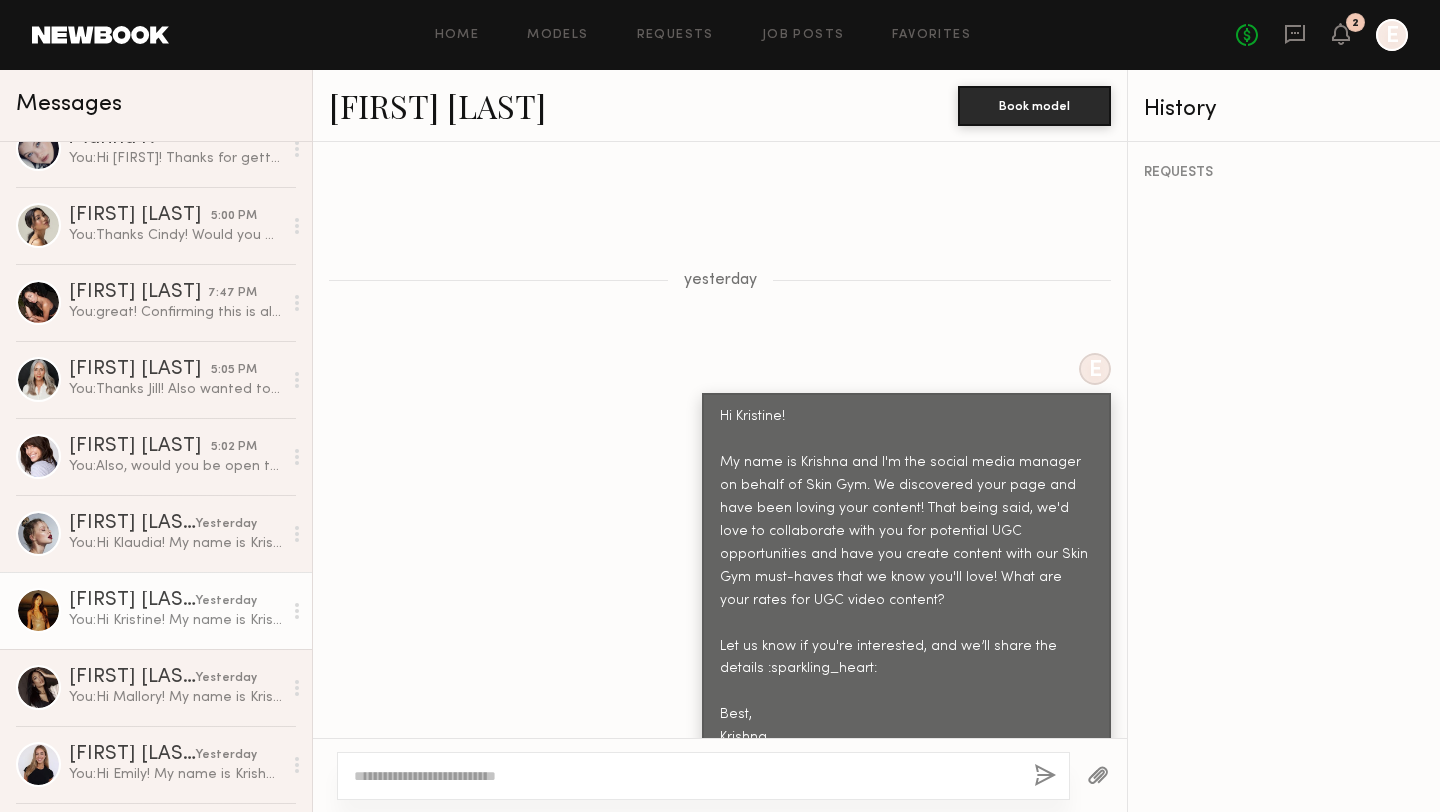 click on "Kristine W." 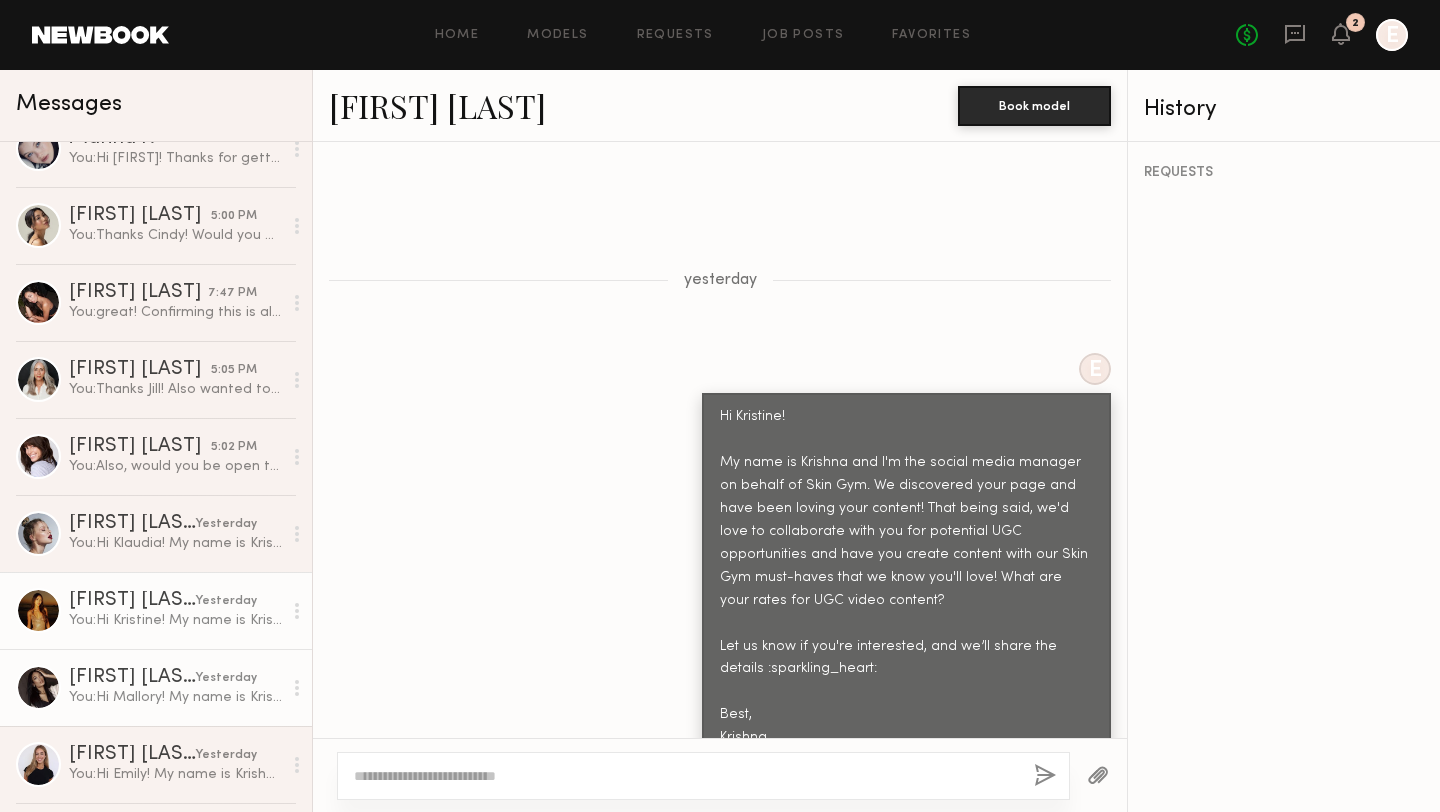 click on "You:  Hi Mallory!
My name is Krishna and I'm the social media manager on behalf of Skin Gym. We discovered your page and have been loving your content! That being said, we'd love to collaborate with you for potential UGC opportunities and have you create content with our Skin Gym must-haves that we know you'll love! What are your rates for UGC video content?
Let us know if you're interested, and we’ll share the details :sparkling_heart:
Best,
Krishna" 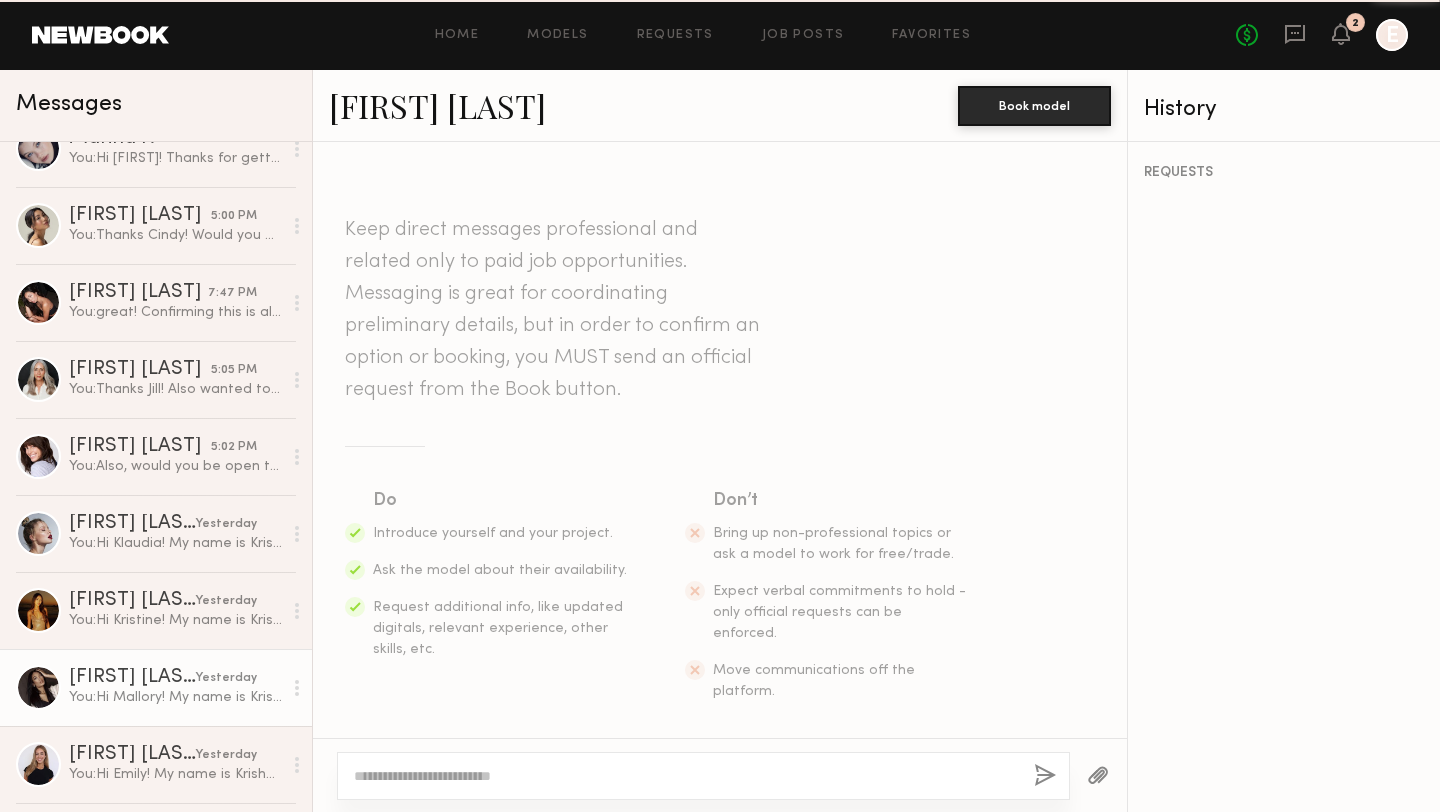 scroll, scrollTop: 566, scrollLeft: 0, axis: vertical 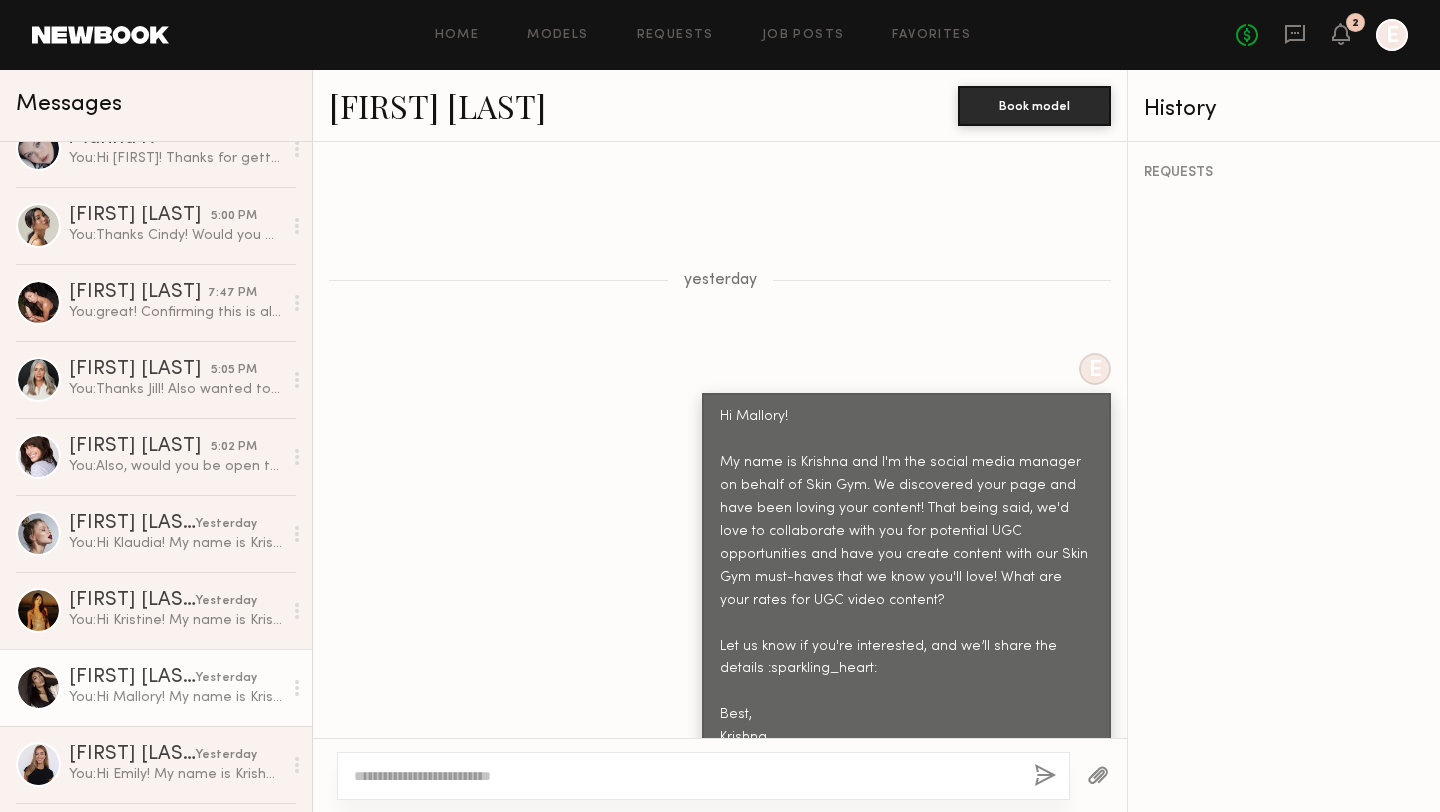 click on "Mallory C." 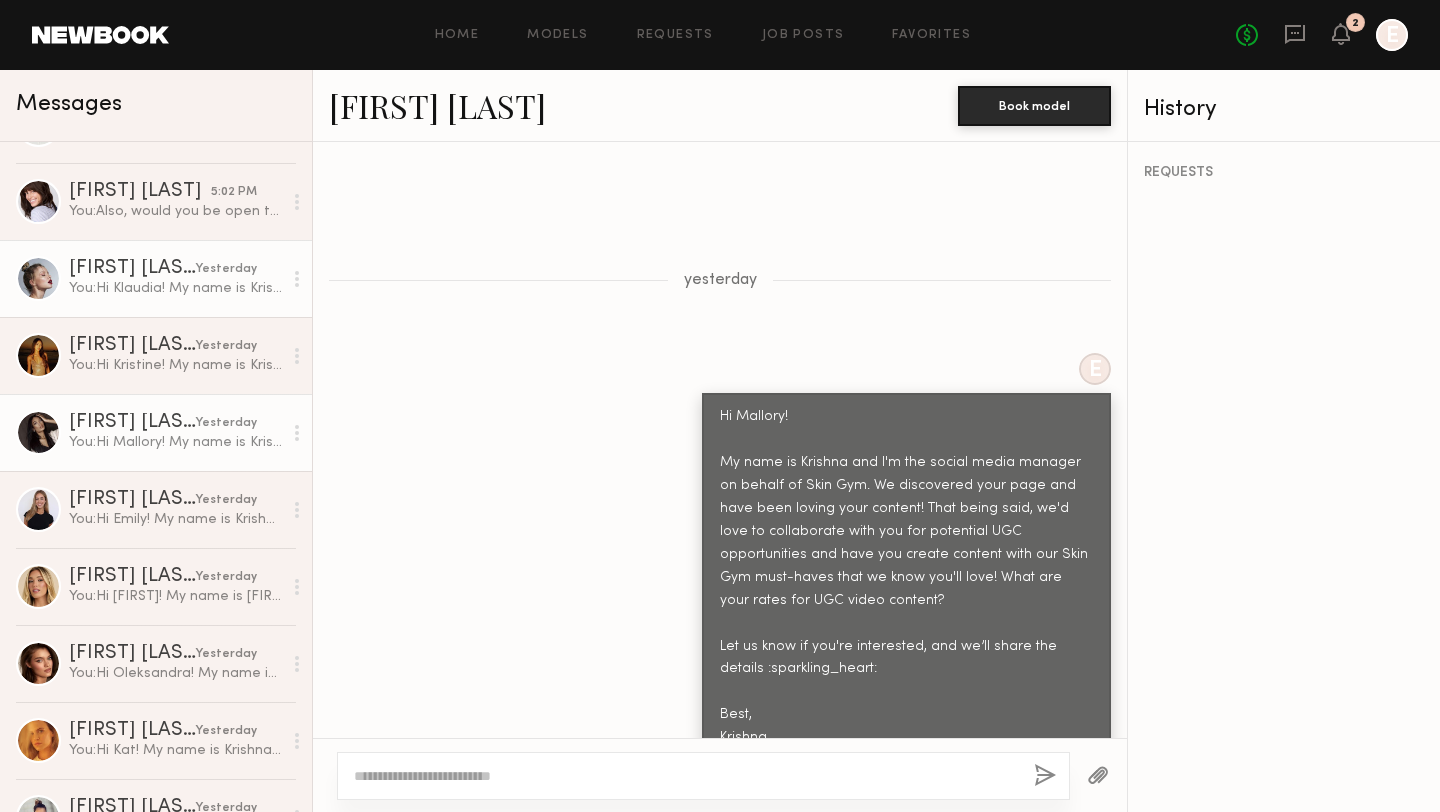 scroll, scrollTop: 508, scrollLeft: 0, axis: vertical 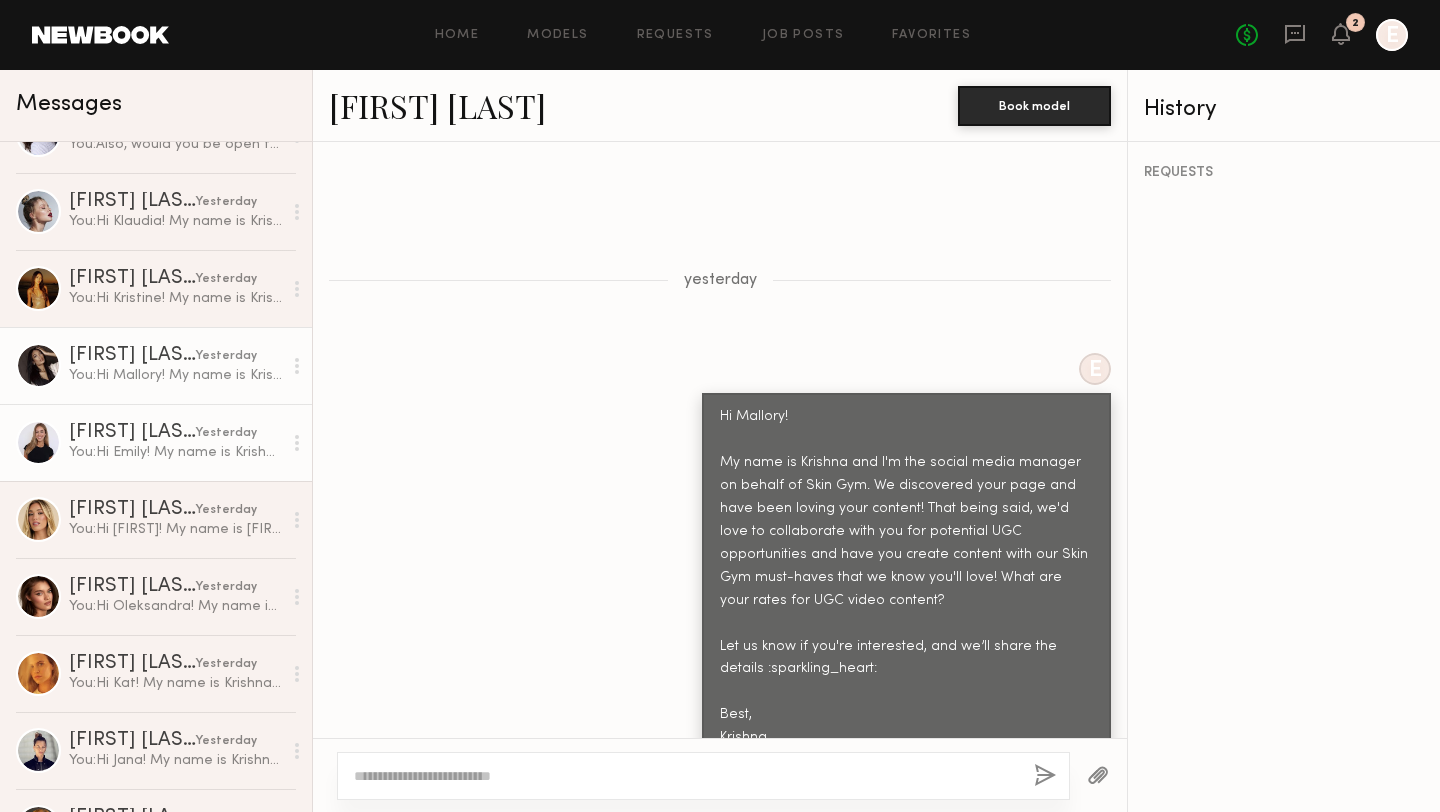 click on "You:  Hi Emily!
My name is Krishna and I'm the social media manager on behalf of Skin Gym. We discovered your page and have been loving your content! That being said, we'd love to collaborate with you for potential UGC opportunities and have you create content with our Skin Gym must-haves that we know you'll love! What are your rates for UGC video content?
Let us know if you're interested, and we’ll share the details
Best,
Krishna" 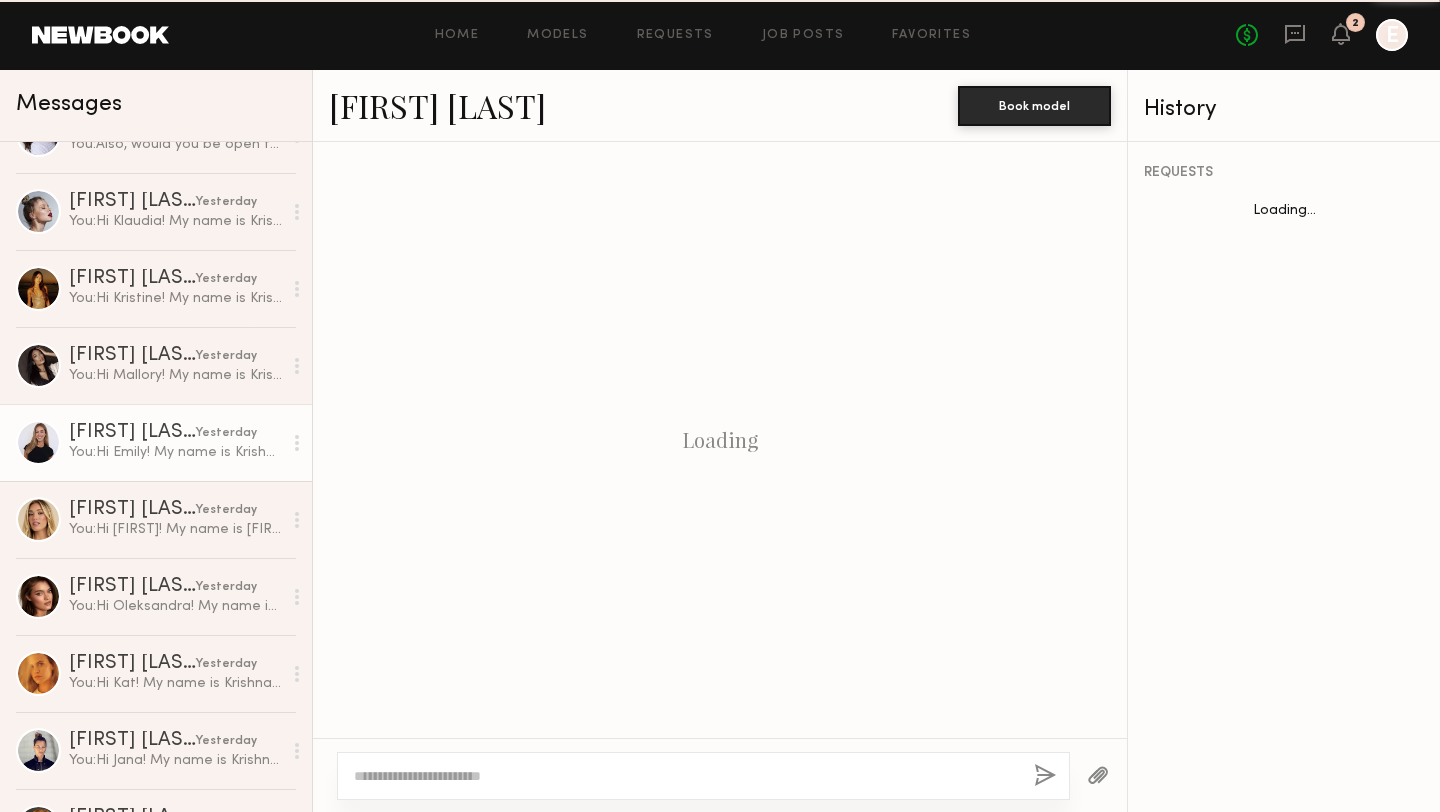 scroll, scrollTop: 543, scrollLeft: 0, axis: vertical 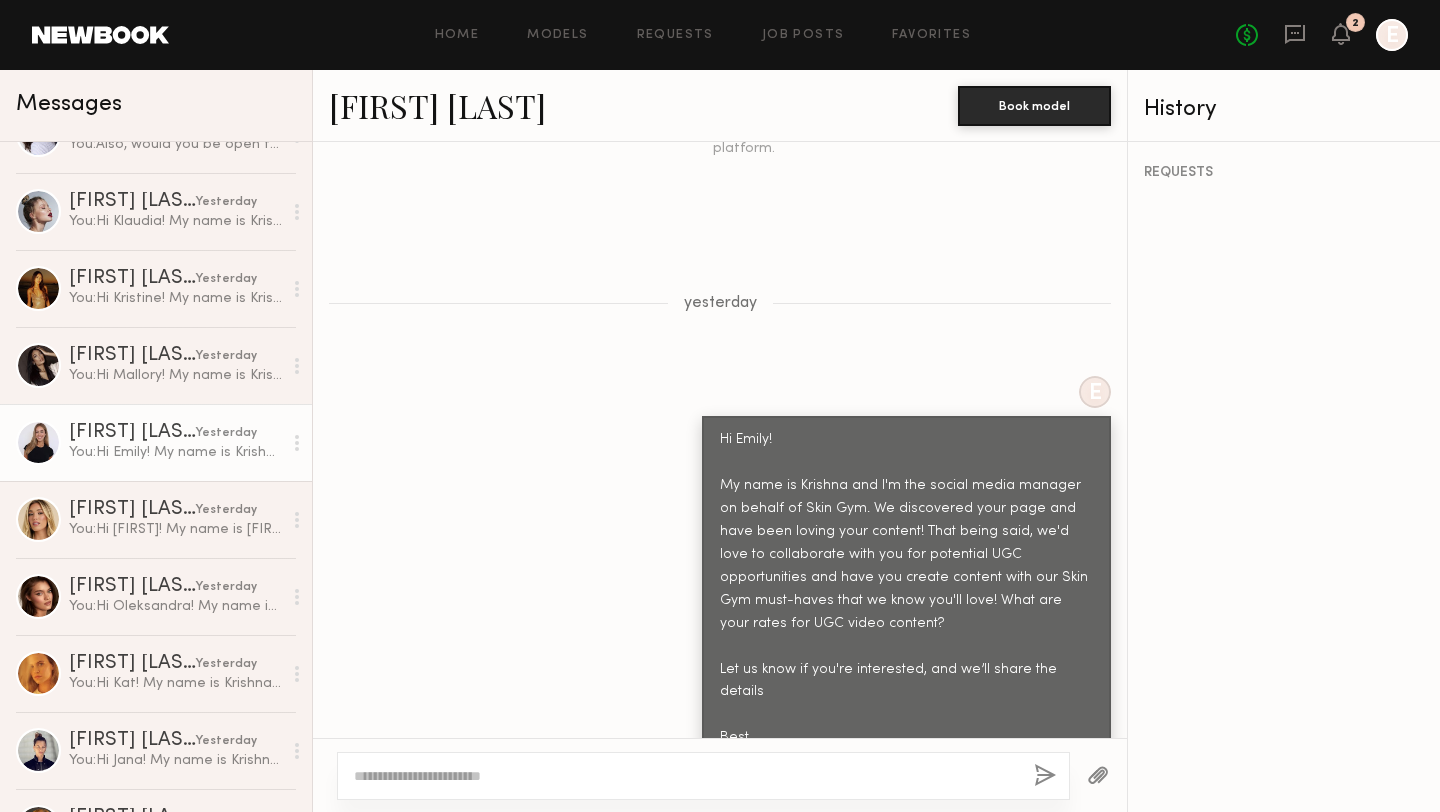 click on "Emily S." 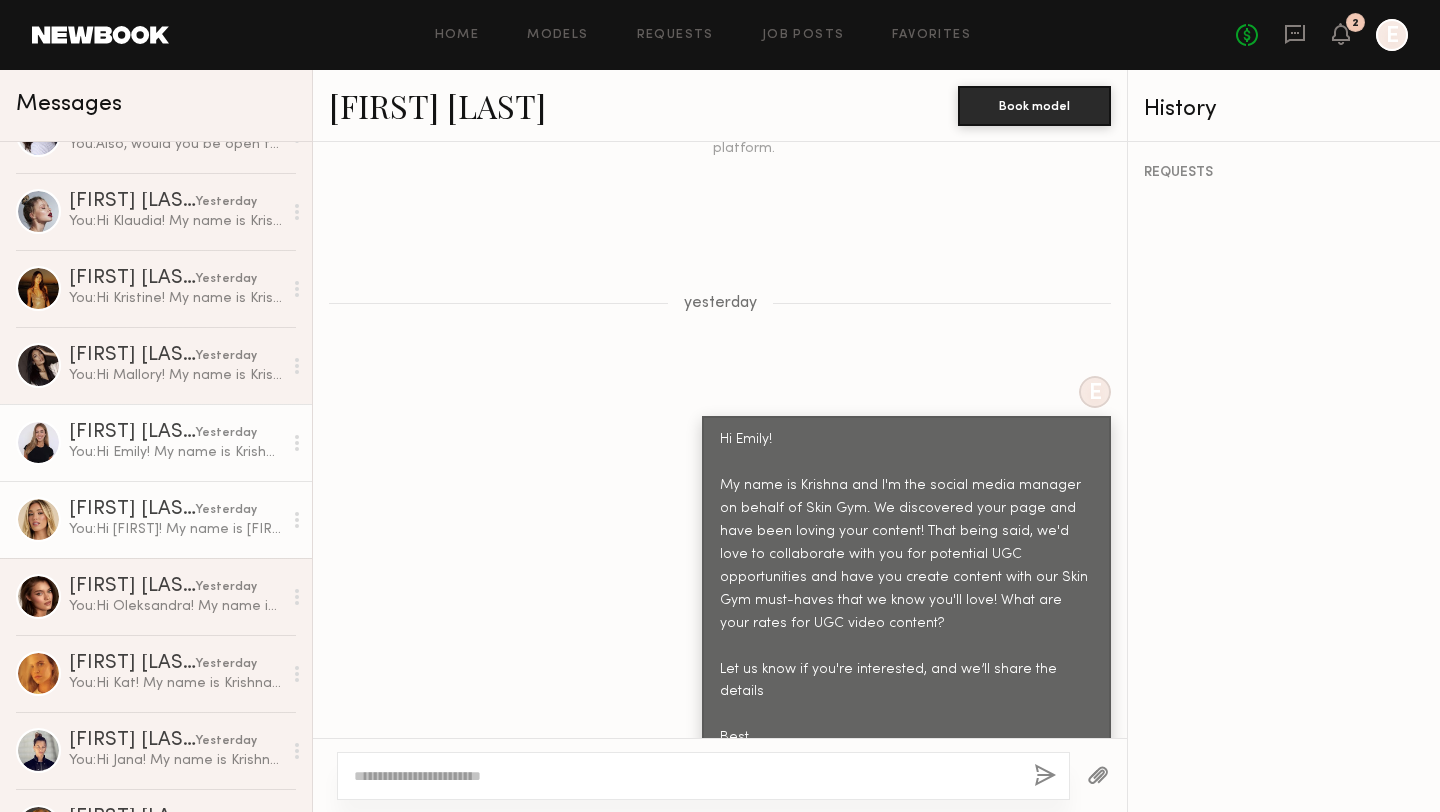 click on "You:  Hi Hailey!
My name is Krishna and I'm the social media manager on behalf of Skin Gym (@skingymco). We discovered your page and have been loving your content! That being said, we'd love to collaborate with you for potential UGC opportunities and have you create content with our Skin Gym must-haves that we know you'll love! What are your rates for UGC video content?
Let us know if you're interested, and we’ll share the details :sparkling_heart:
Best,
Krishna" 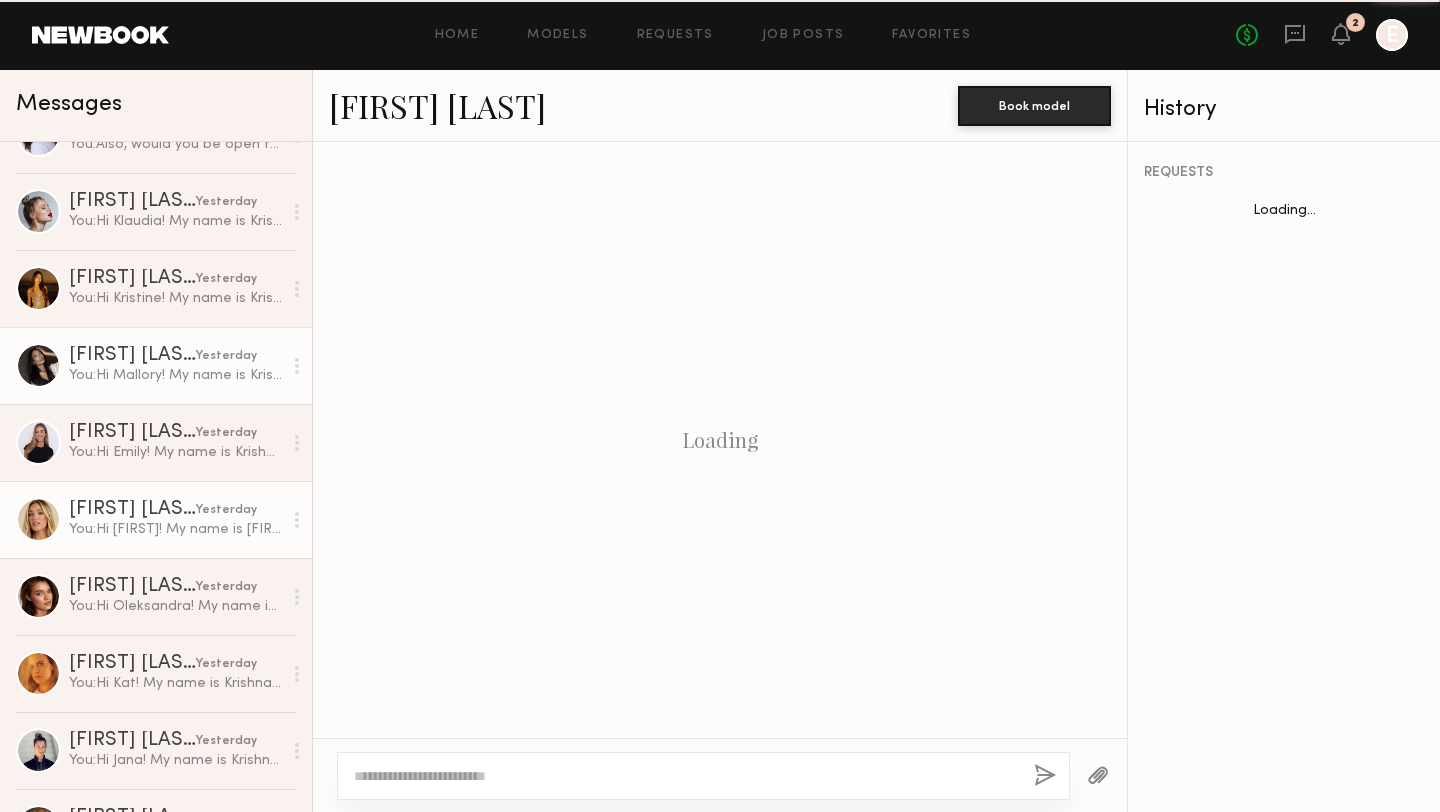 scroll, scrollTop: 691, scrollLeft: 0, axis: vertical 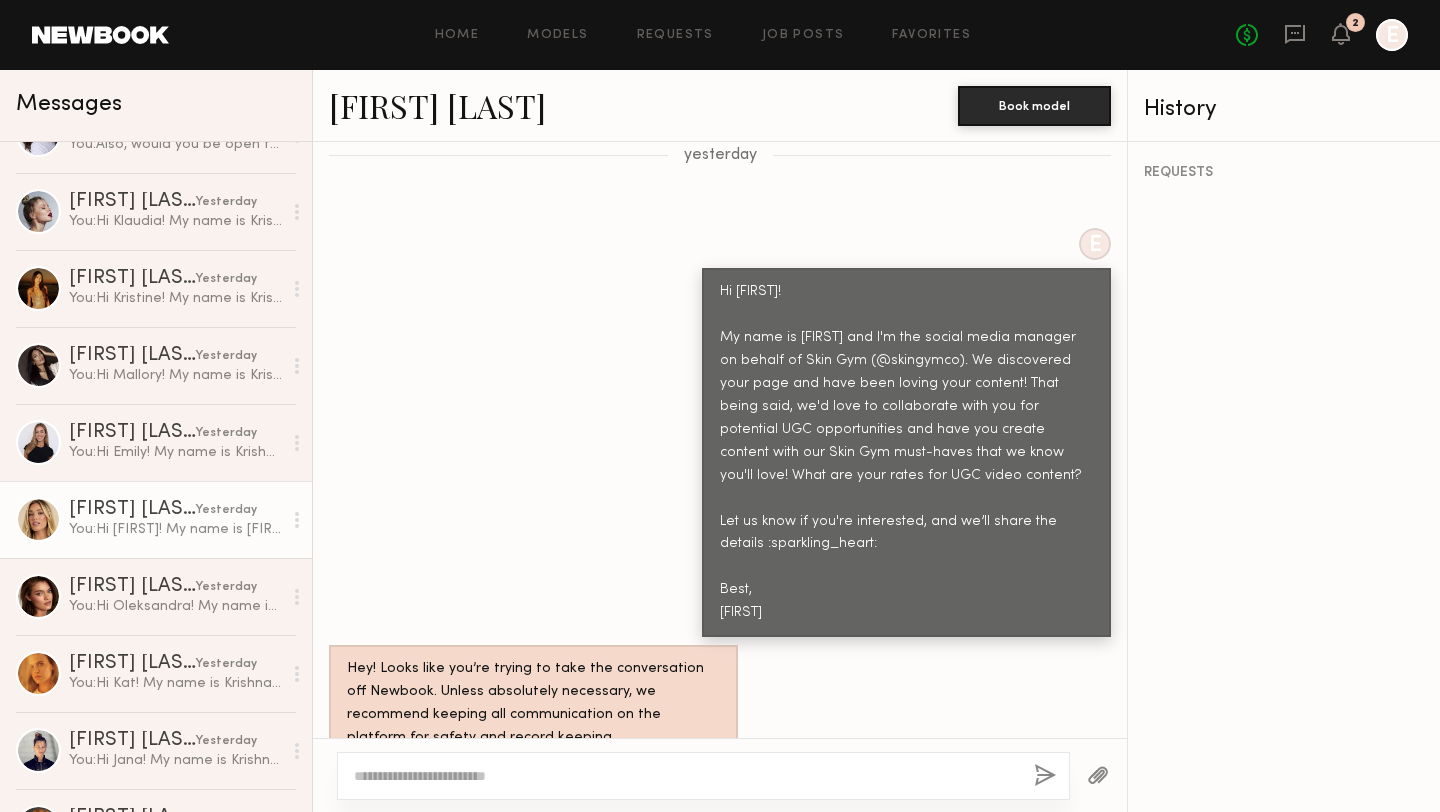 click on "Hailey M." 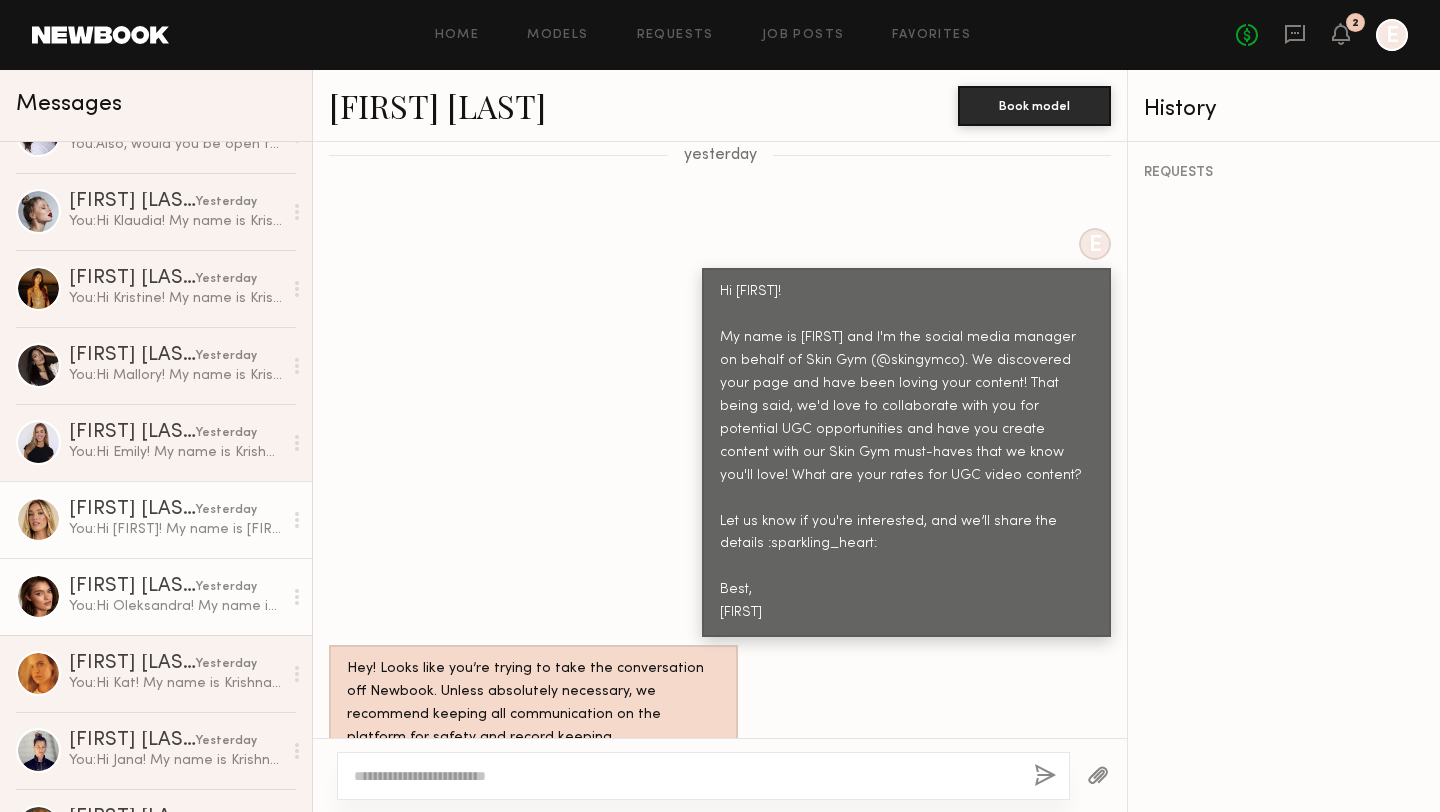 click on "Oleksandra K. yesterday You:  Hi Oleksandra!
My name is Krishna and I'm the social media manager on behalf of Skin Gym (@skingymco). We discovered your page and have been loving your content! That being said, we'd love to collaborate with you for potential UGC opportunities and have you create content with our Skin Gym must-haves that we know you'll love! What are your rates for UGC video content?
Let us know if you're interested, and we’ll share the details :sparkling_heart:
Best,
Krishna" 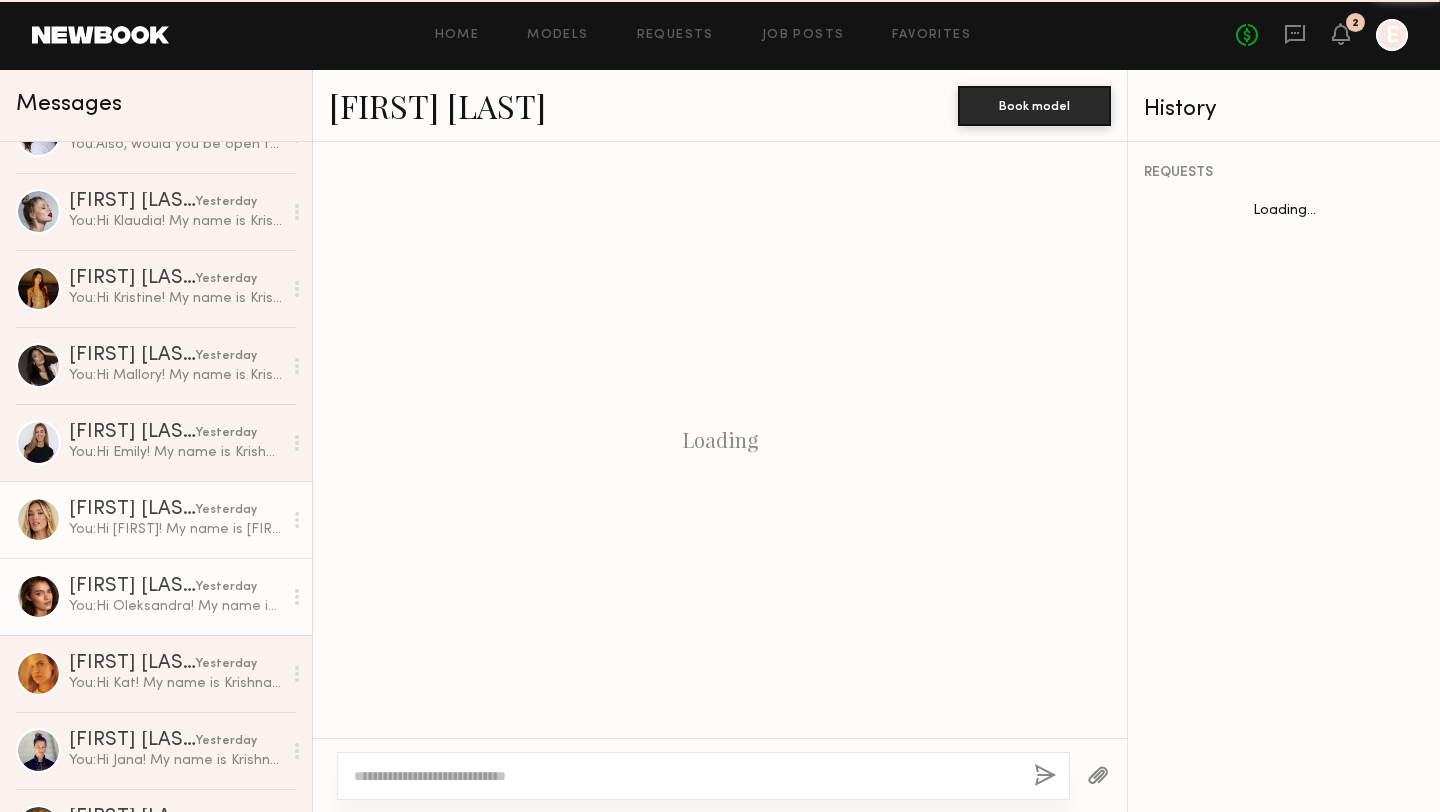 scroll, scrollTop: 691, scrollLeft: 0, axis: vertical 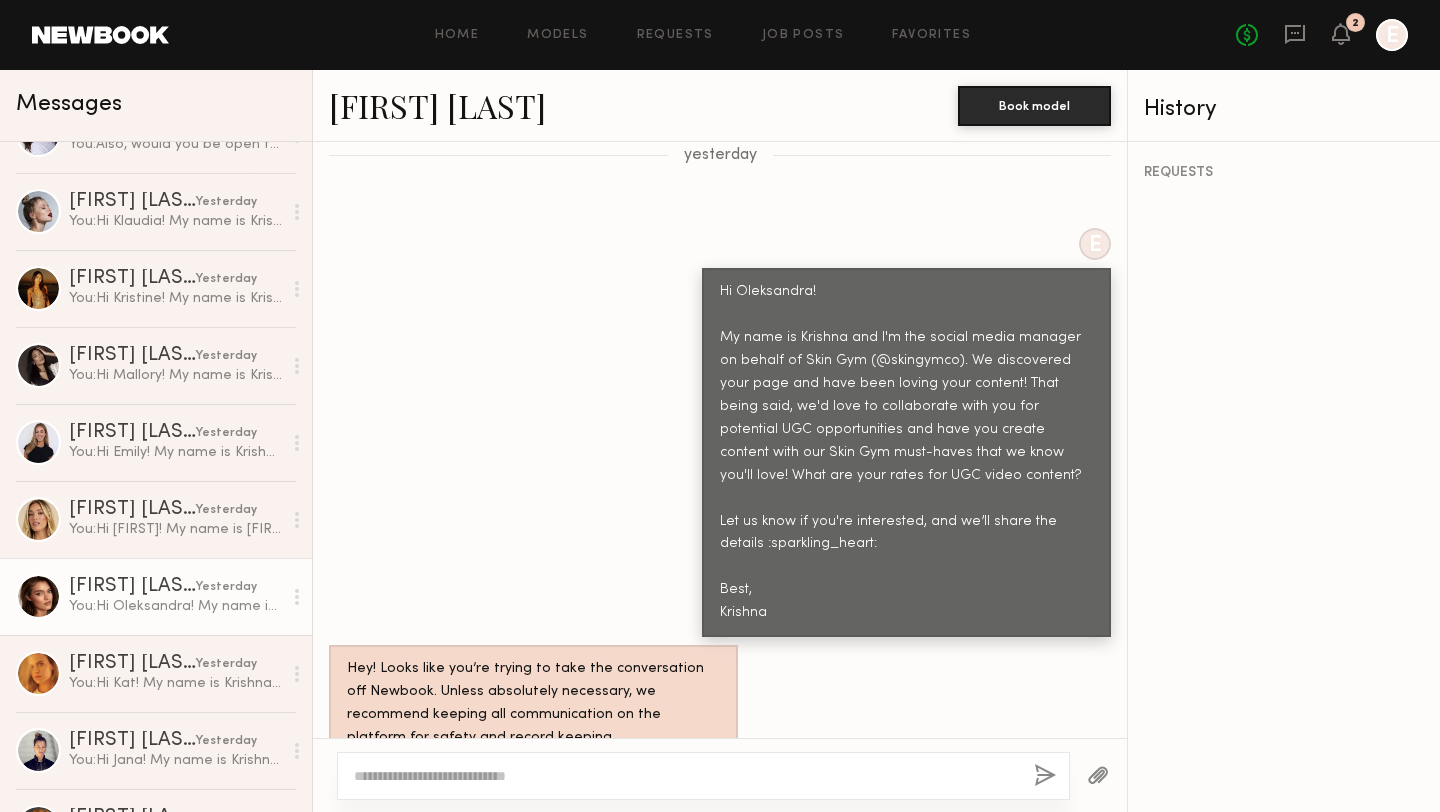 click on "Oleksandra K." 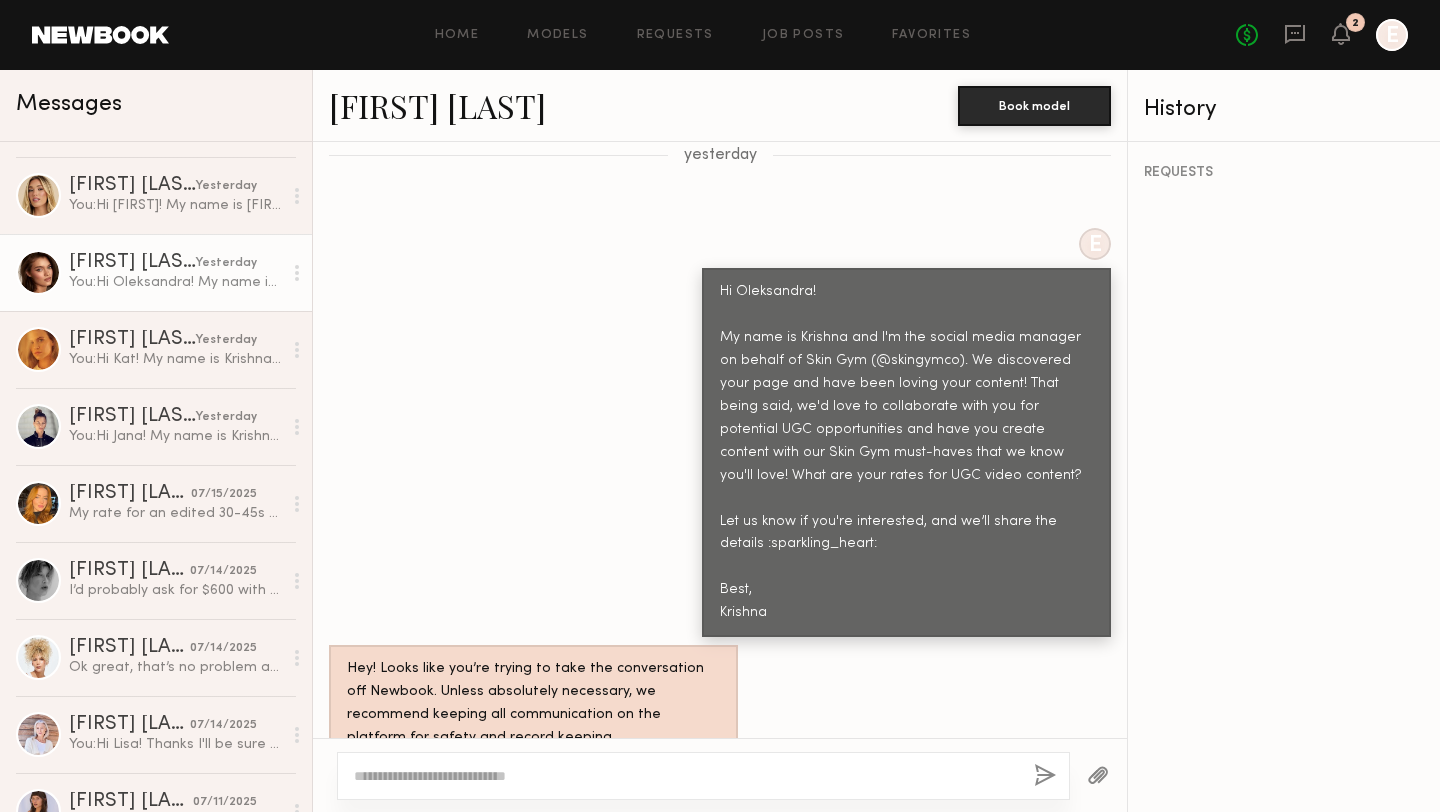 scroll, scrollTop: 836, scrollLeft: 0, axis: vertical 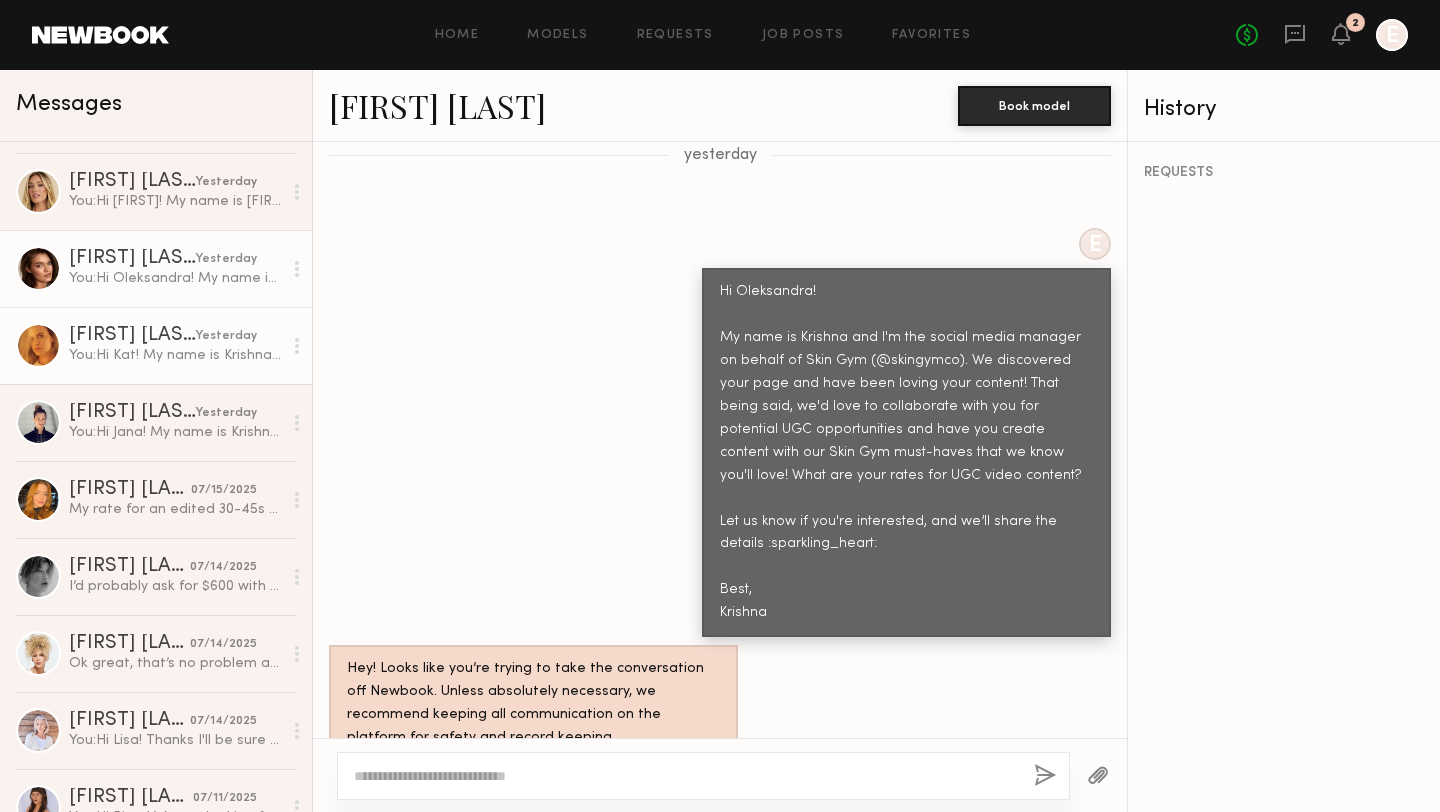 click on "Kat S." 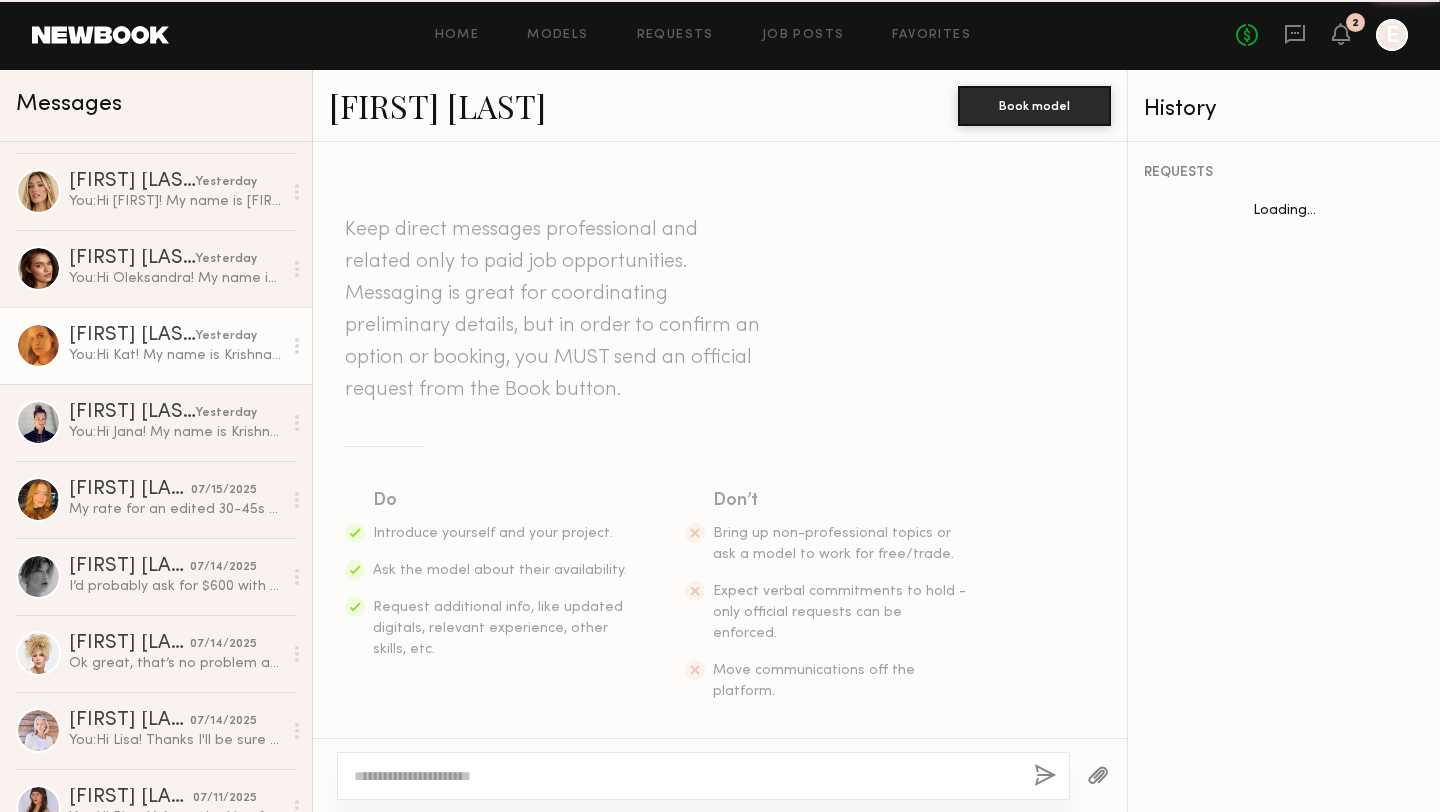 scroll, scrollTop: 691, scrollLeft: 0, axis: vertical 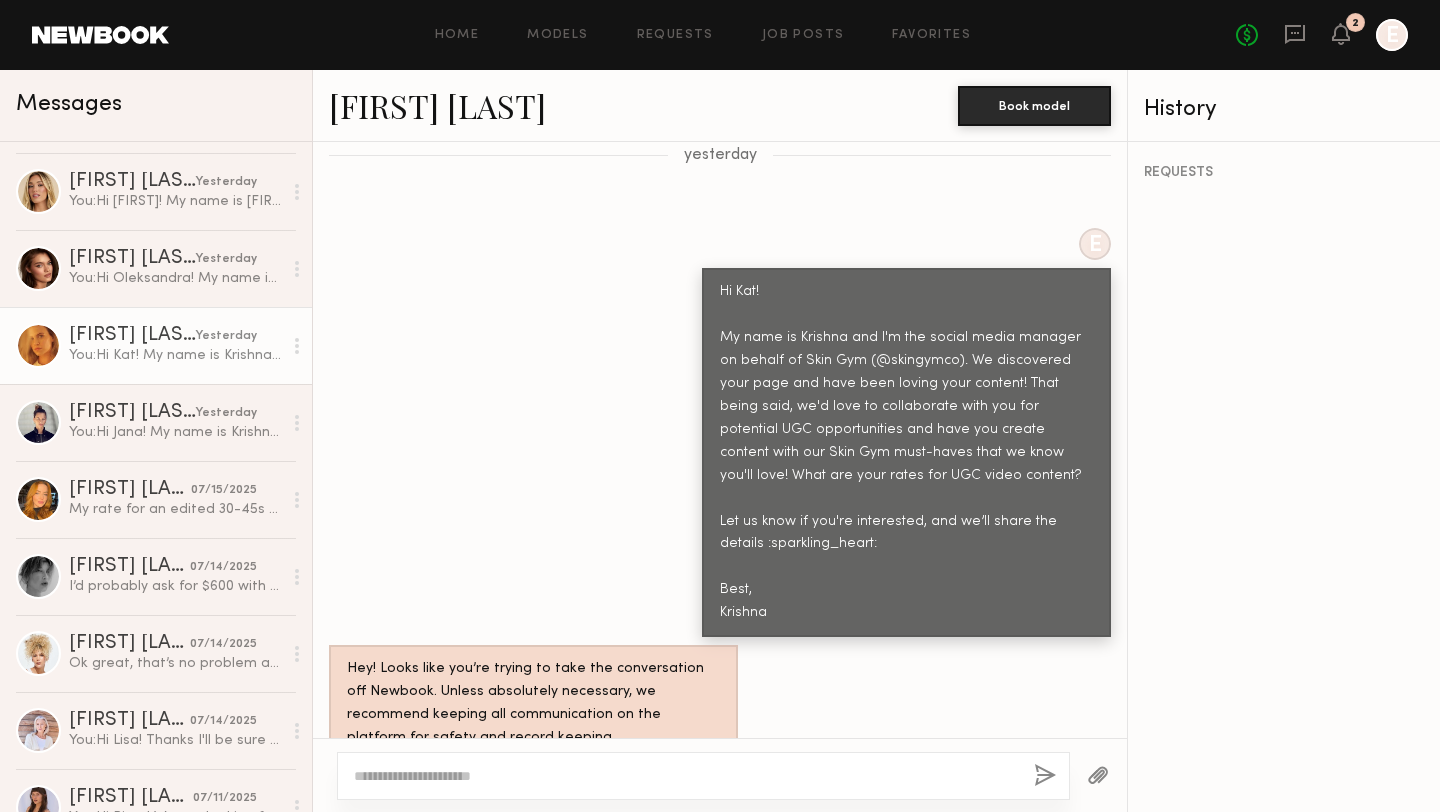 click on "Kat S." 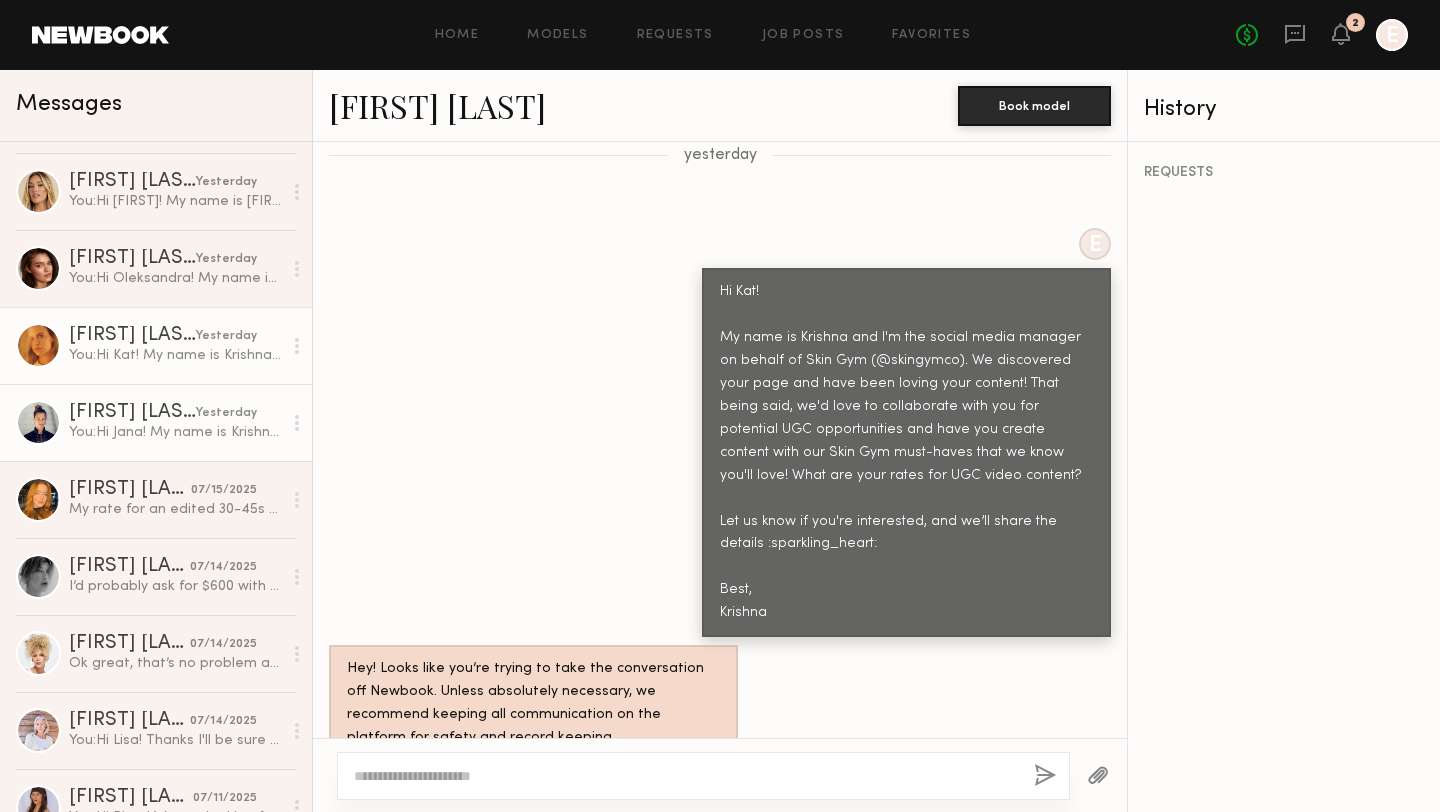 click on "You:  Hi Jana!
My name is Krishna and I'm the social media manager on behalf of Skin Gym. We discovered your page and have been loving your content! That being said, we'd love to collaborate with you for potential UGC opportunities and have you create content with our Skin Gym must-haves that we know you'll love! What are your rates for UGC video content? Also, confirming this would be for unlimited usage
Let us know if you're interested, and we’ll share the details!
Best,
Krishna" 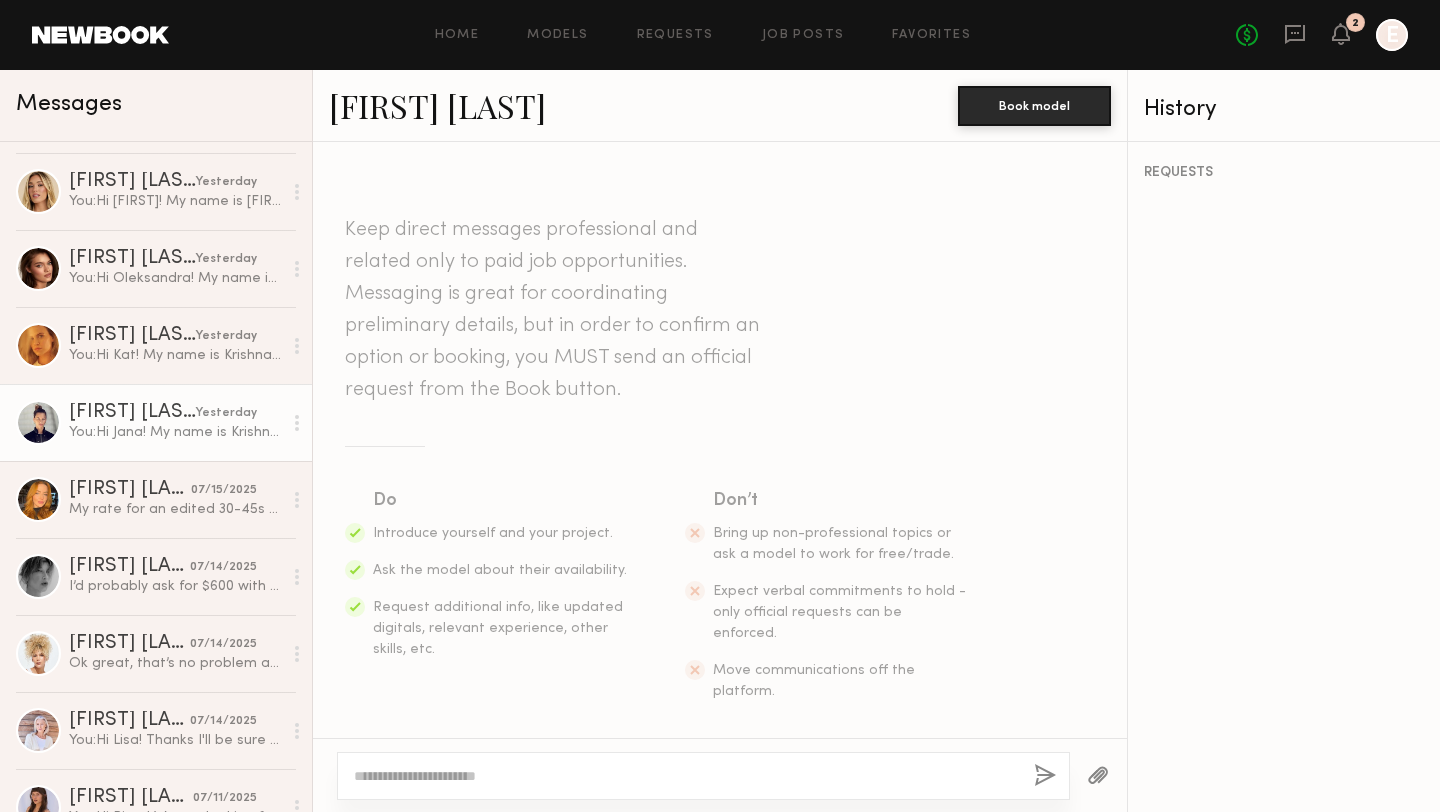 scroll, scrollTop: 566, scrollLeft: 0, axis: vertical 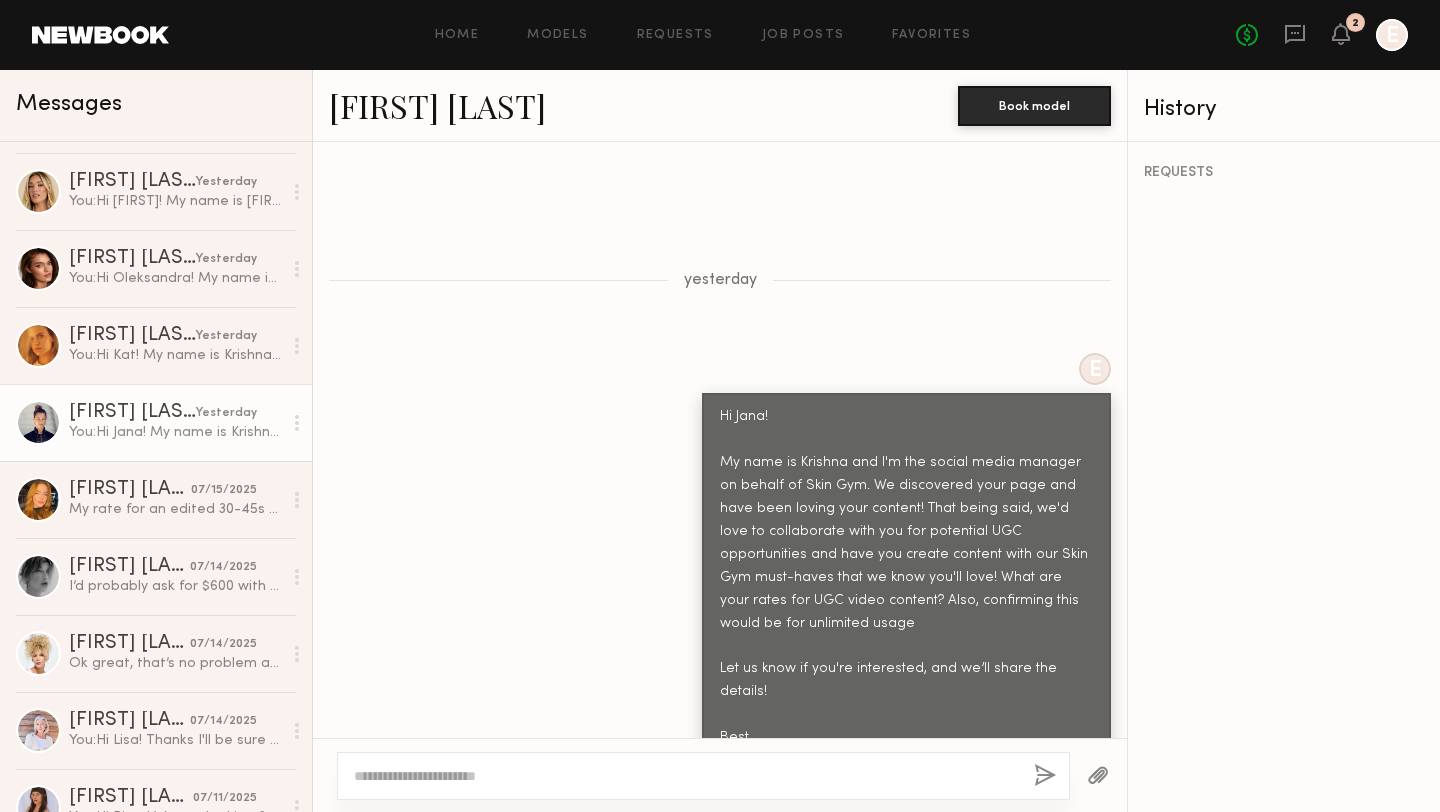 click on "Jana C." 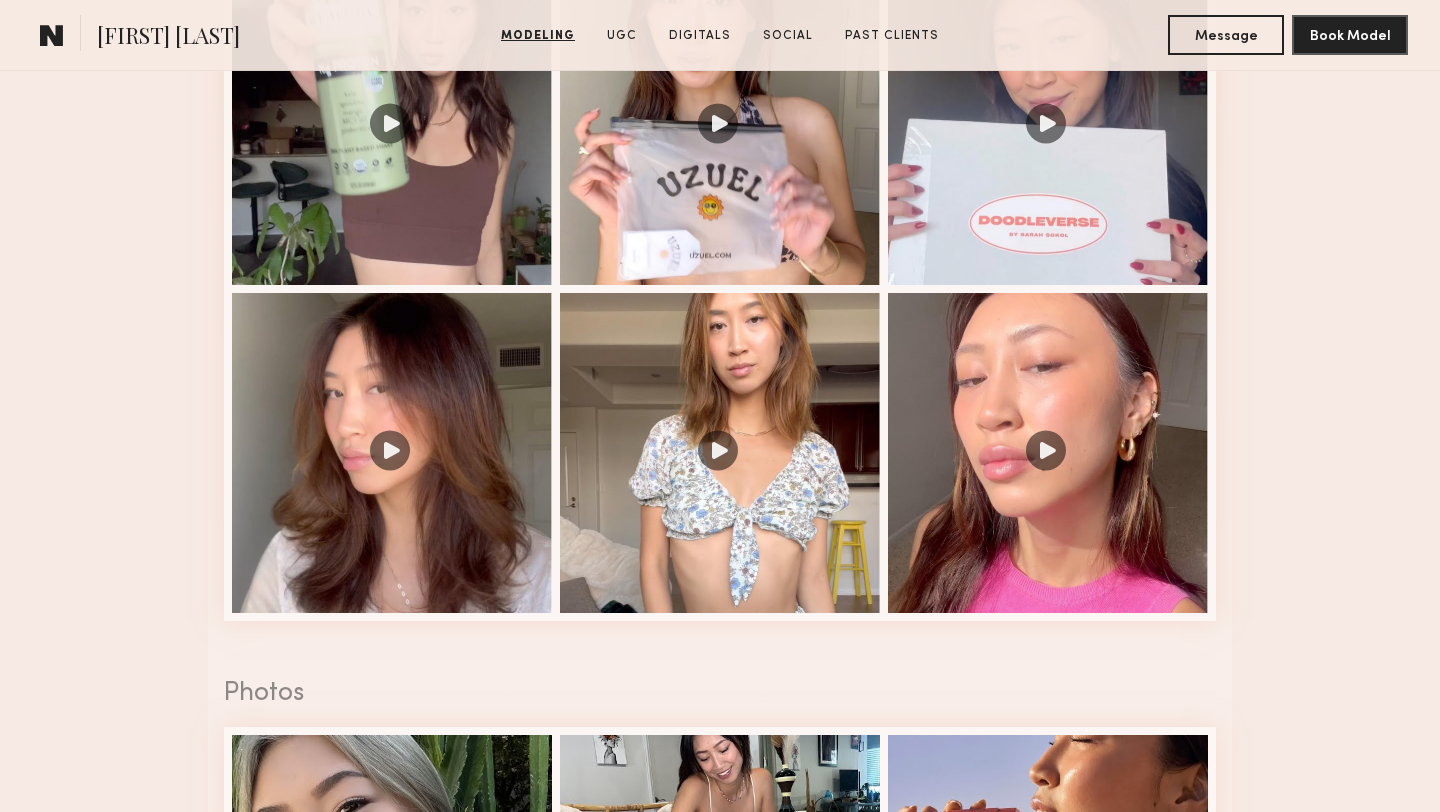scroll, scrollTop: 2299, scrollLeft: 0, axis: vertical 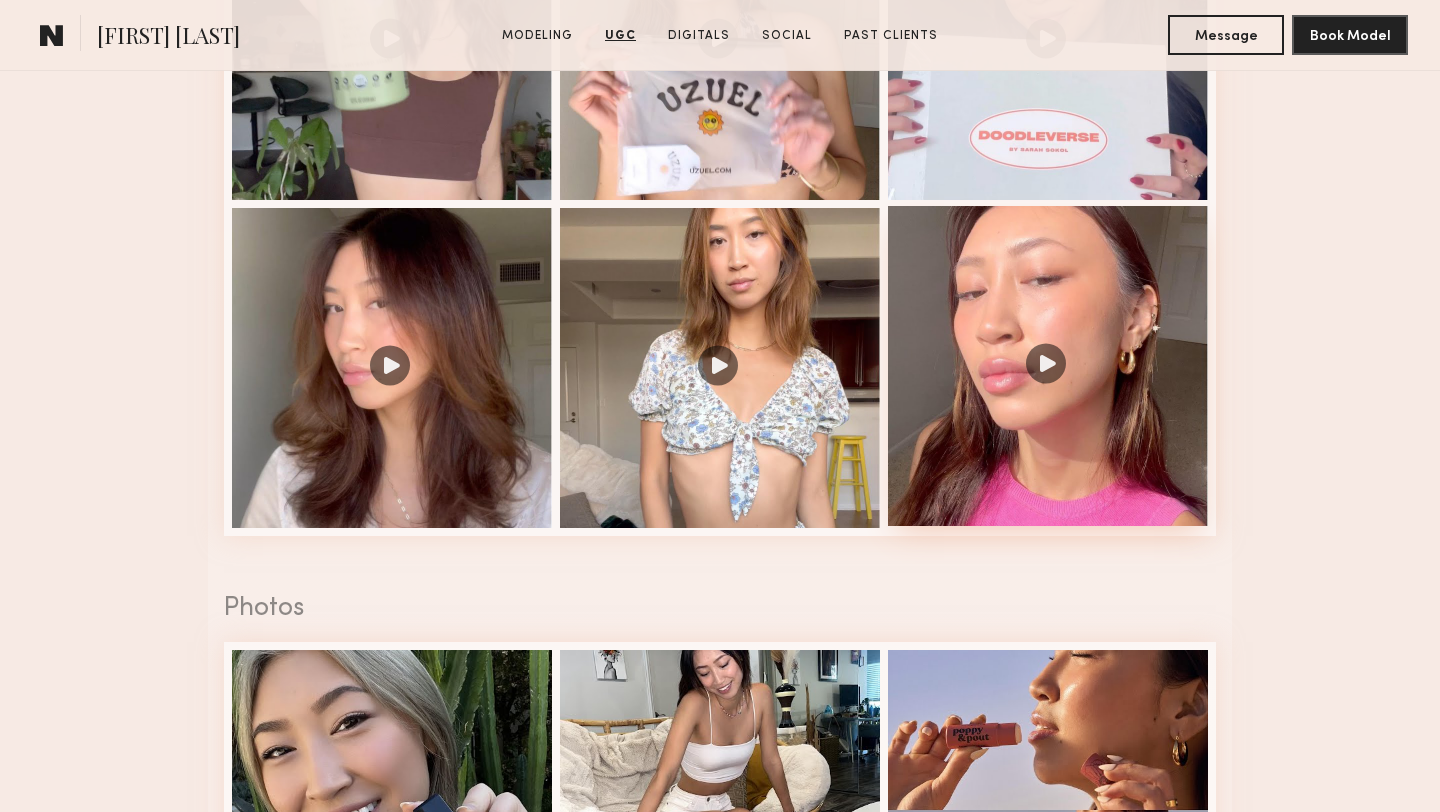 click at bounding box center (1048, 366) 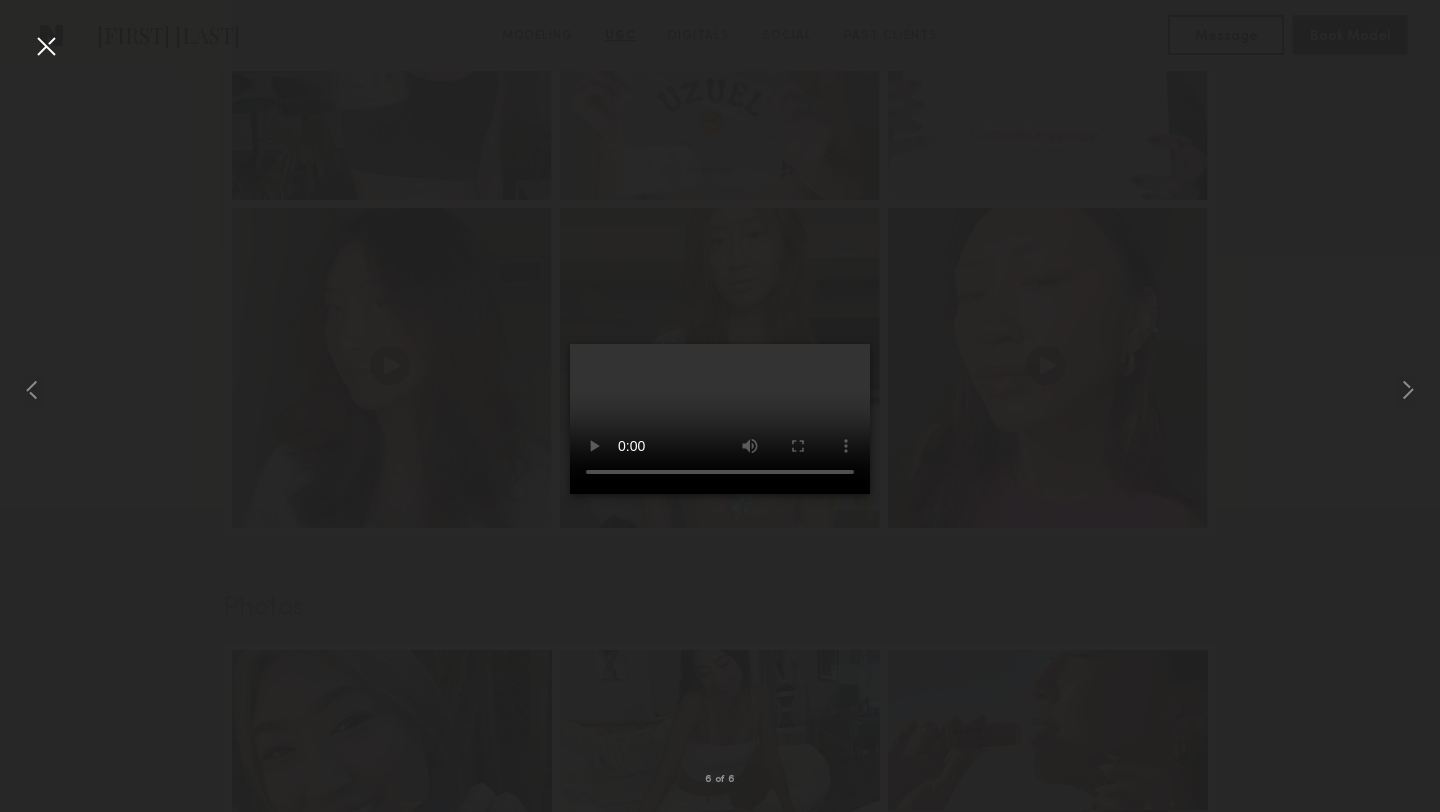 click at bounding box center (720, 390) 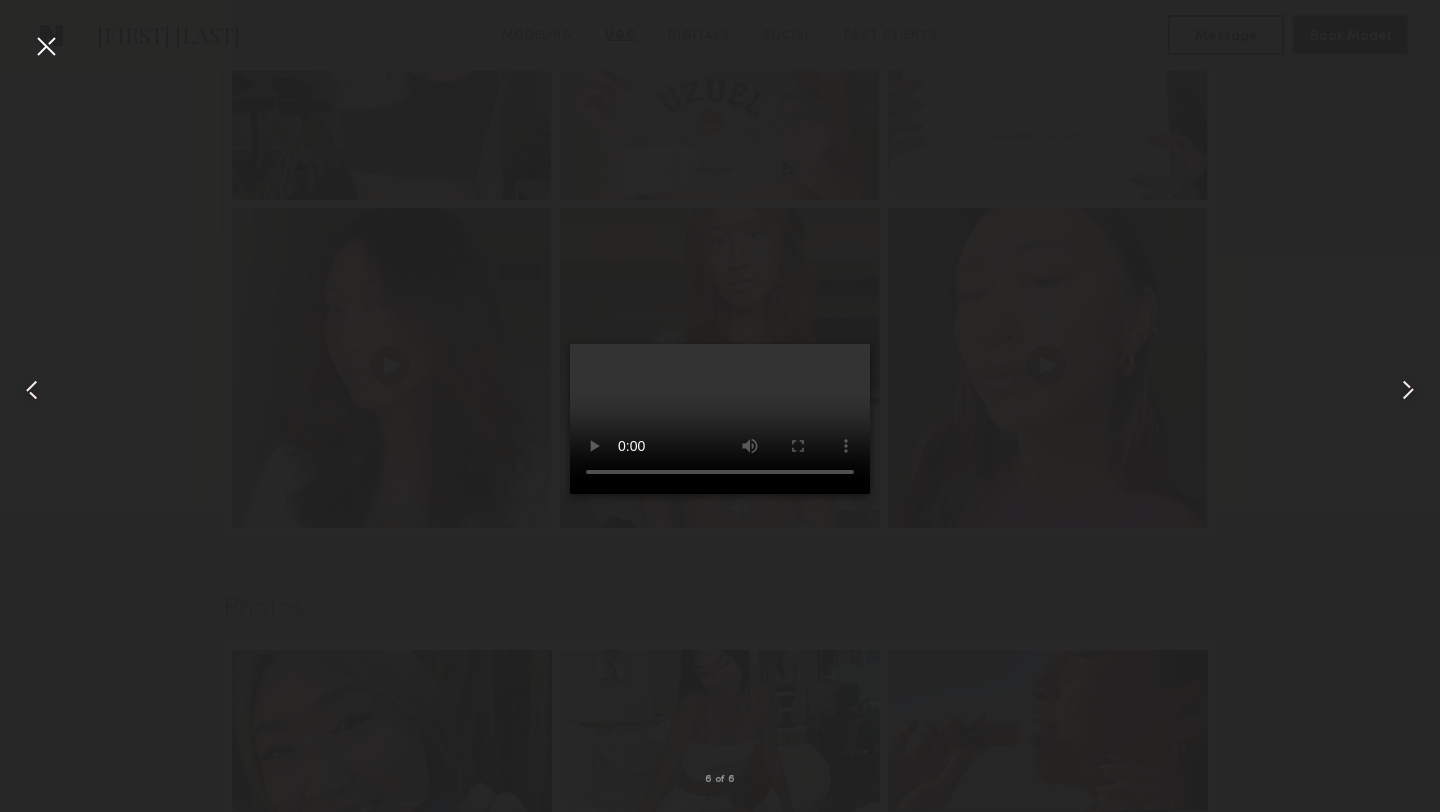 click at bounding box center [46, 46] 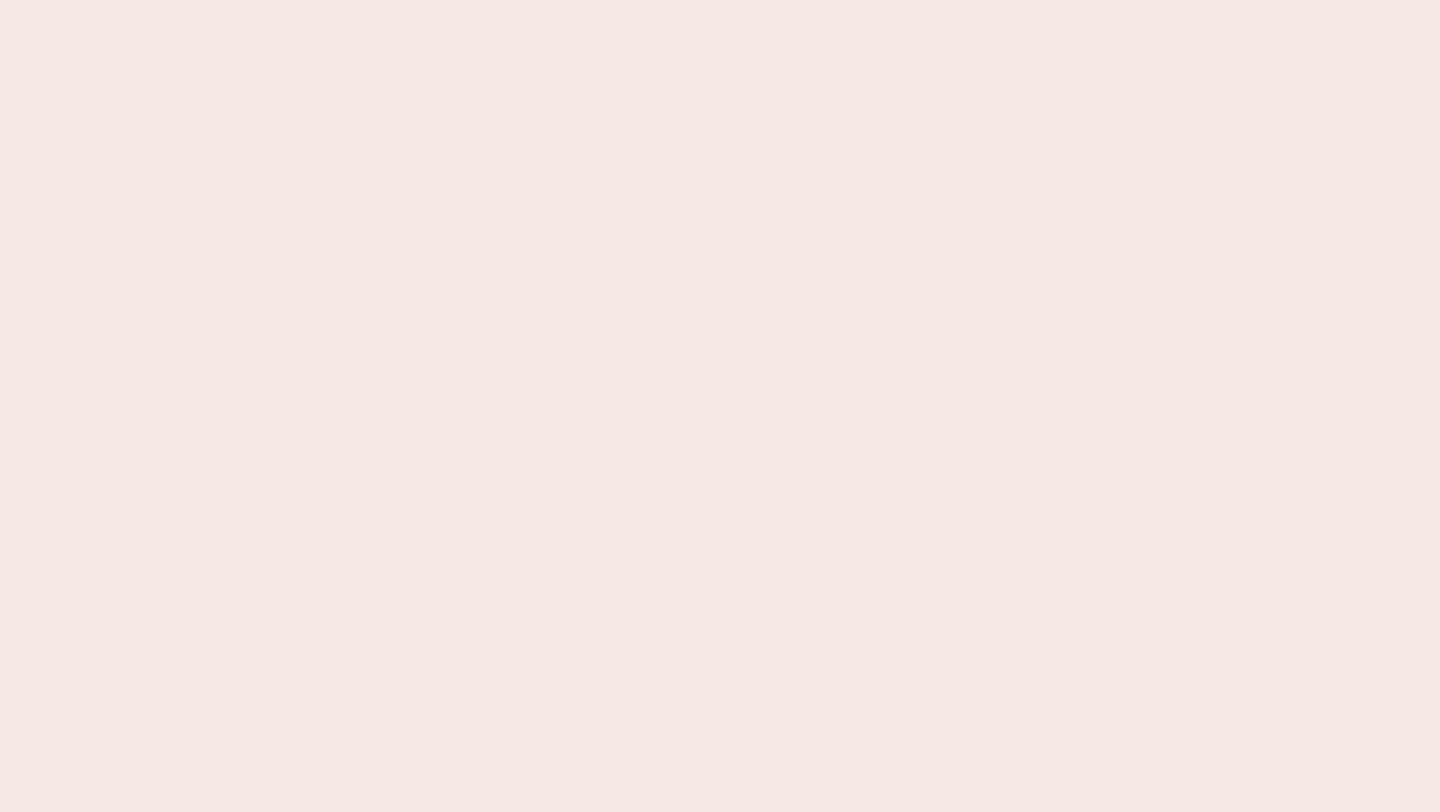 scroll, scrollTop: 0, scrollLeft: 0, axis: both 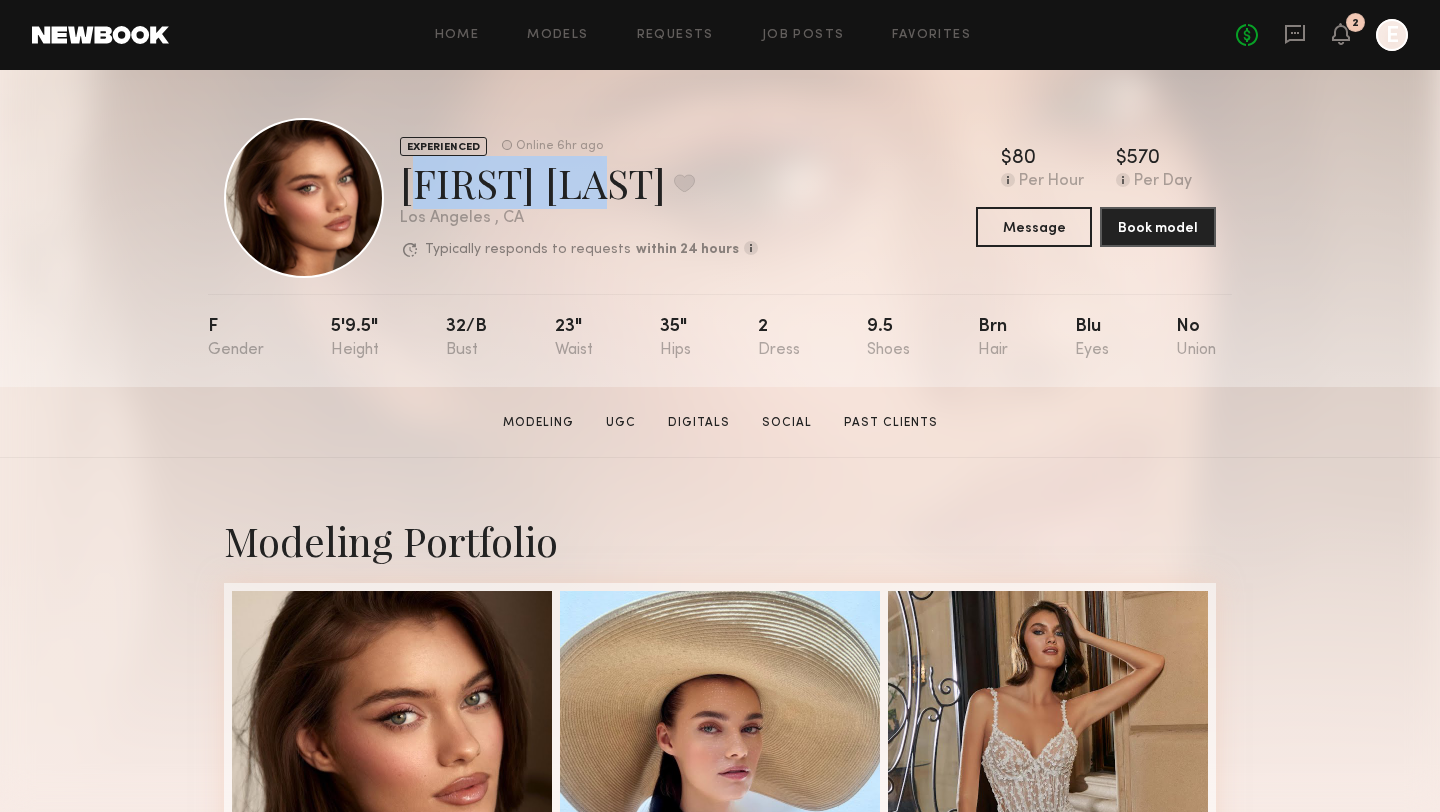 drag, startPoint x: 606, startPoint y: 192, endPoint x: 404, endPoint y: 187, distance: 202.06187 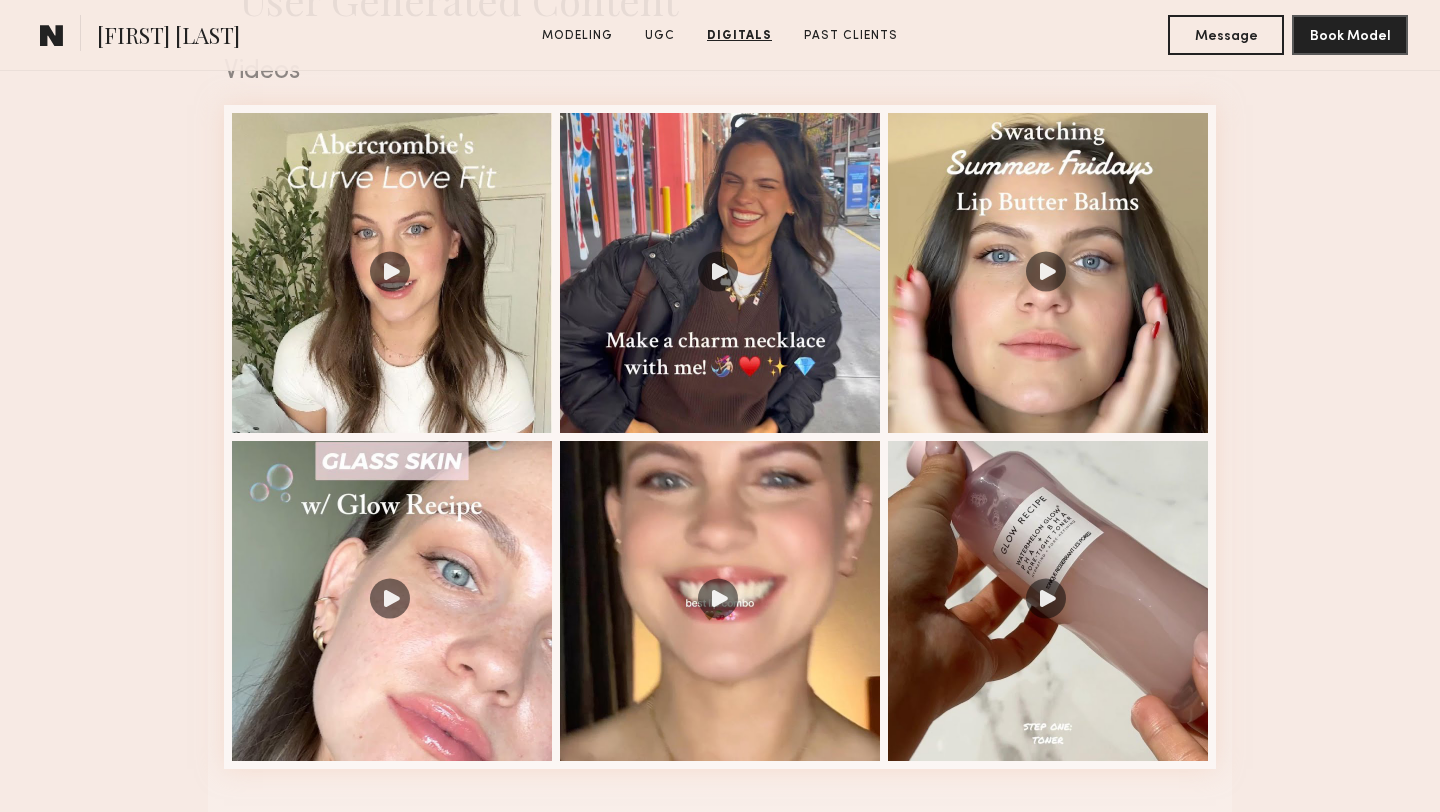 scroll, scrollTop: 2061, scrollLeft: 0, axis: vertical 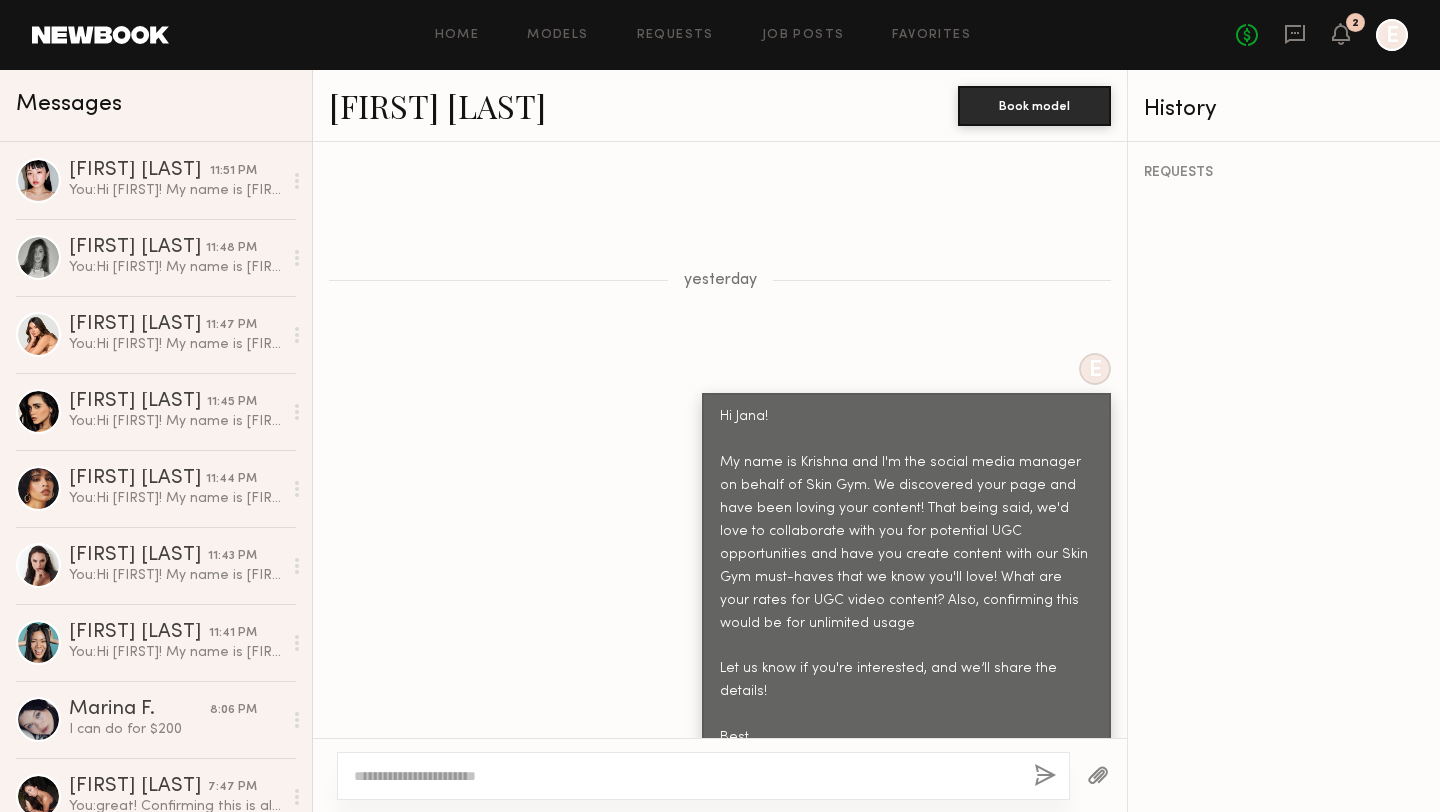click on "Home Models Requests Job Posts Favorites Sign Out No fees up to $5,000 2 E" 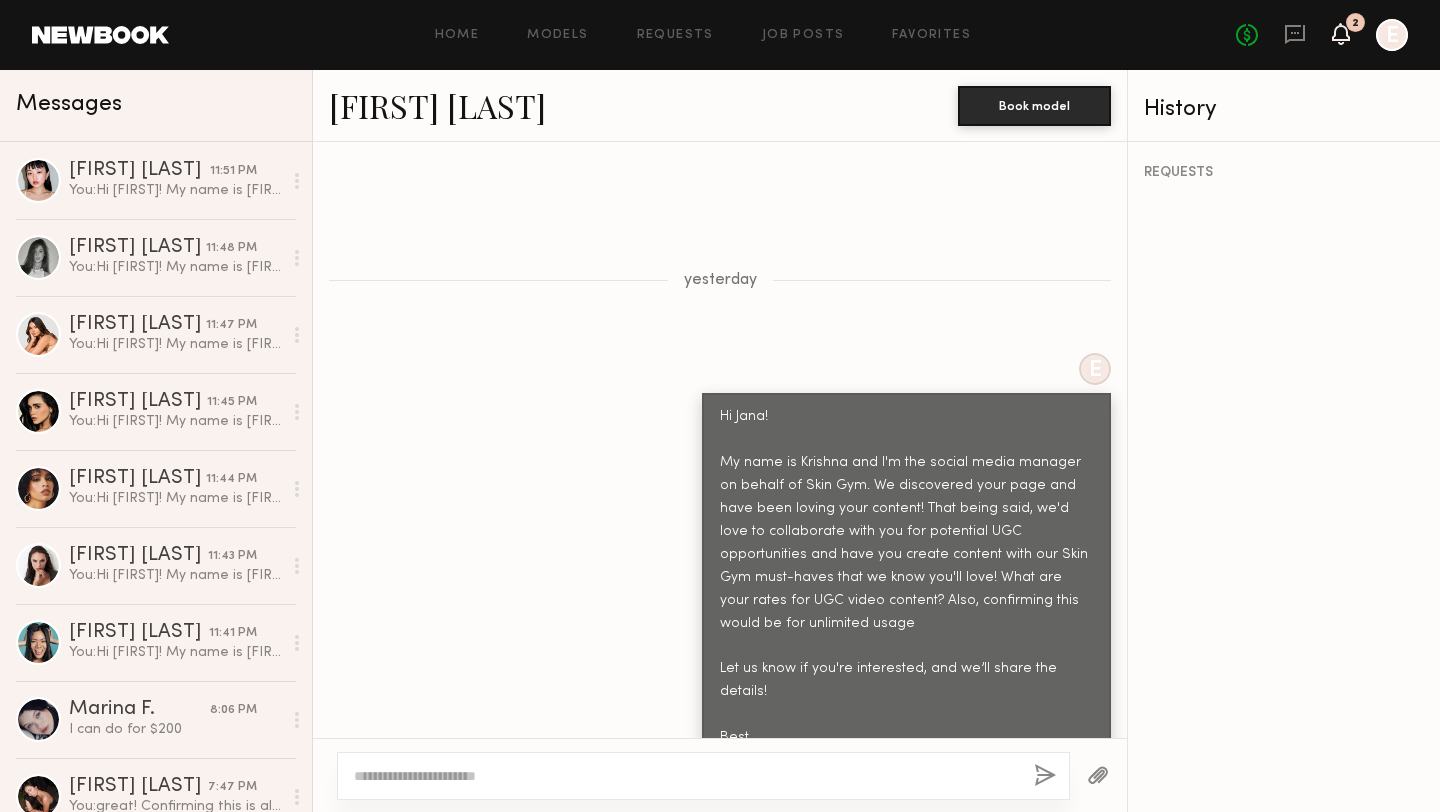 click 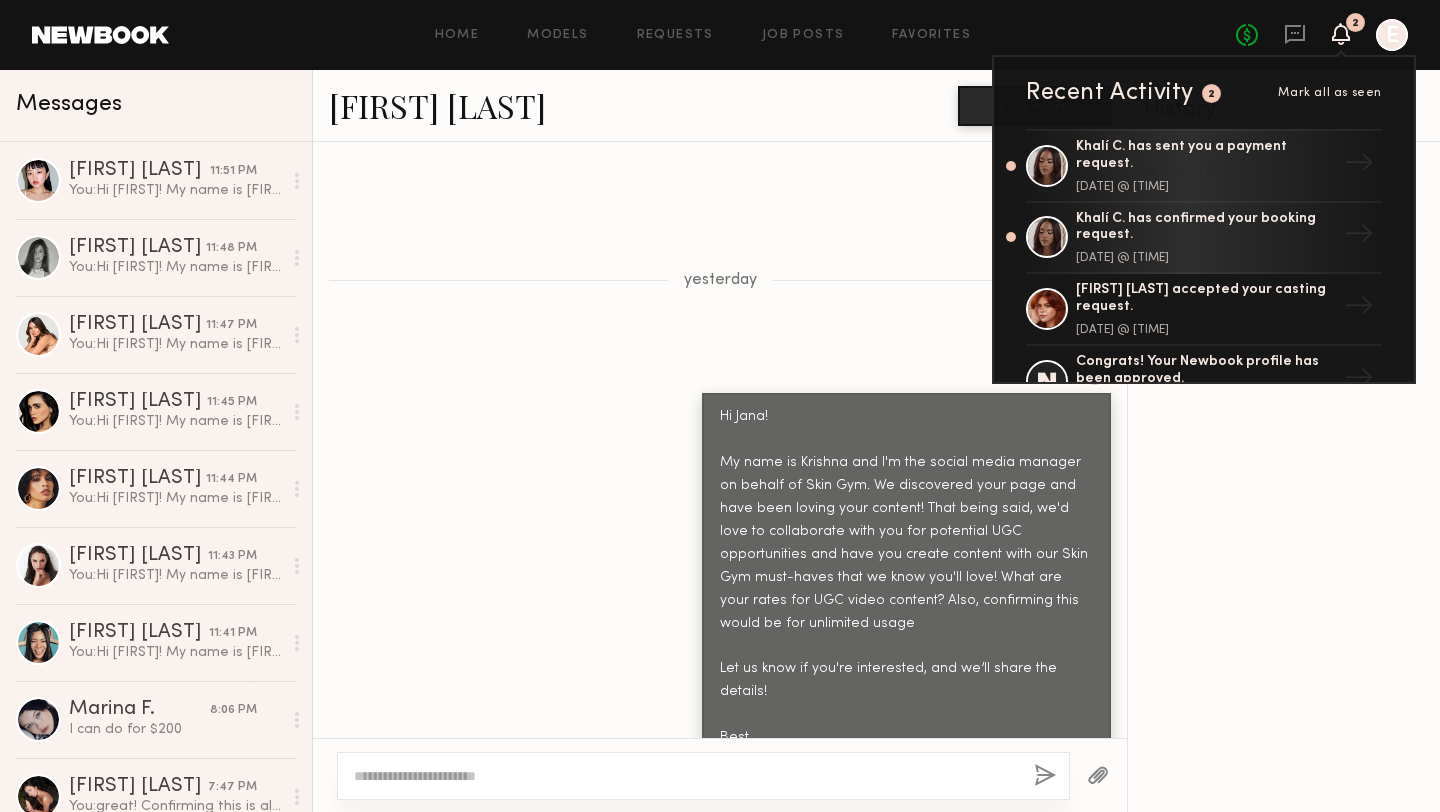 click on "Recent Activity 2 Mark all as seen [FIRST] [LAST] has sent you a payment request. [DATE] @ [TIME] → [FIRST] [LAST] has confirmed your booking request. [DATE] @ [TIME] → [FIRST] [LAST] accepted your casting request. [DATE] @ [TIME] → Congrats! Your Newbook profile has been approved. [DATE] @ [TIME] →" 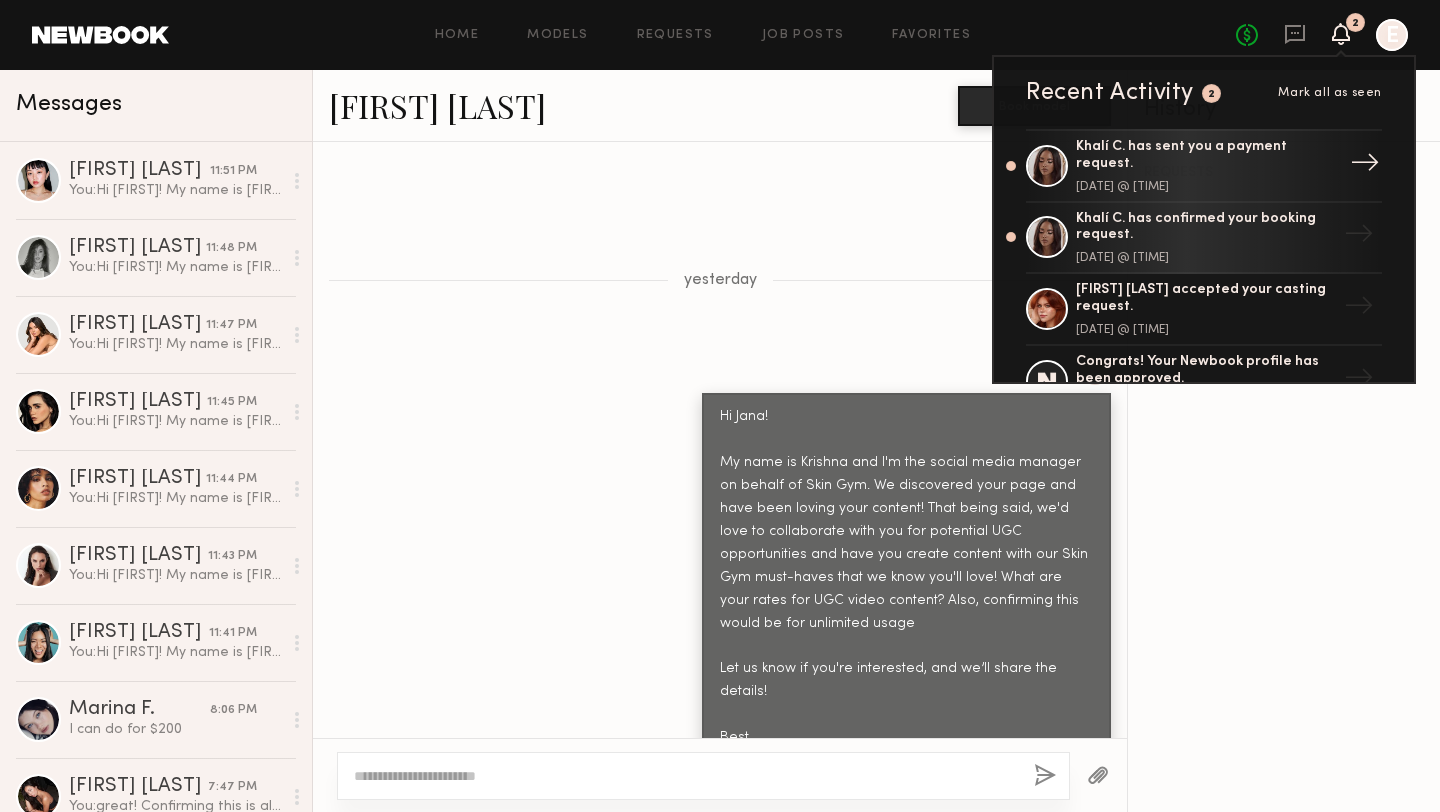 click on "Khalí C. has sent you a payment request." 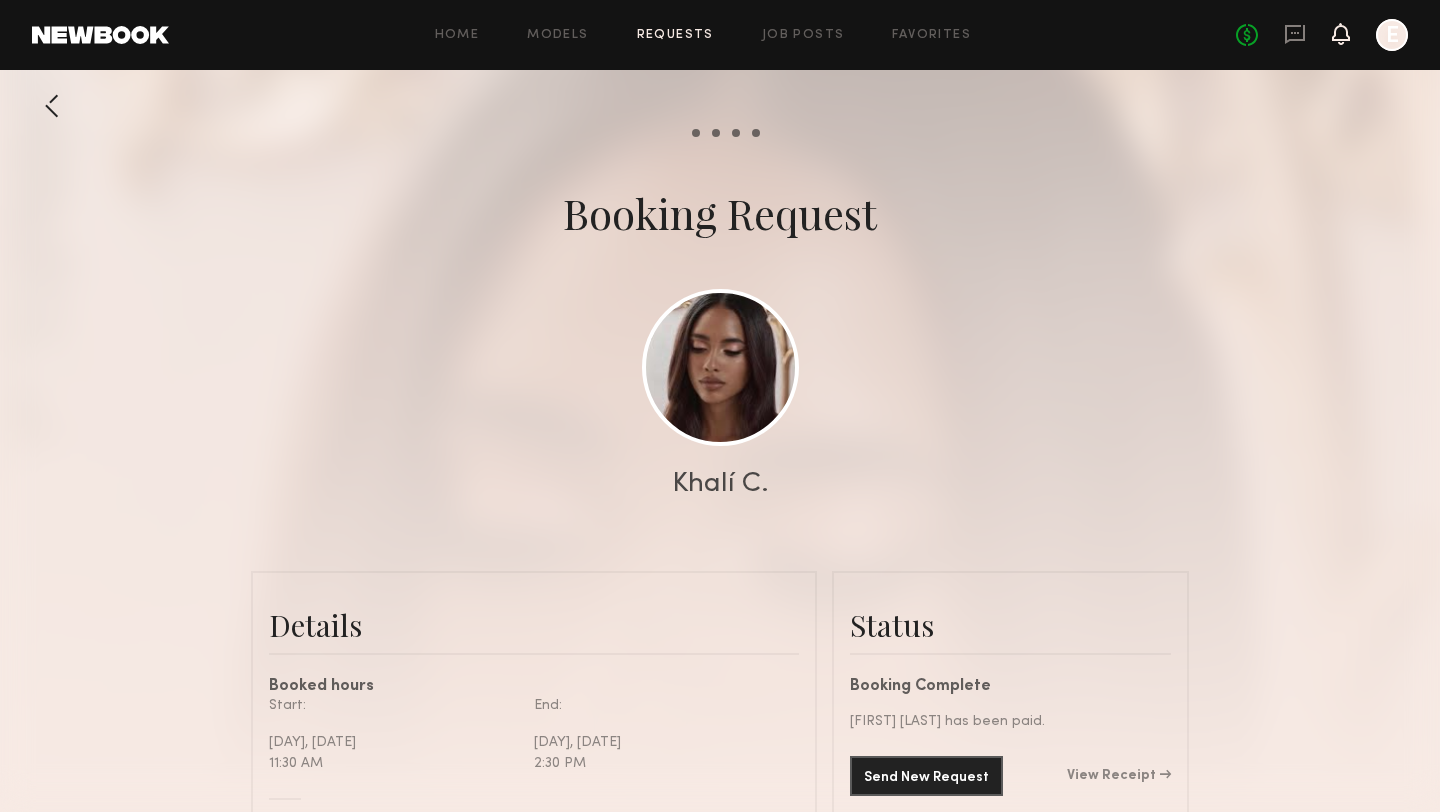 click 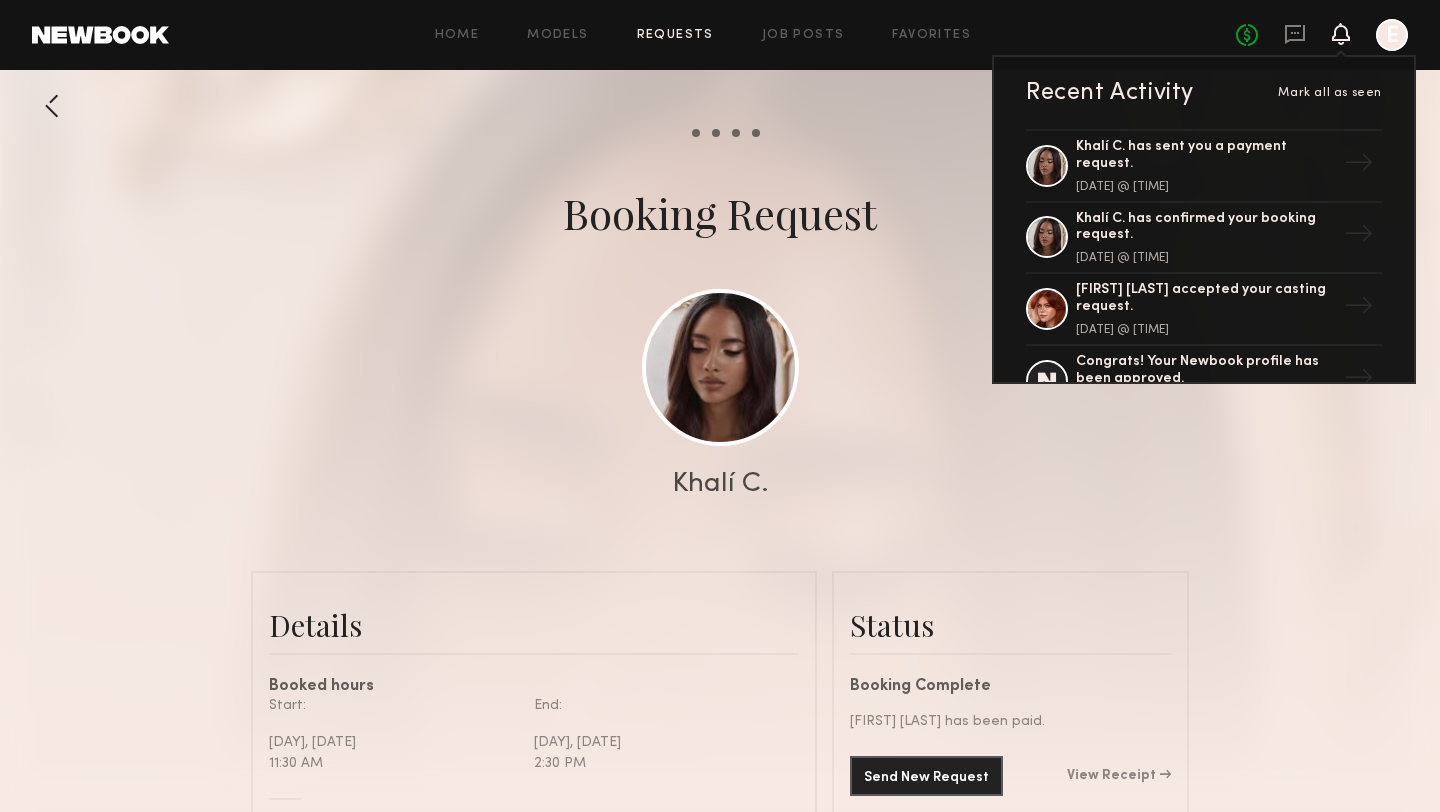click on "Mark all as seen" 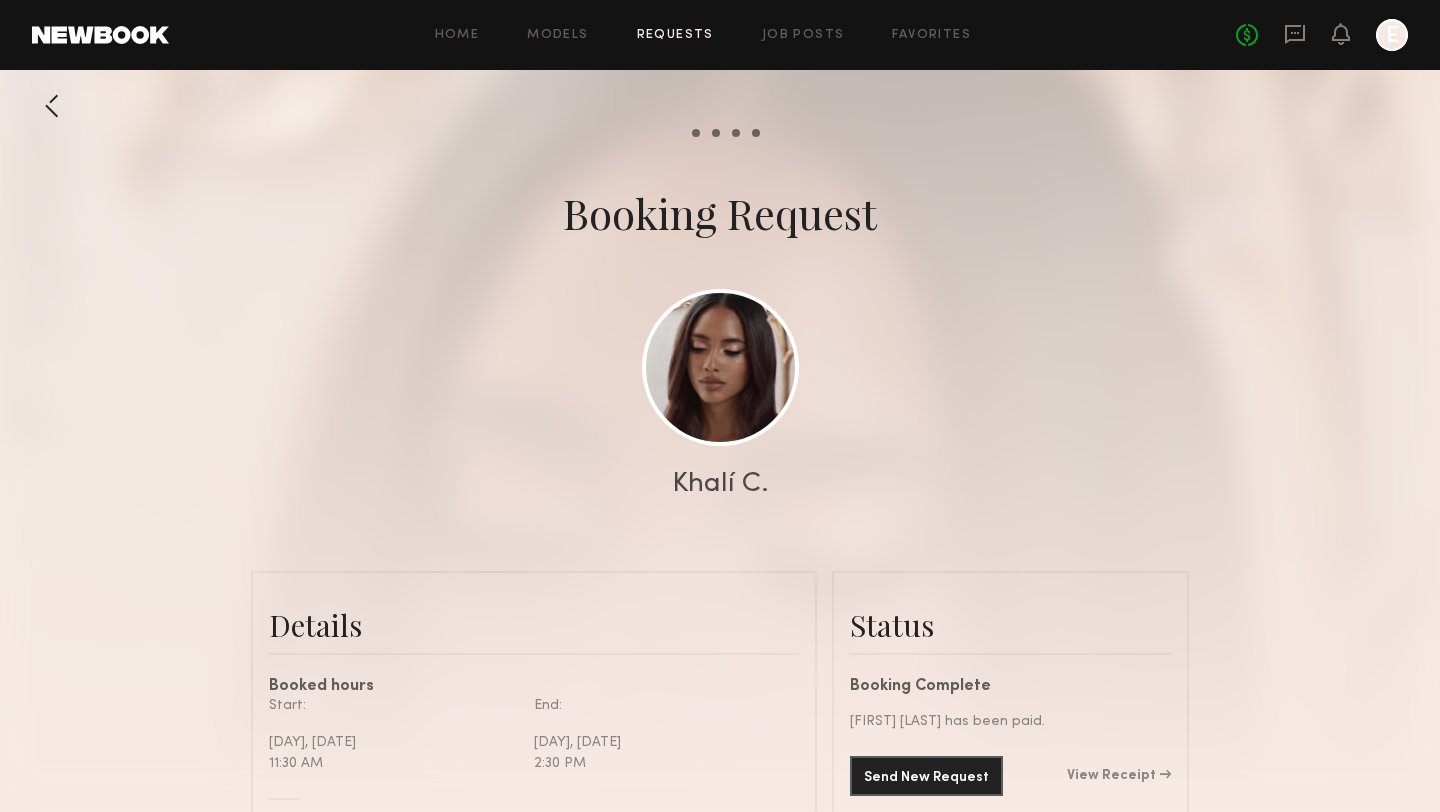 click on "Home Models Requests Job Posts Favorites Sign Out No fees up to $5,000 E" 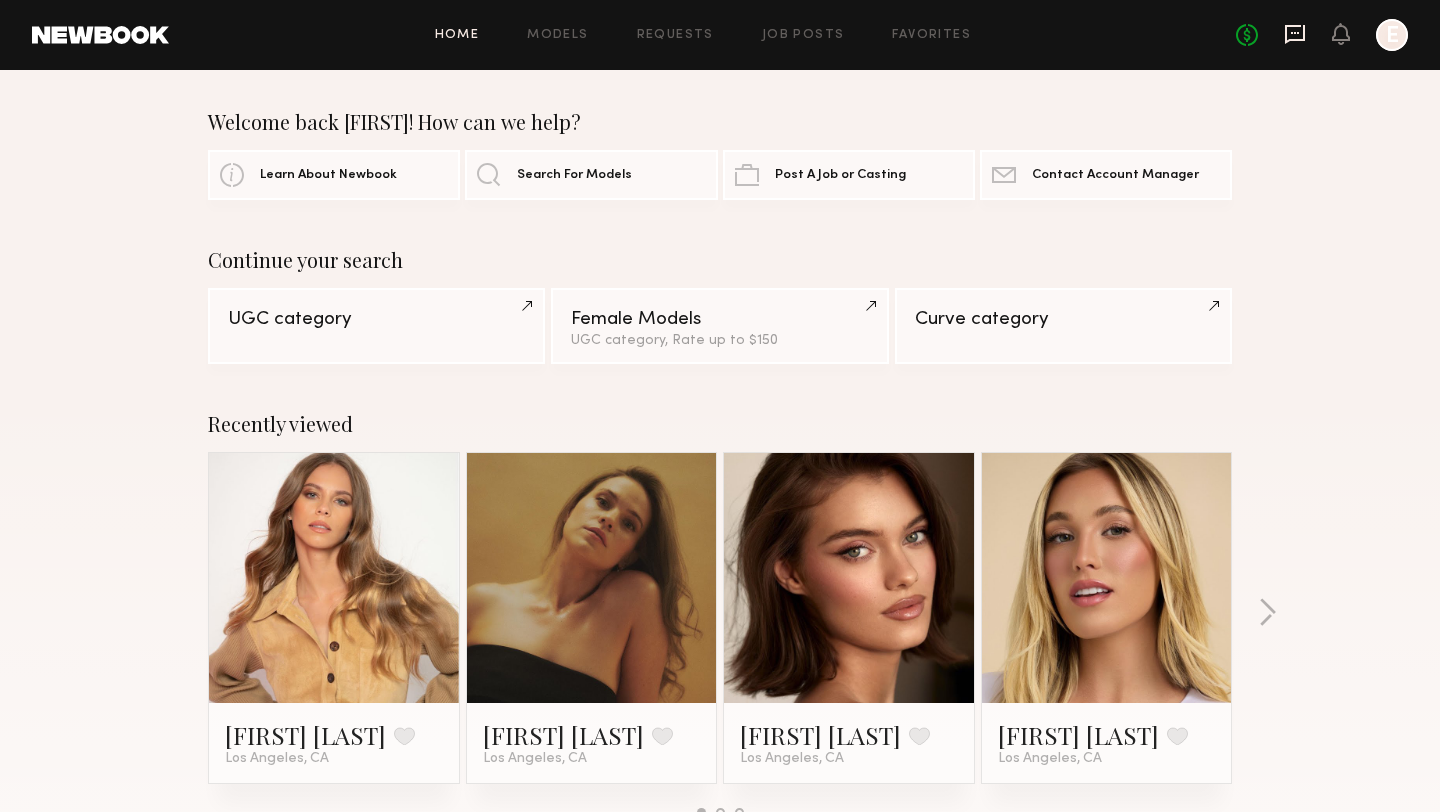 click 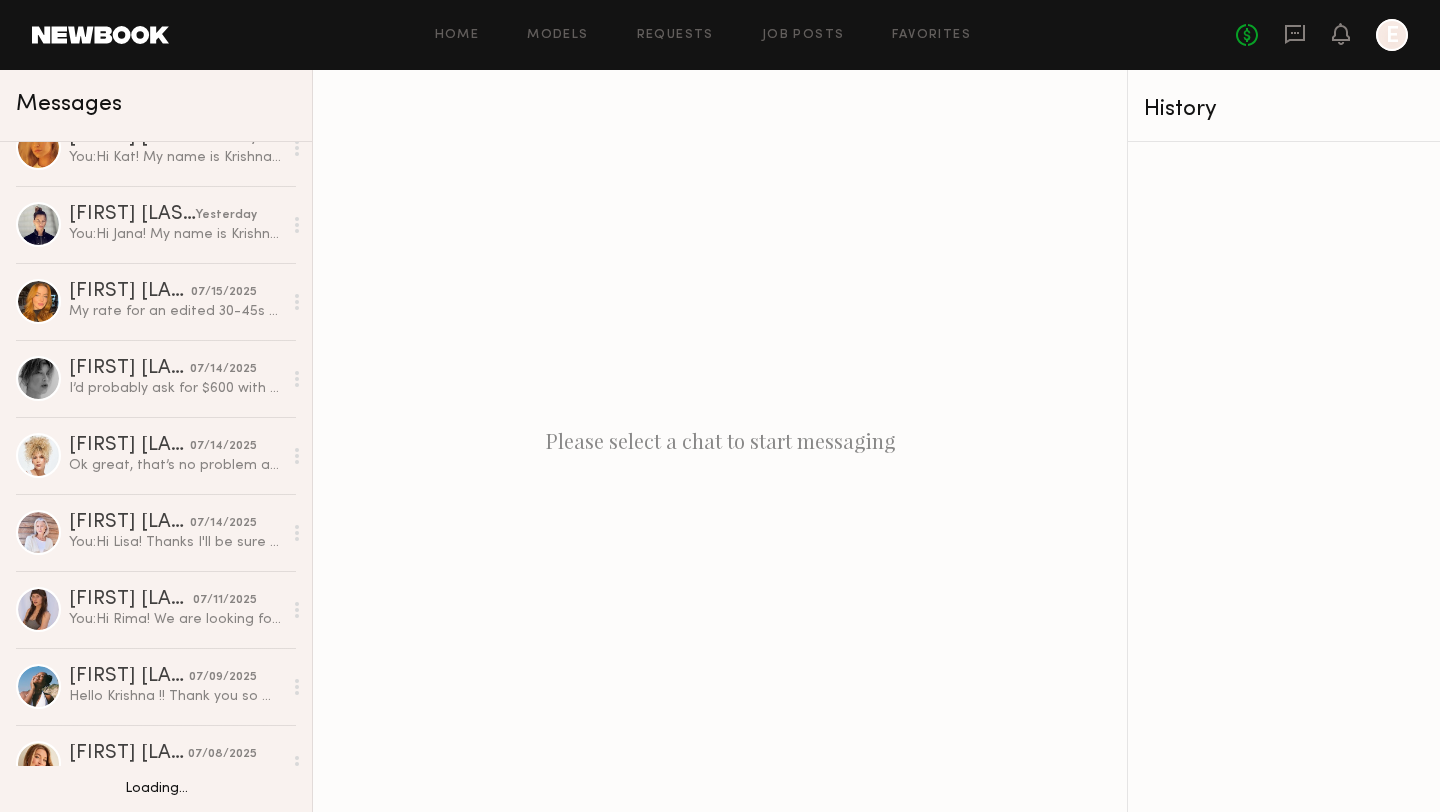 scroll, scrollTop: 2187, scrollLeft: 0, axis: vertical 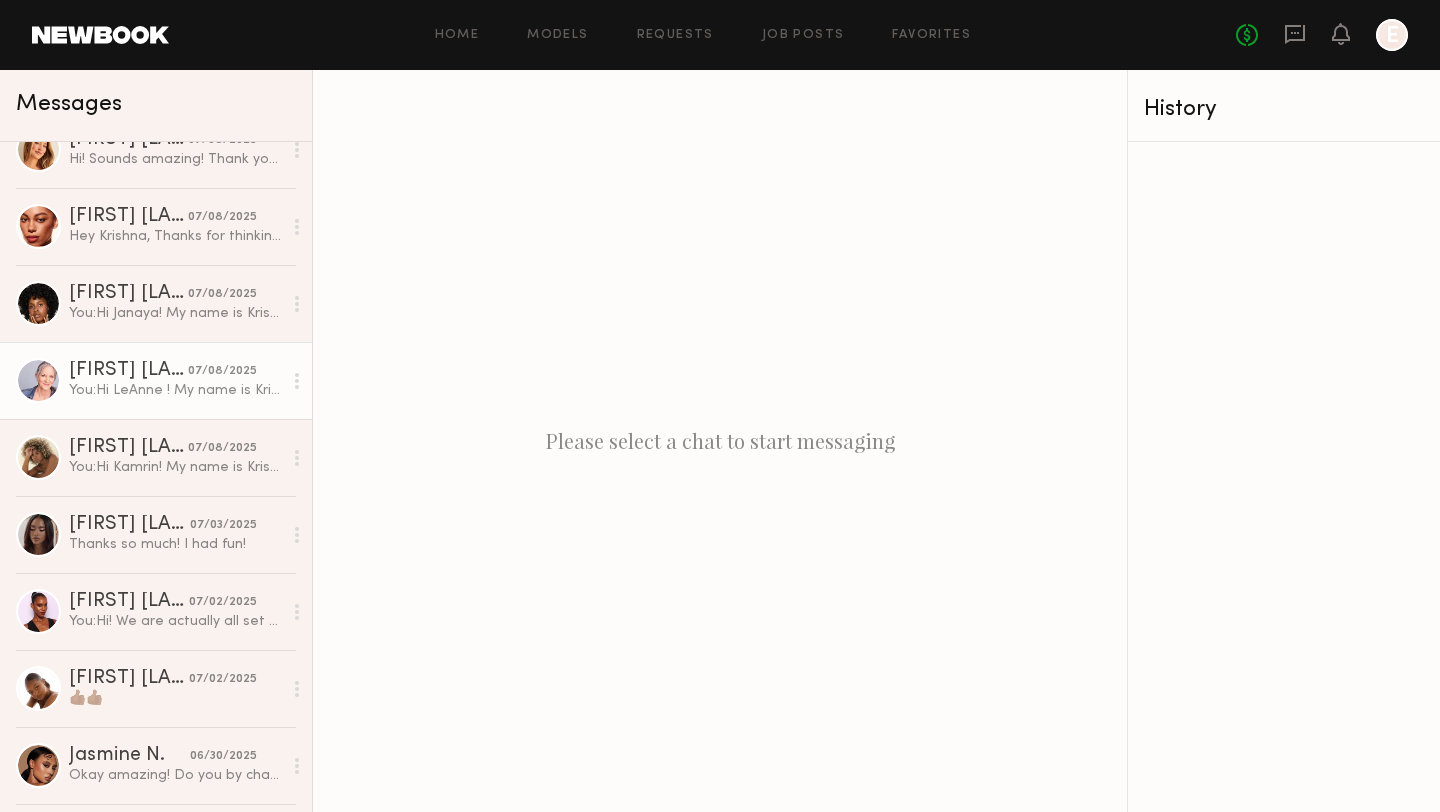 click on "You:  Hi [FIRST] !
My name is [FIRST] and I'm the social media manager on behalf of Skin Gym (@skingymco). We discovered your page and have been loving your content! That being said, we'd love to collaborate with you for potential UGC opportunities and have you create content with our Skin Gym must-haves that we know you'll love! What are your rates for UGC video content?
Let us know if you're interested, and we’ll share the details :sparkling_heart:
Best,
[FIRST]" 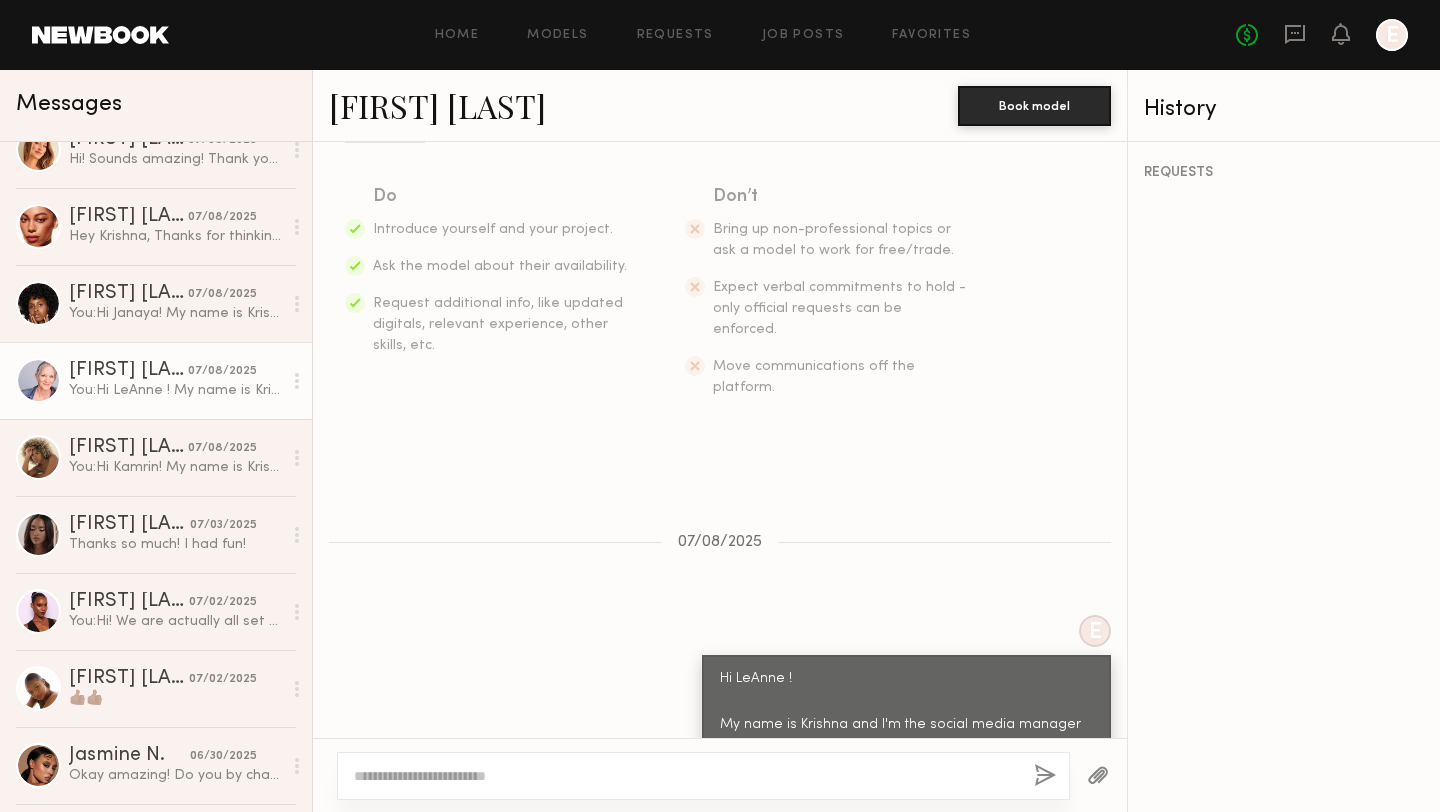 scroll, scrollTop: 691, scrollLeft: 0, axis: vertical 